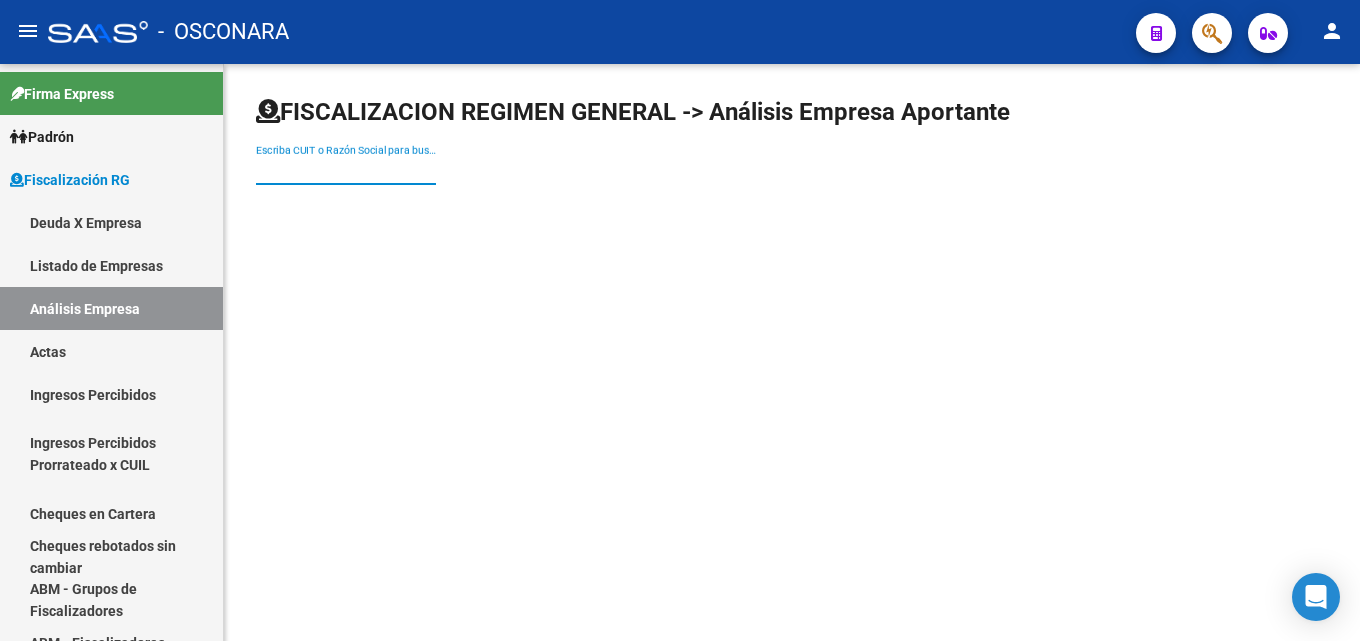 scroll, scrollTop: 0, scrollLeft: 0, axis: both 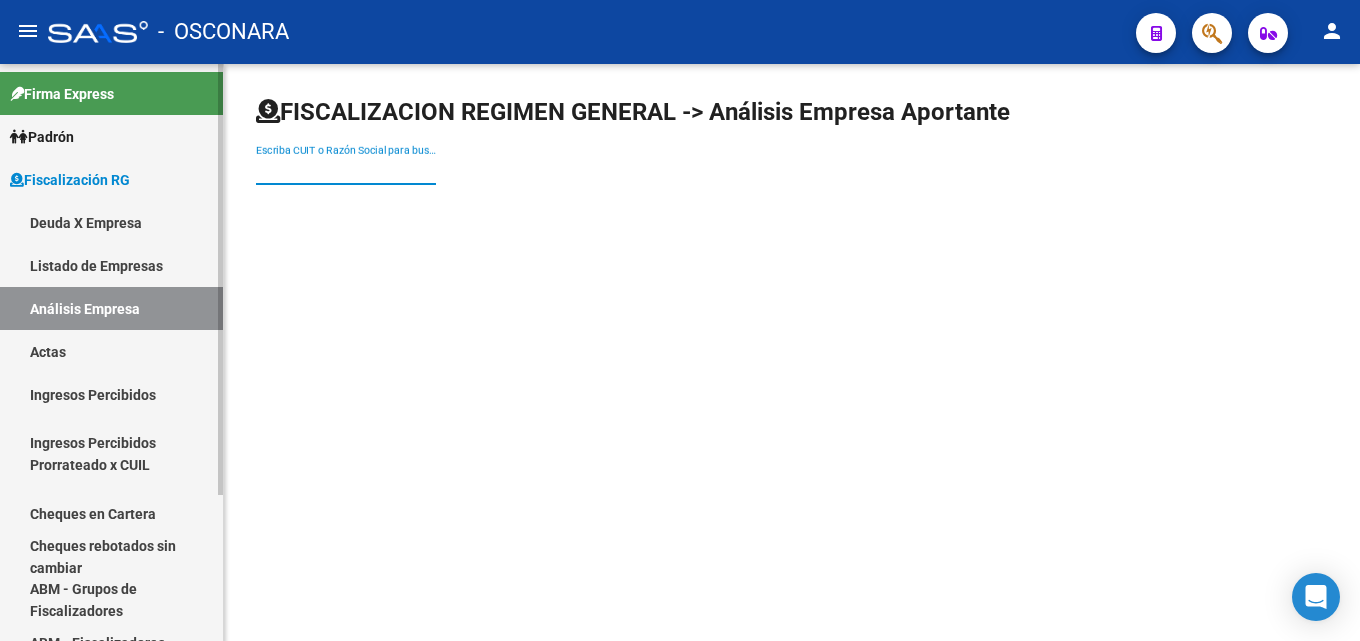 click on "Ingresos Percibidos" at bounding box center [111, 394] 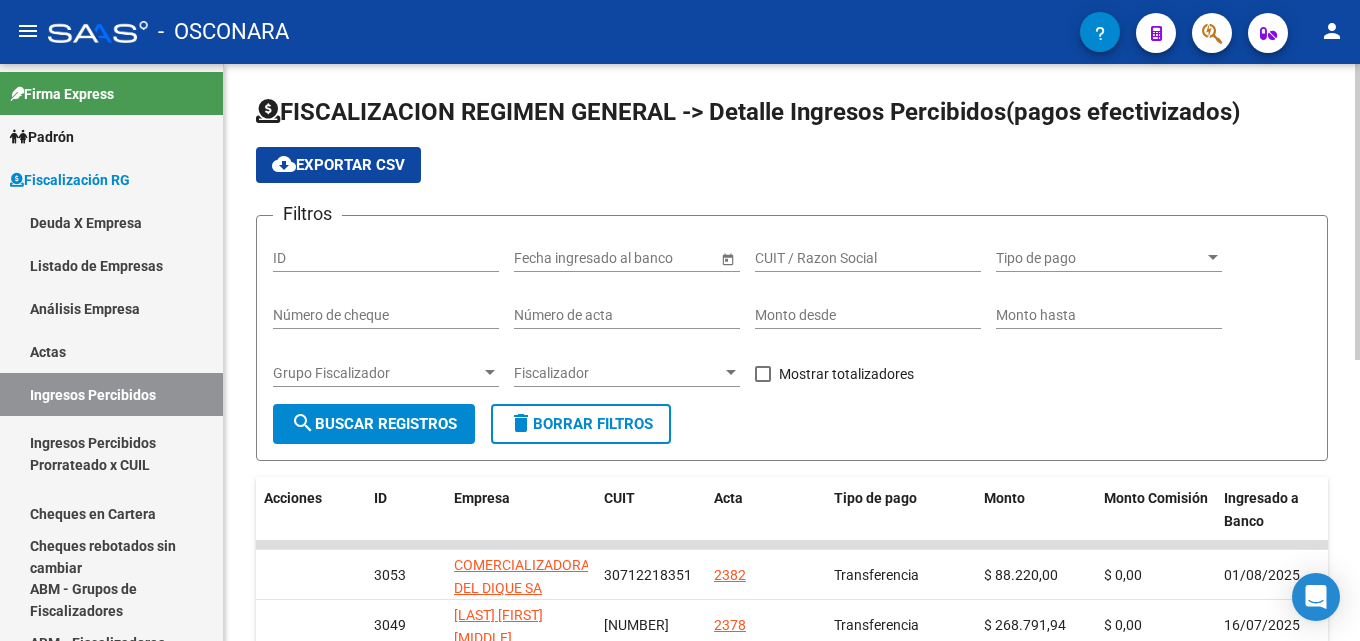 click on "Monto desde" at bounding box center (868, 315) 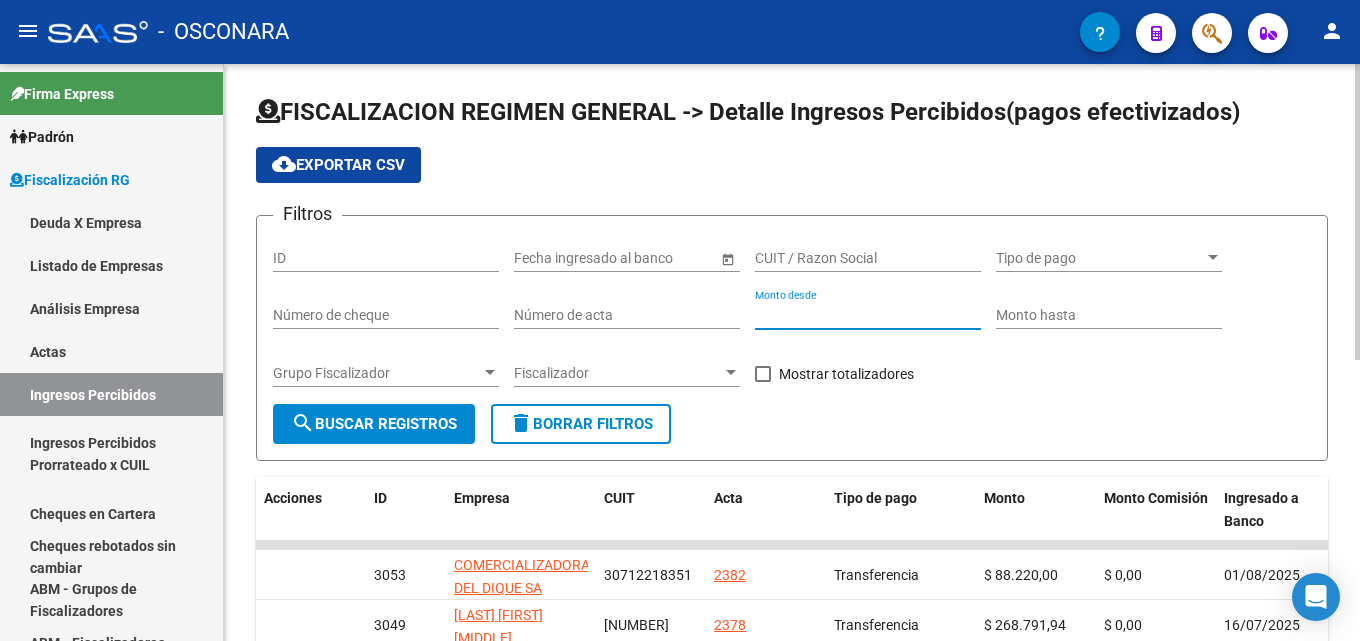 type on "[NUMBER]" 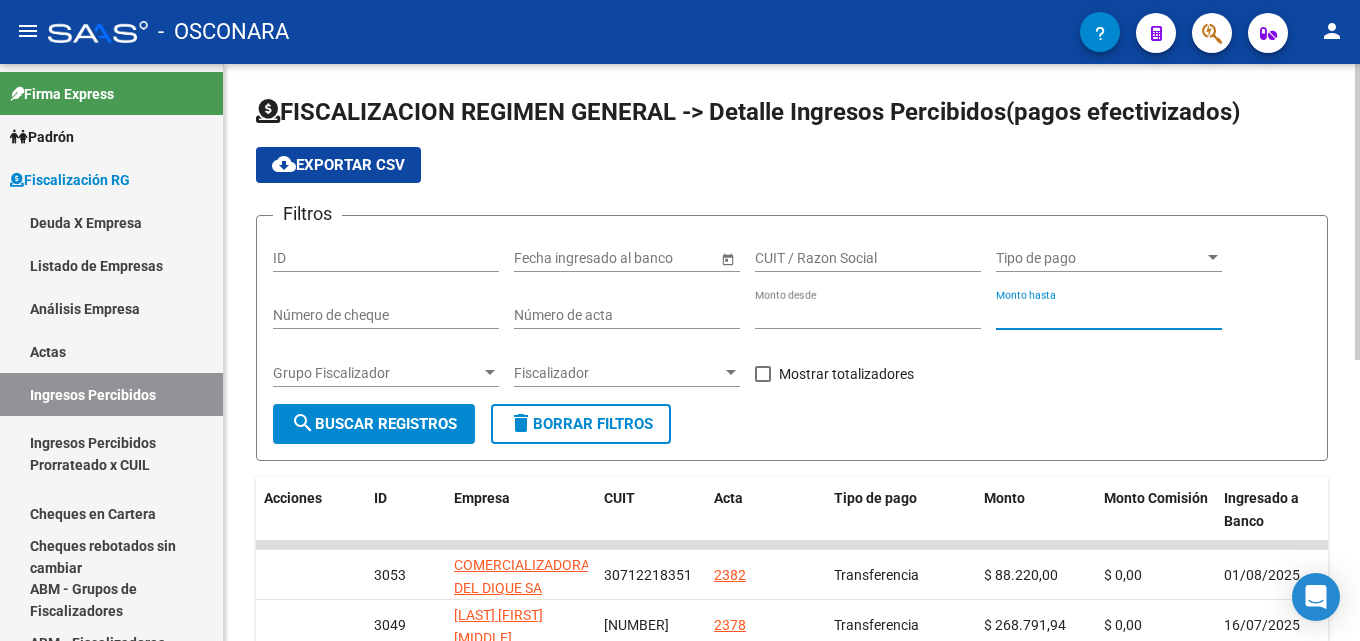 click on "Monto hasta" at bounding box center [1109, 315] 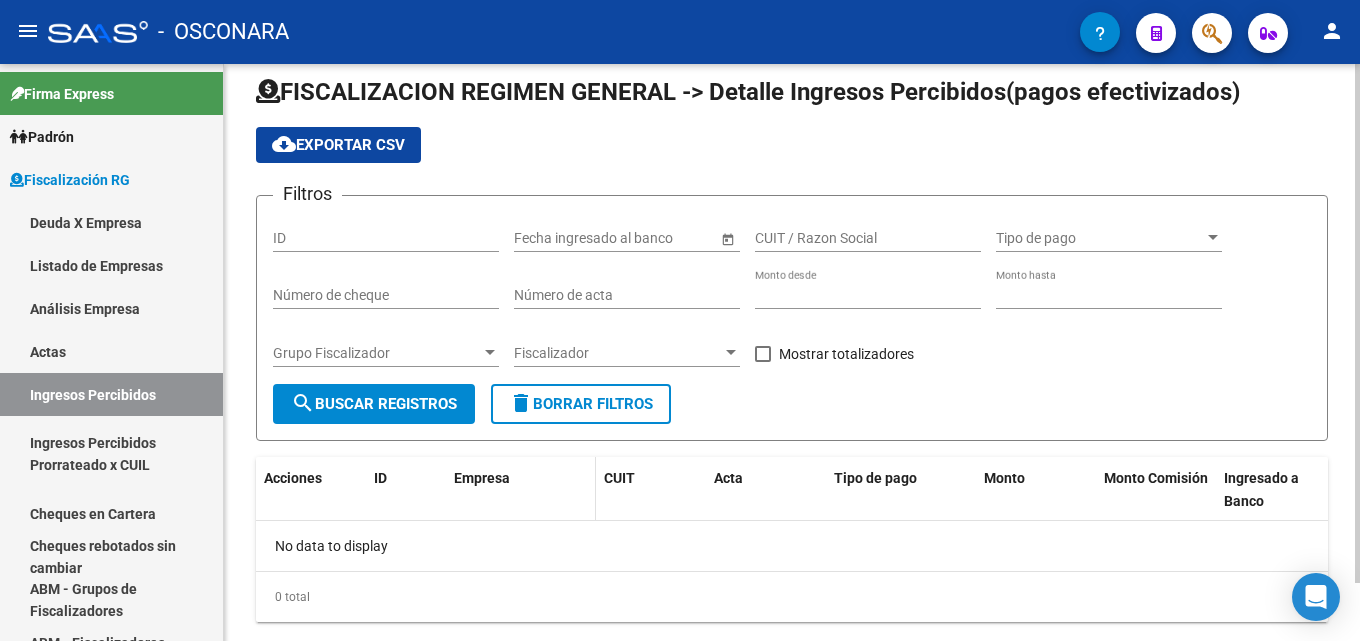 scroll, scrollTop: 0, scrollLeft: 0, axis: both 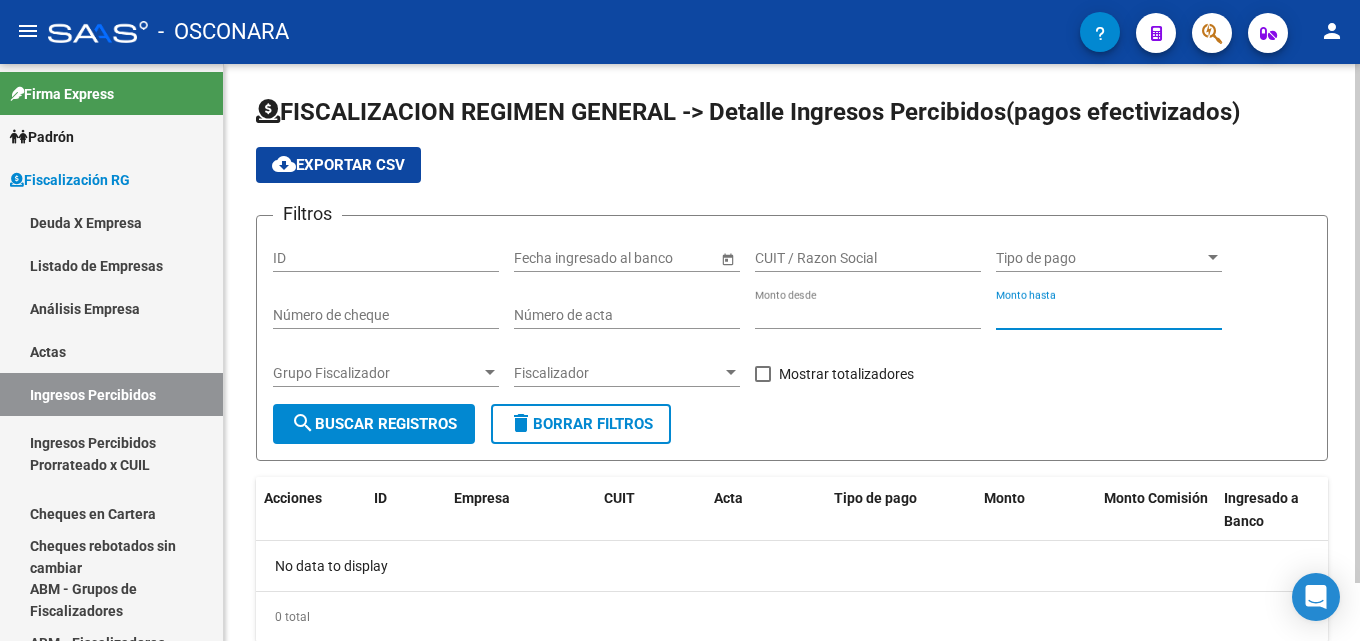 drag, startPoint x: 1056, startPoint y: 312, endPoint x: 426, endPoint y: 303, distance: 630.0643 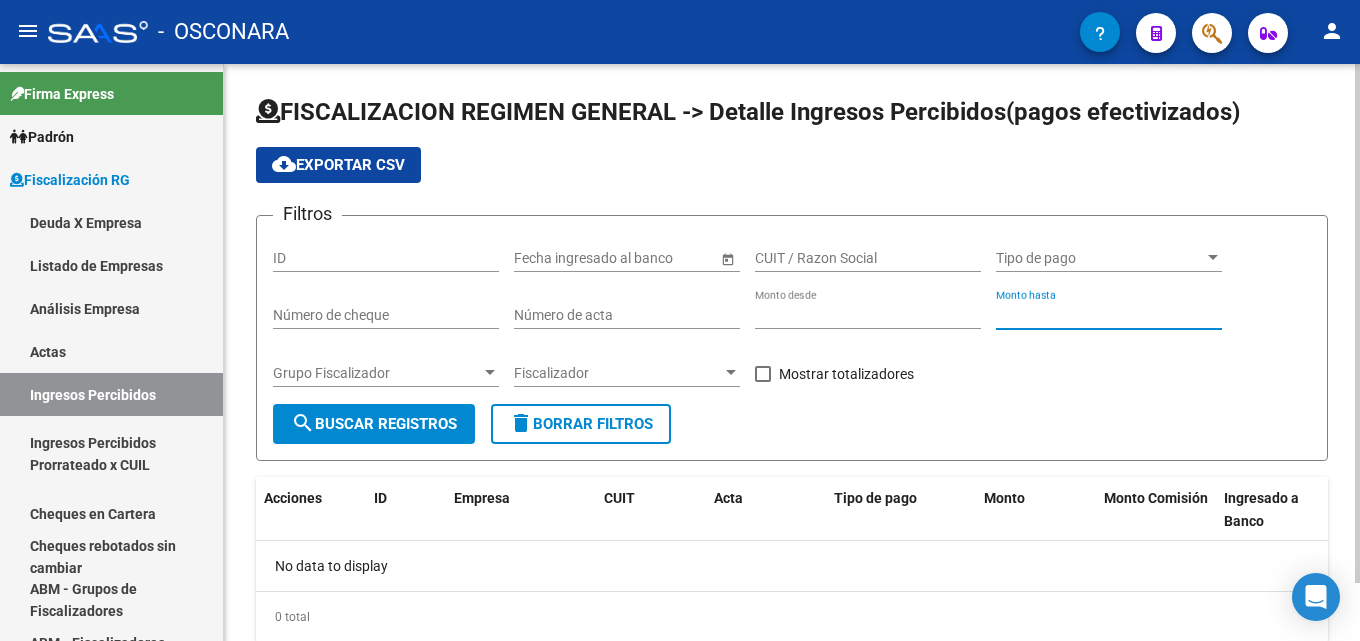 type 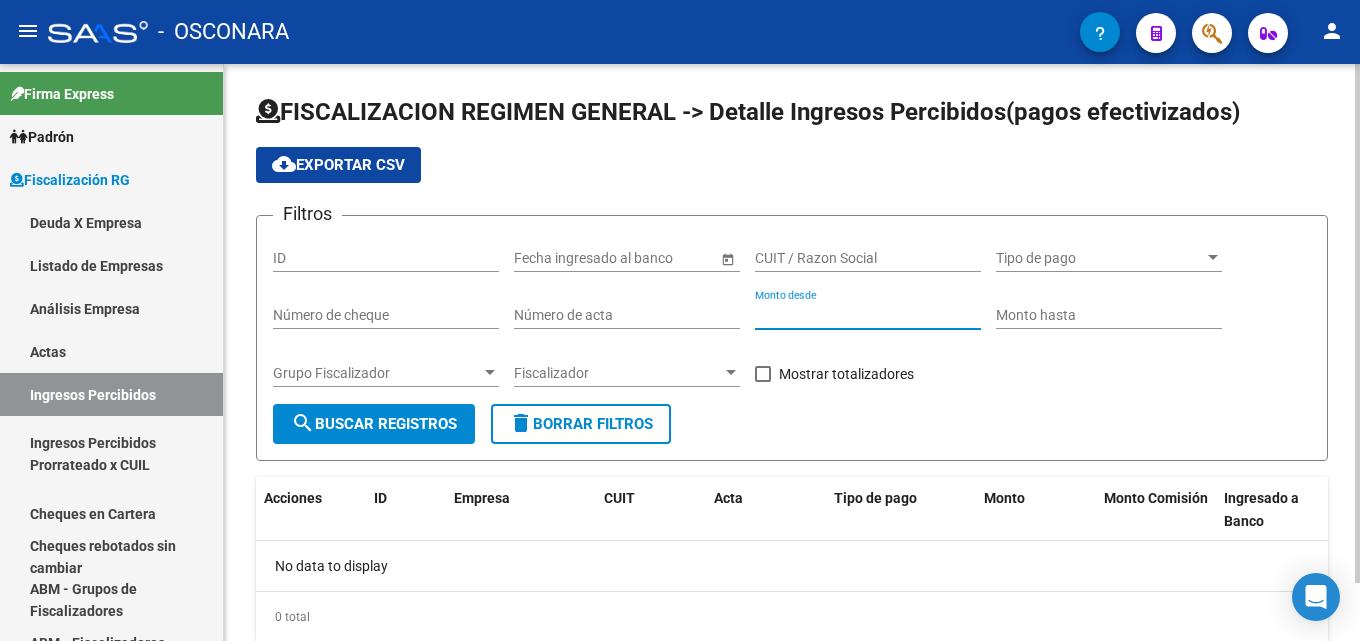 click on "[NUMBER]" at bounding box center (868, 315) 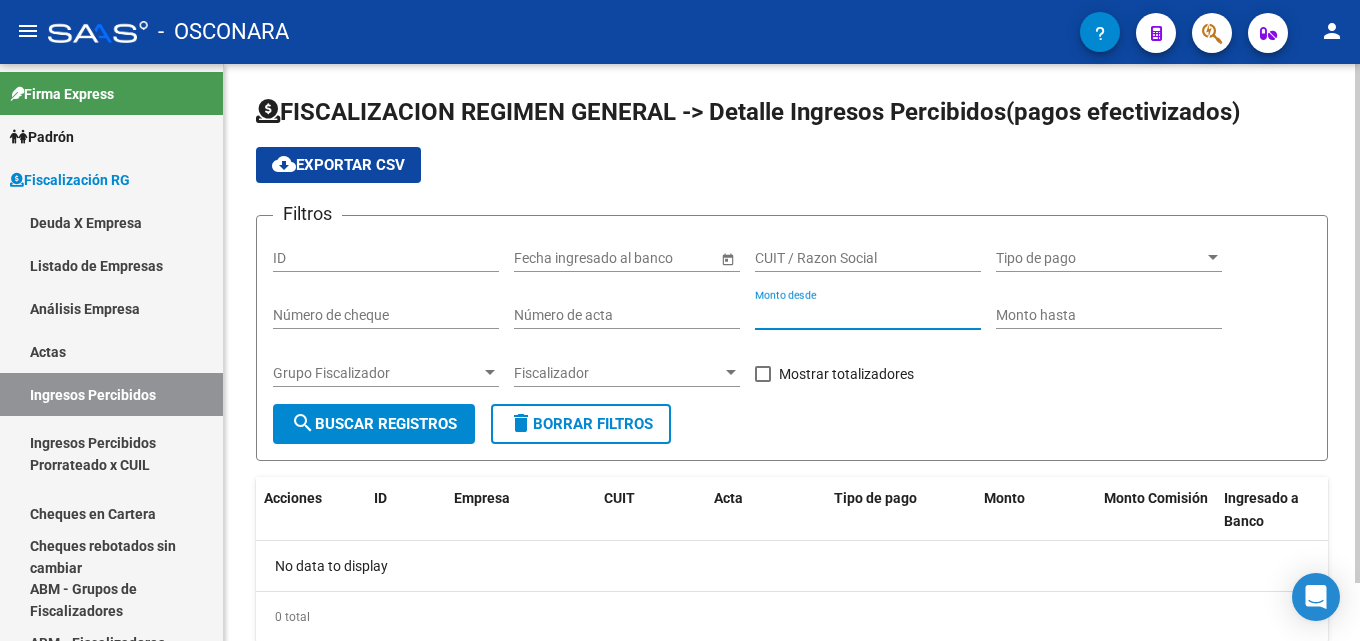 type on "[PRICE]" 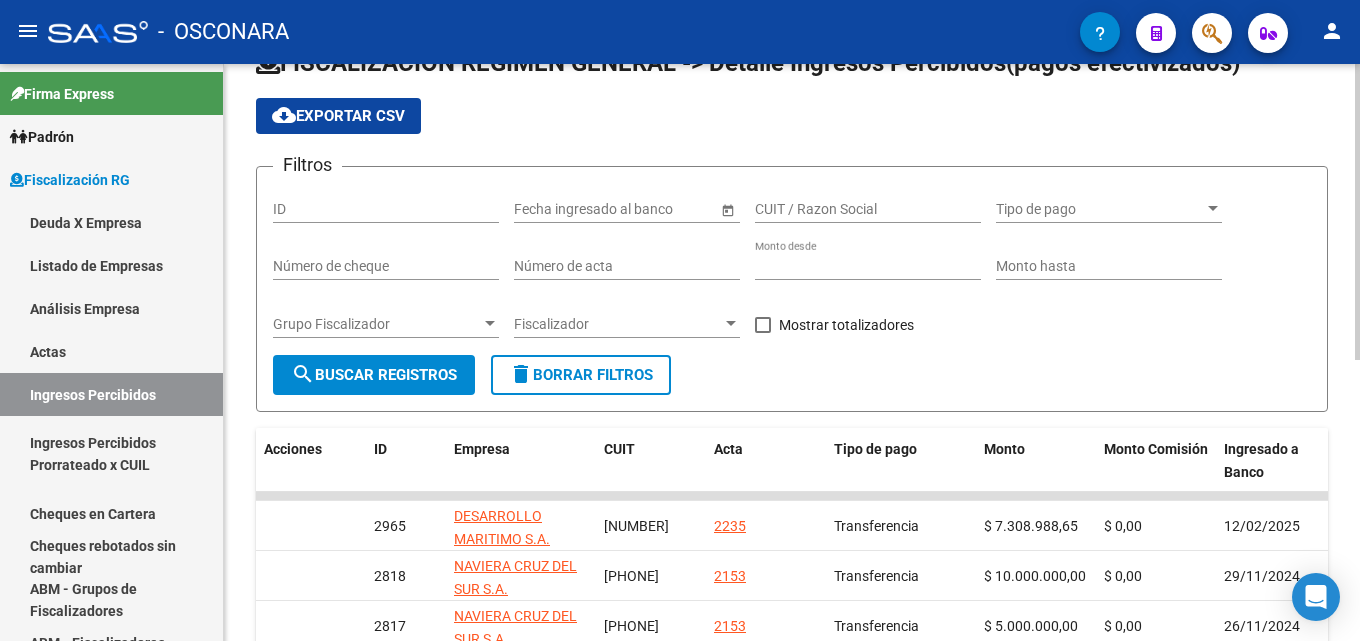 scroll, scrollTop: 46, scrollLeft: 0, axis: vertical 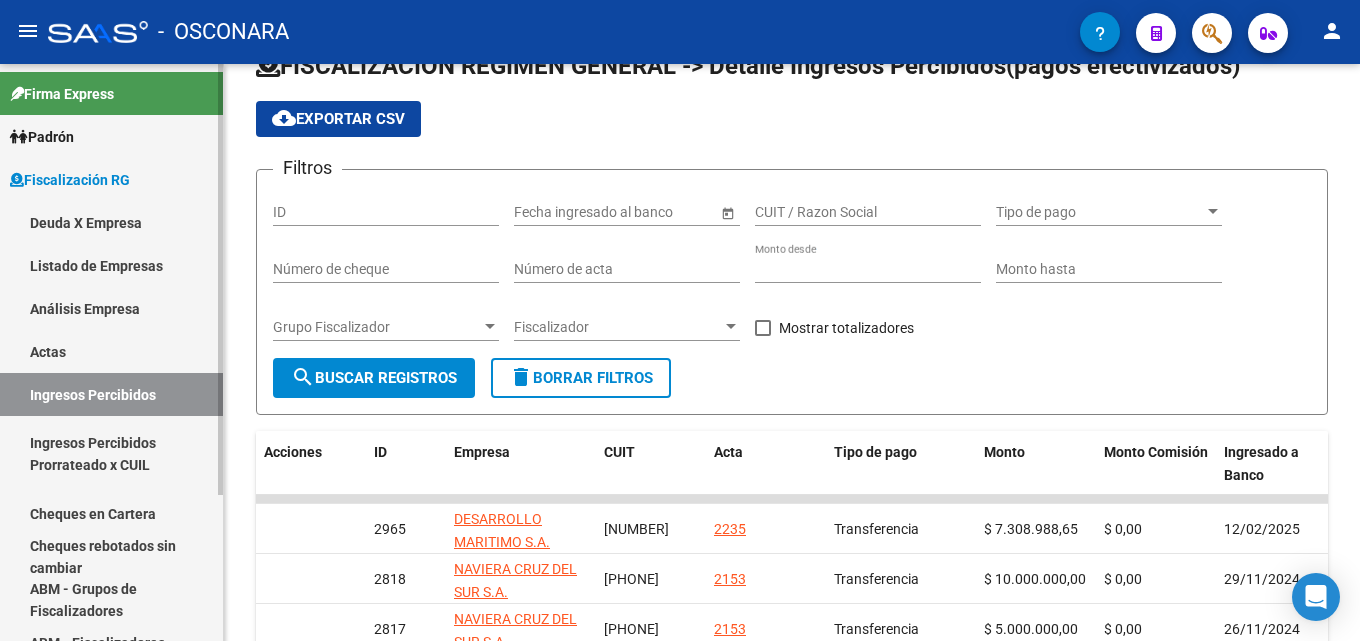 click on "Análisis Empresa" at bounding box center (111, 308) 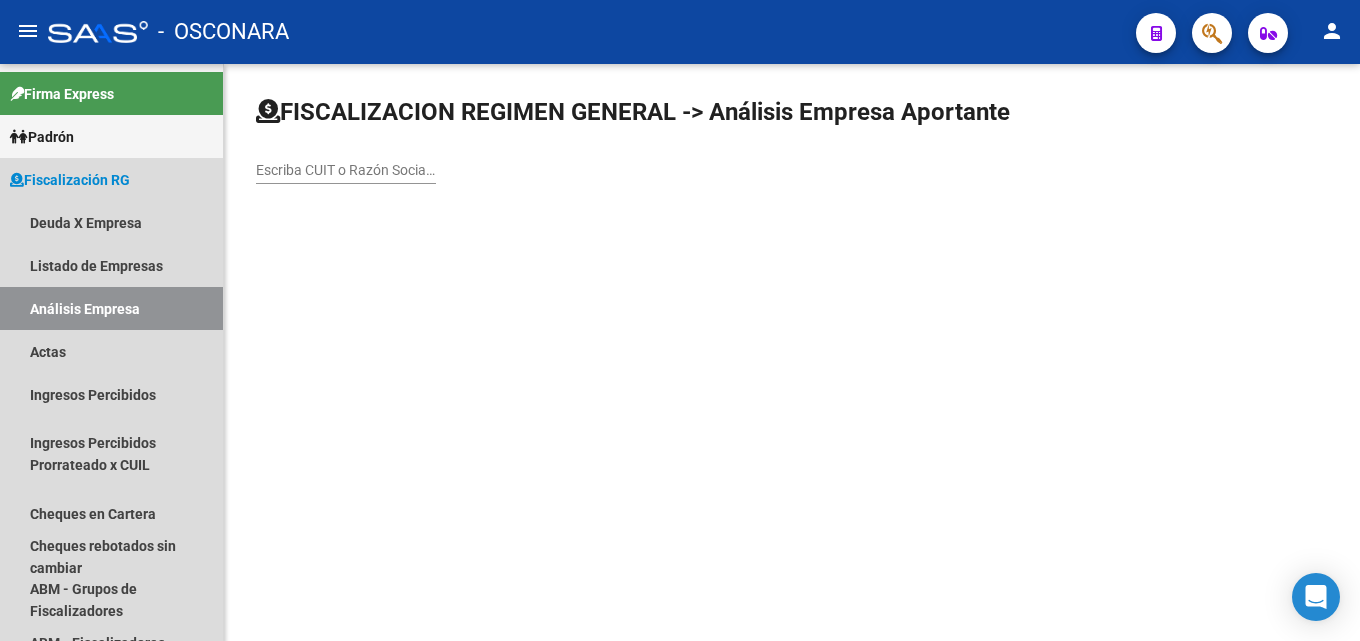 scroll, scrollTop: 0, scrollLeft: 0, axis: both 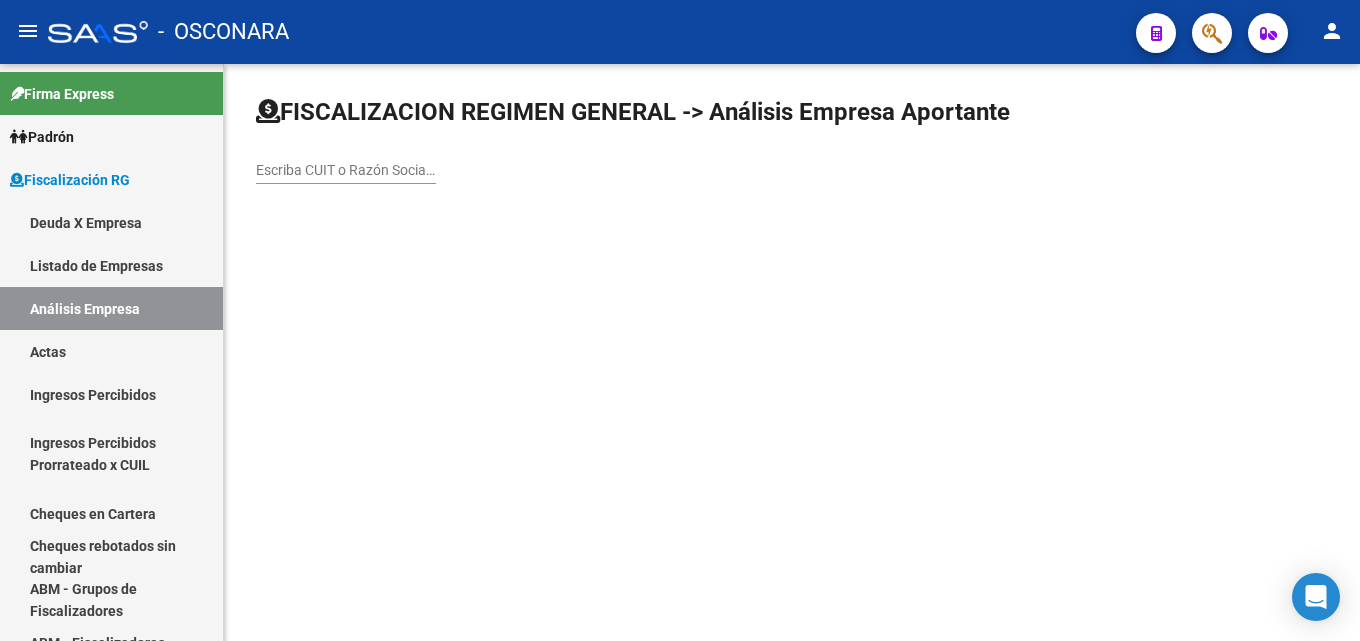 click on "Escriba CUIT o Razón Social para buscar" 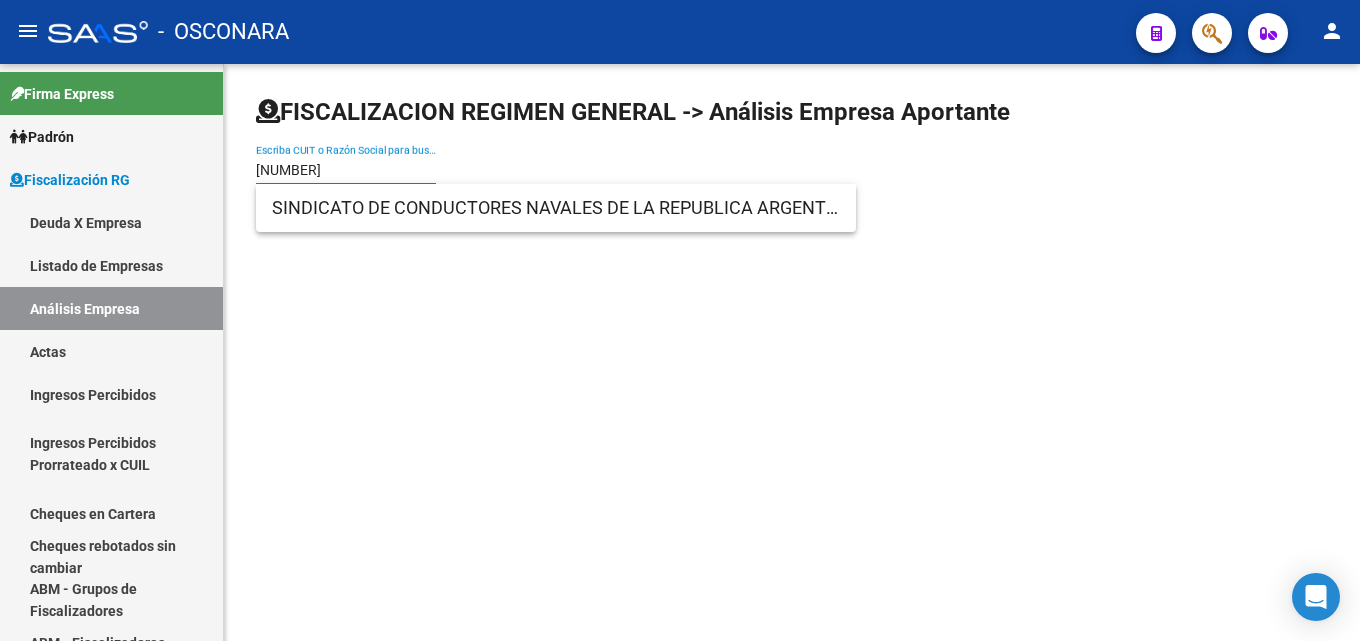 type on "[NUMBER]" 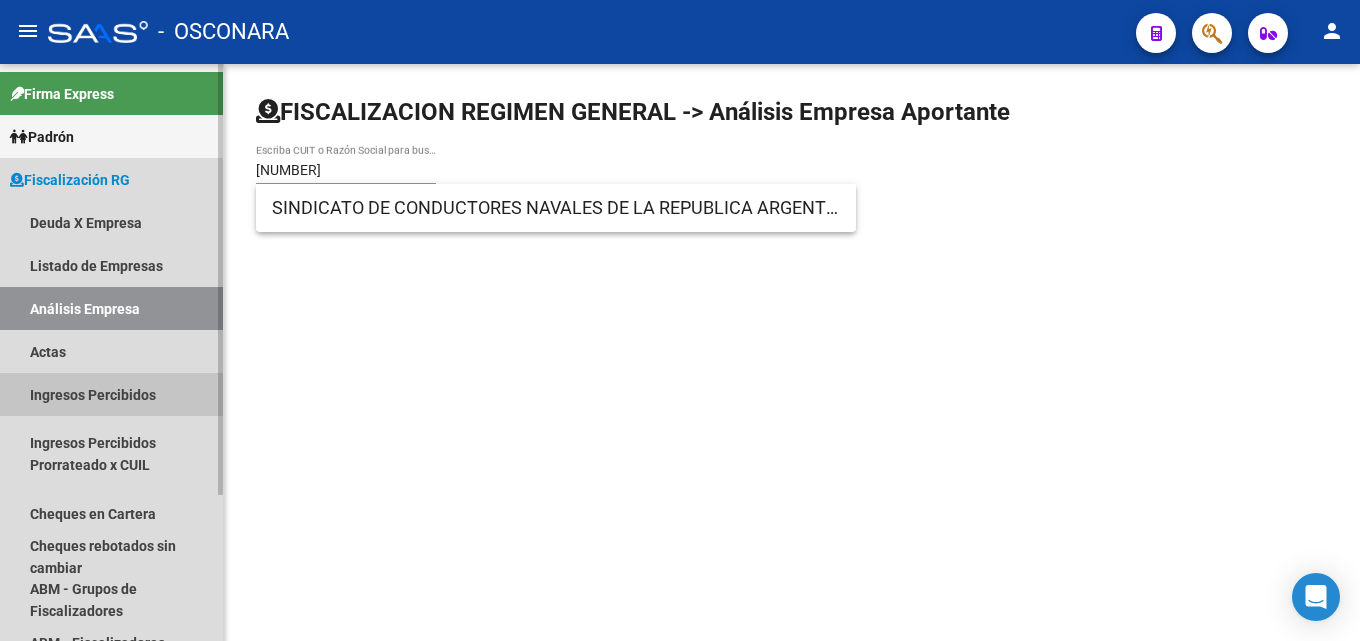 click on "Ingresos Percibidos" at bounding box center [111, 394] 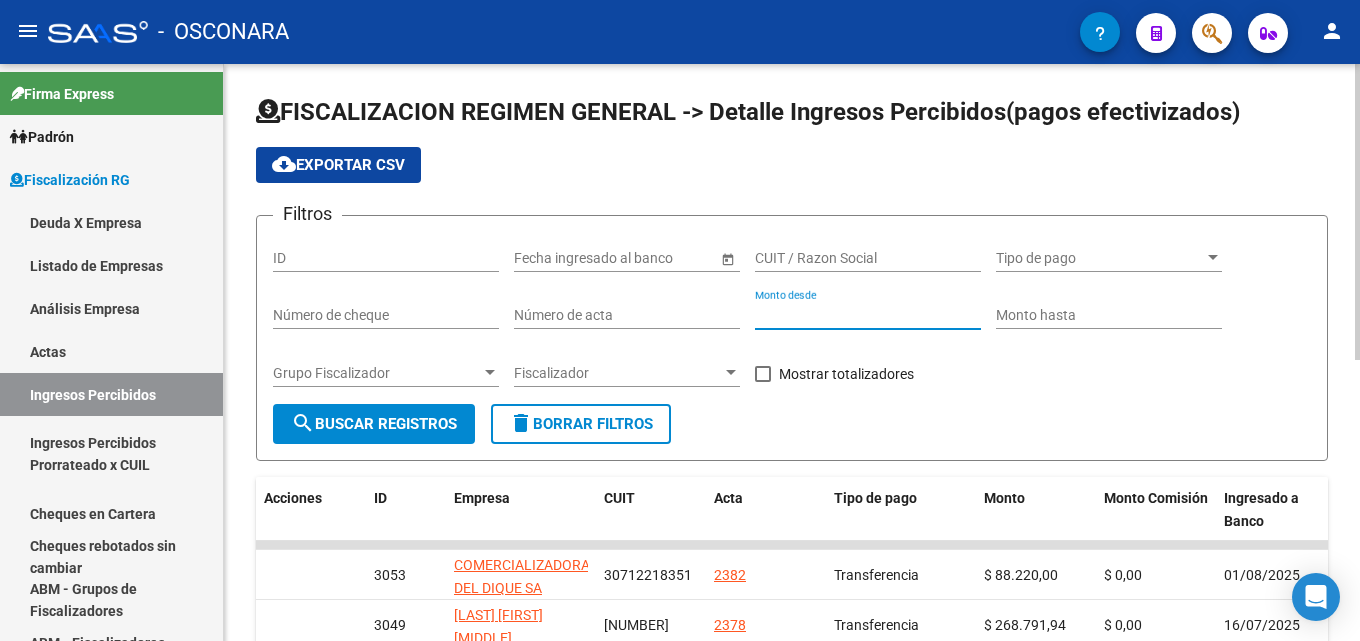 click on "Monto desde" at bounding box center [868, 315] 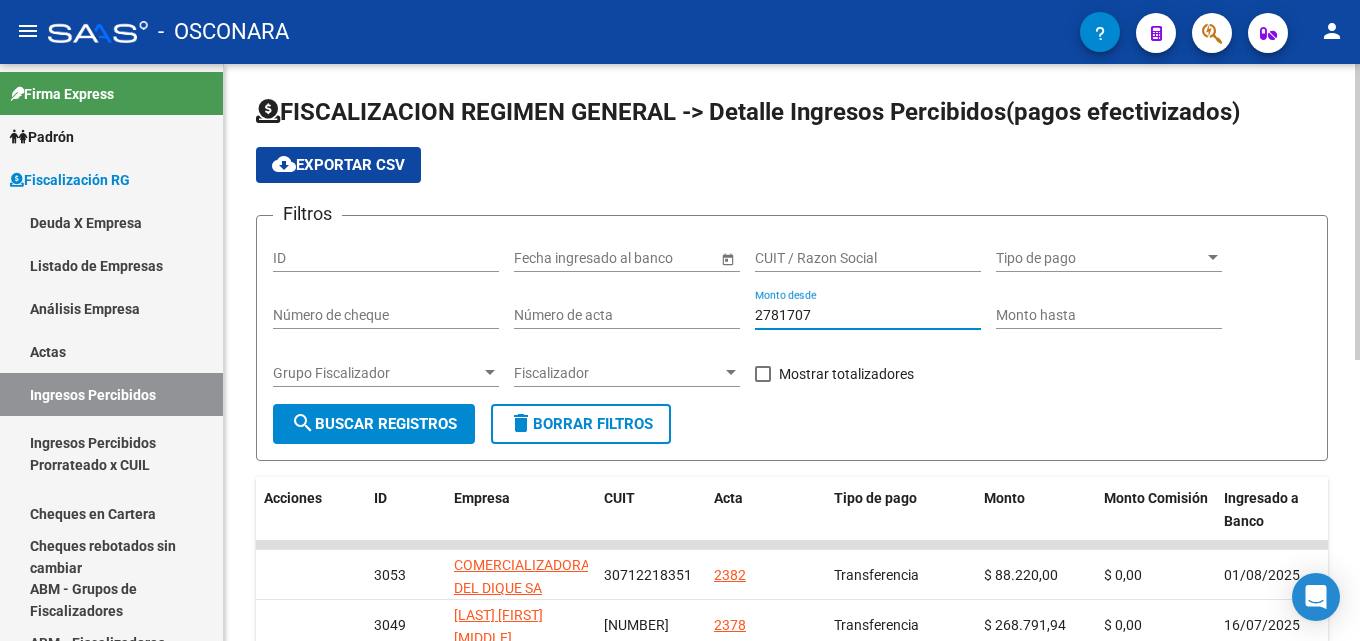 type on "2781707" 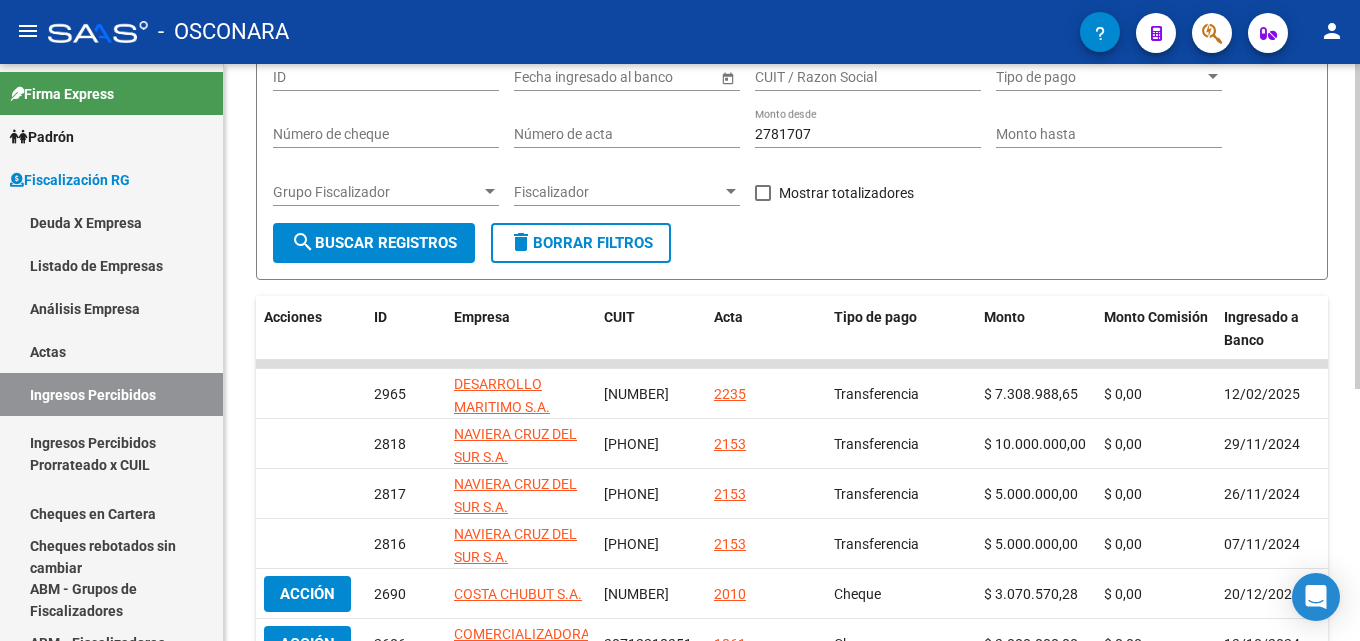 scroll, scrollTop: 0, scrollLeft: 0, axis: both 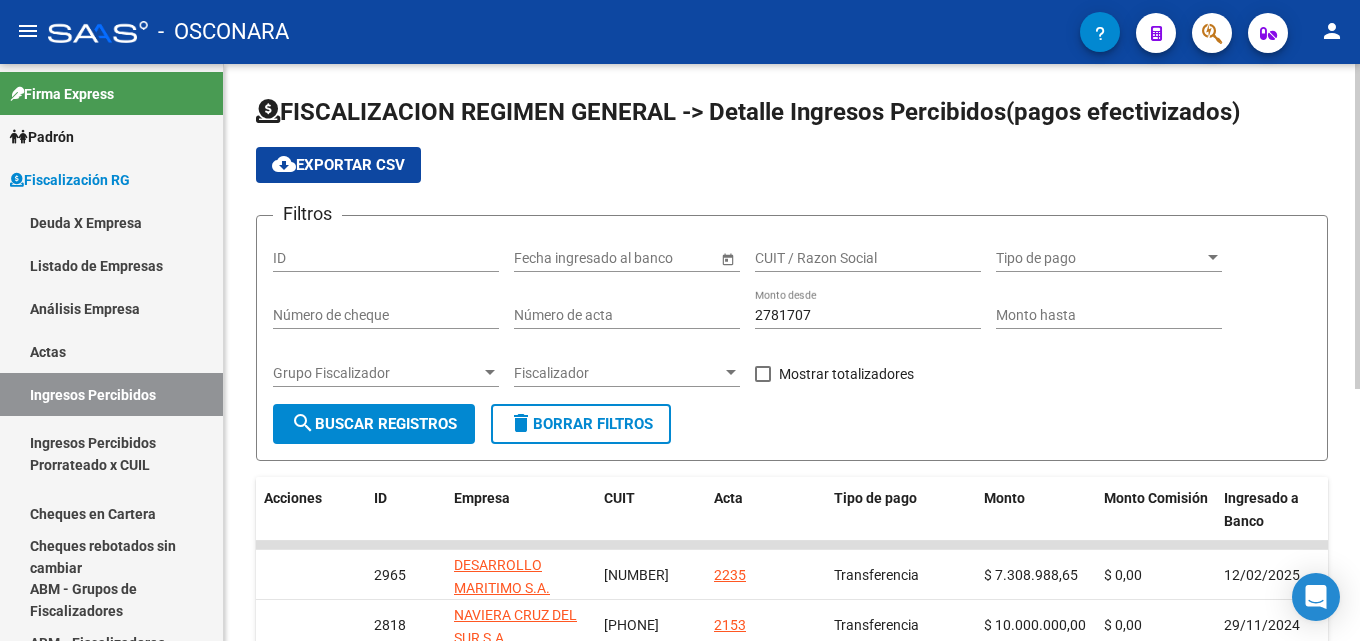 click on "Monto hasta" at bounding box center (1109, 315) 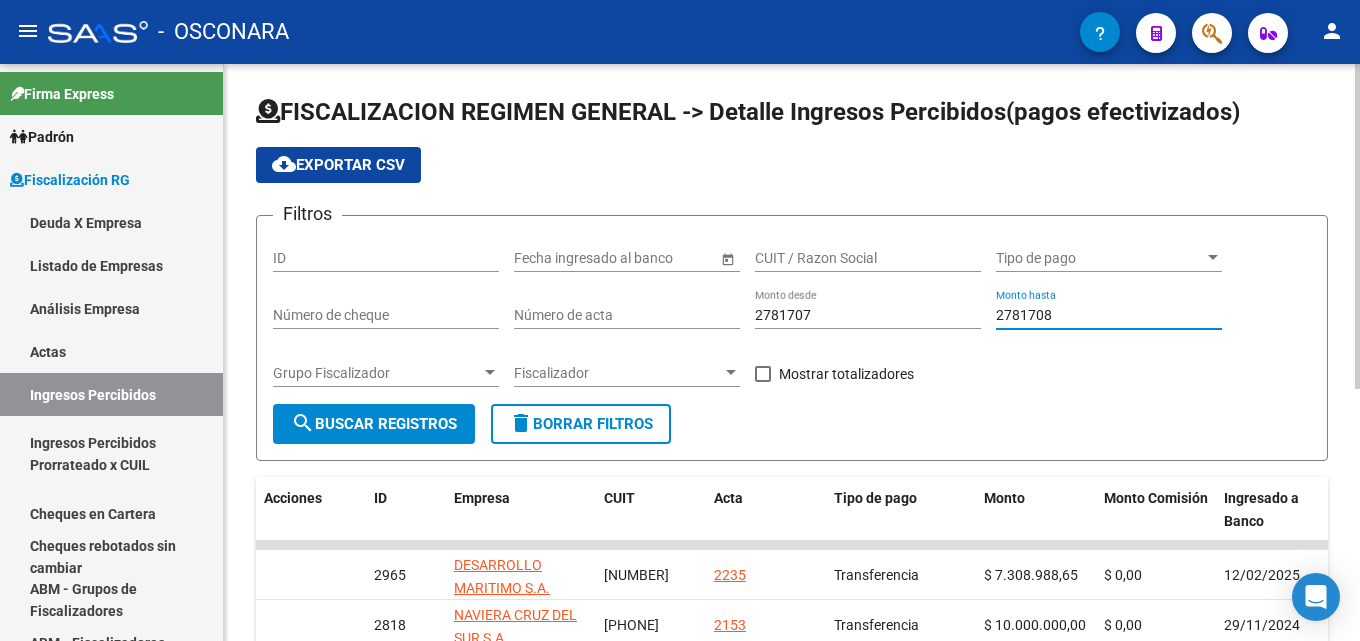 click on "search  Buscar Registros" 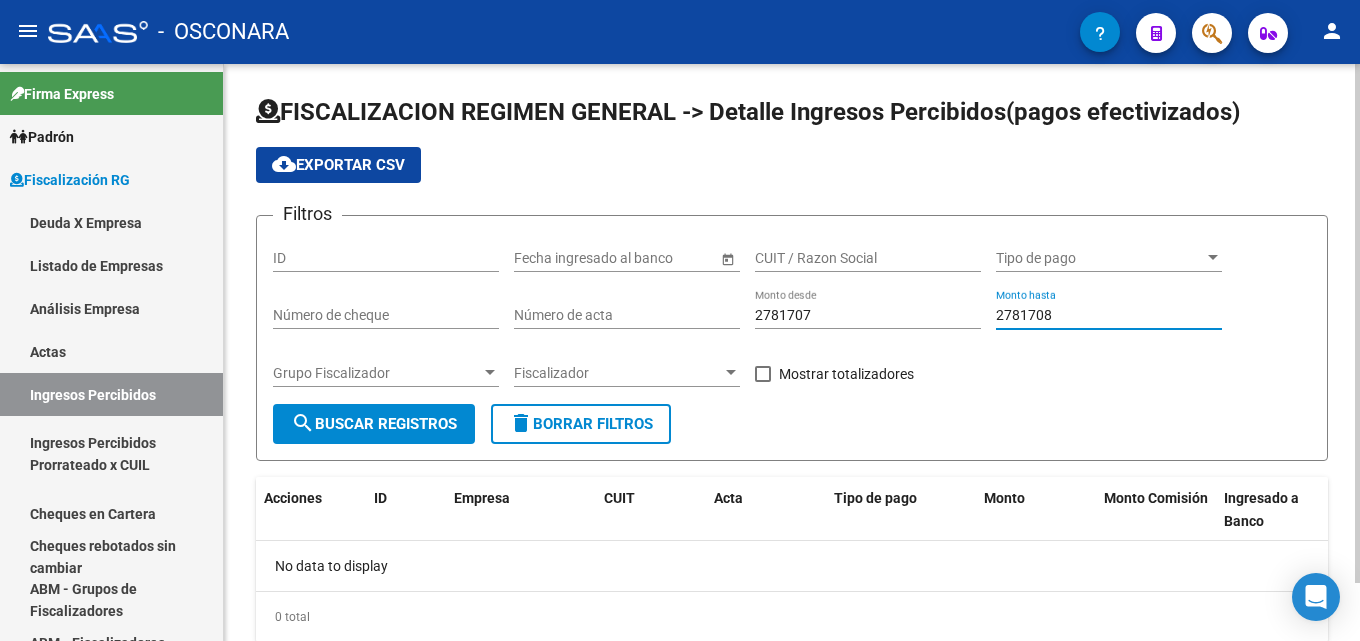 click on "2781708" at bounding box center (1109, 315) 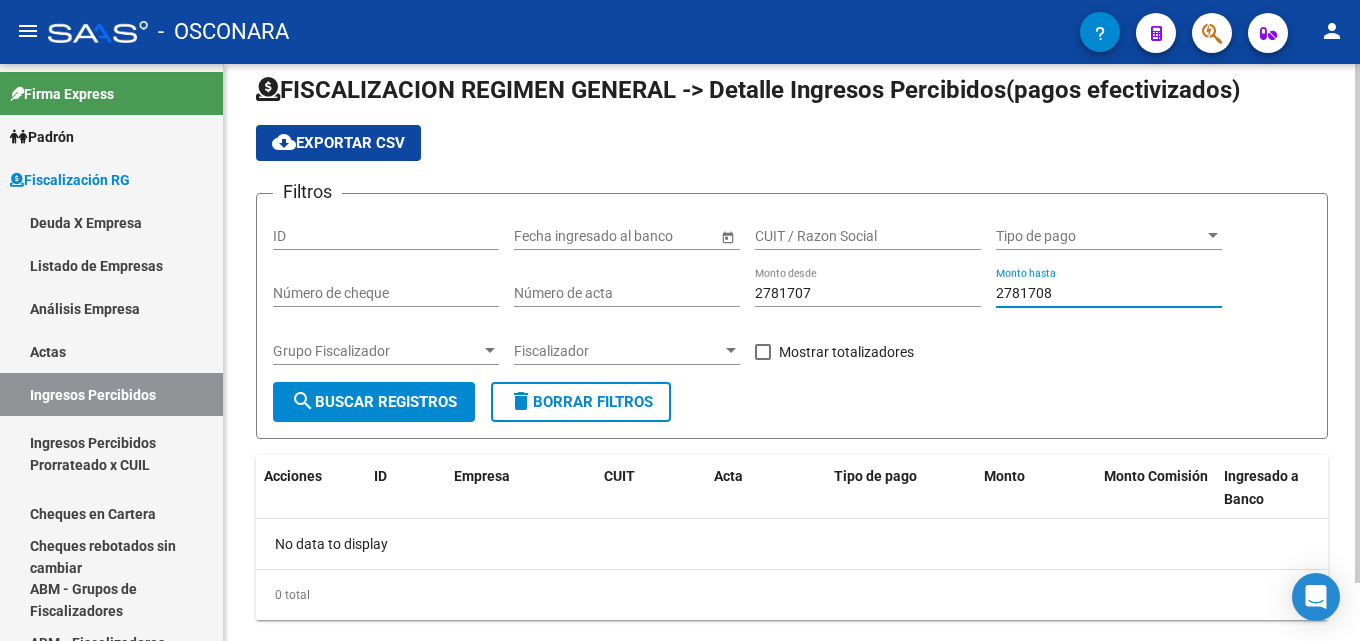 scroll, scrollTop: 0, scrollLeft: 0, axis: both 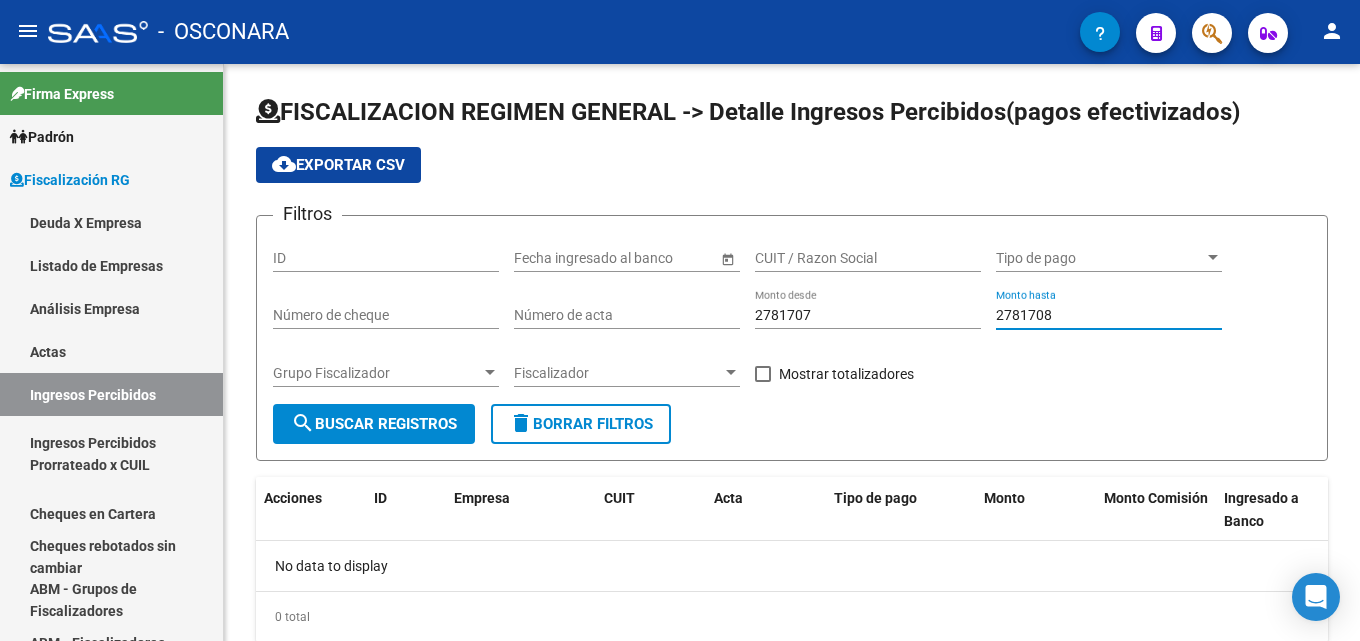 type on "[NUMBER]" 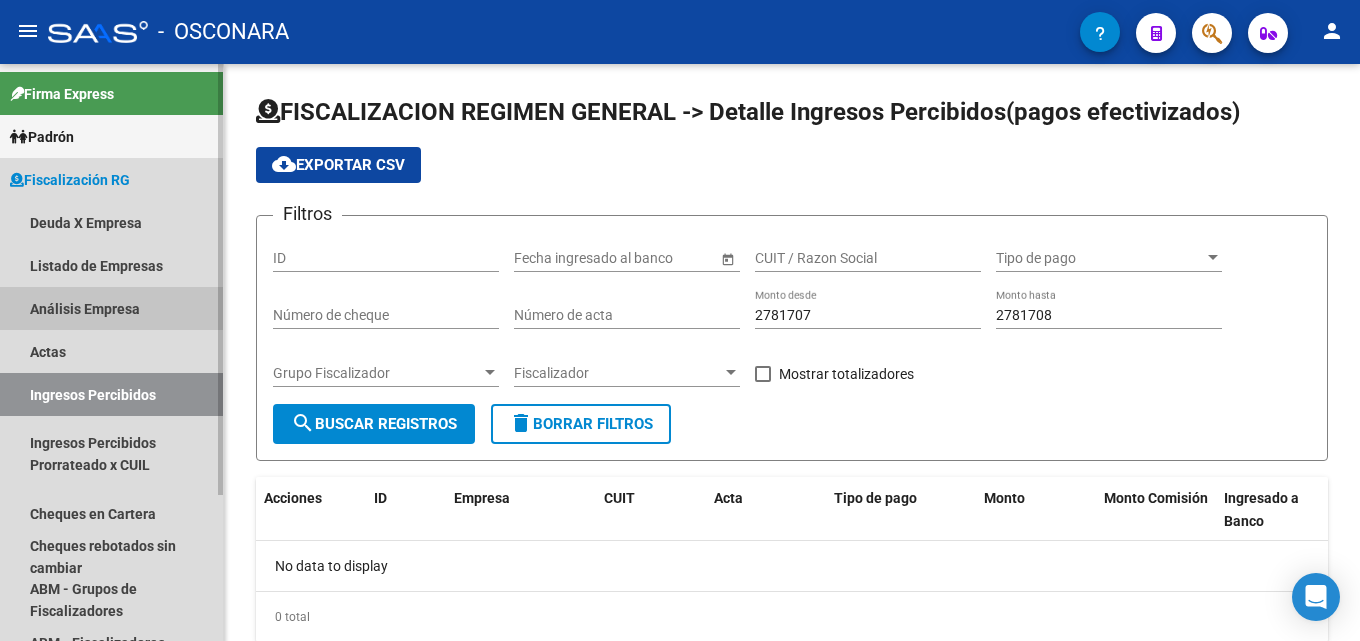 click on "Análisis Empresa" at bounding box center (111, 308) 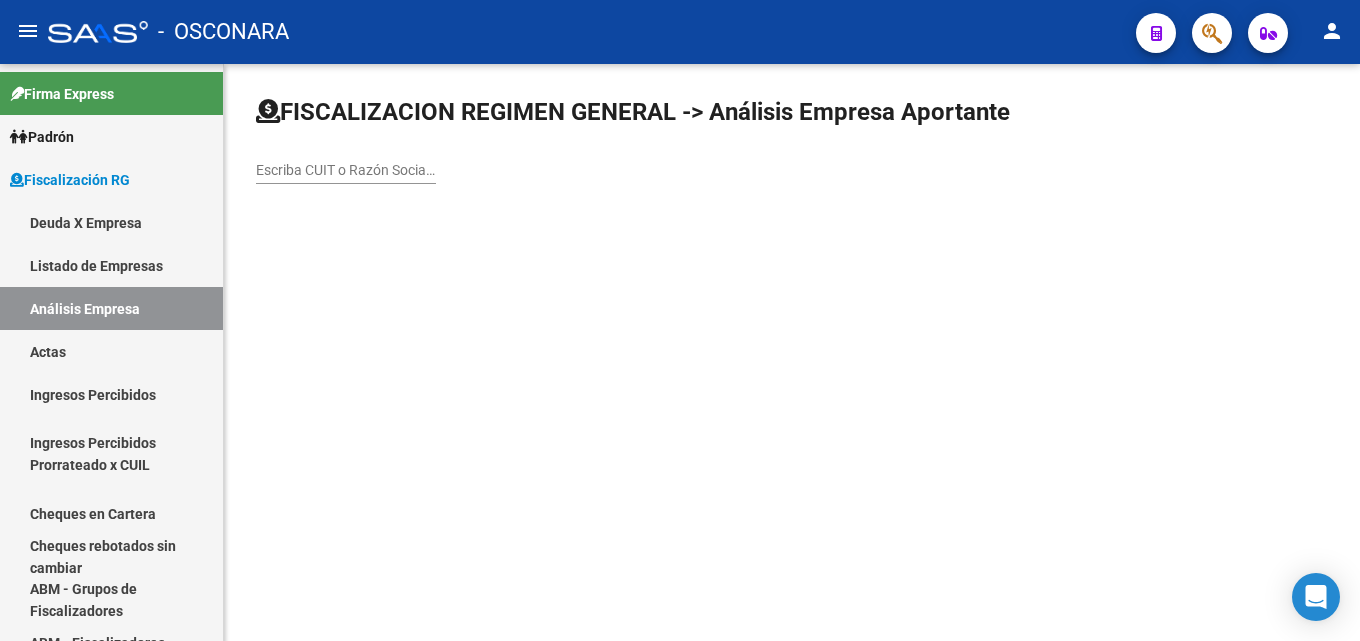 click on "Escriba CUIT o Razón Social para buscar" at bounding box center (346, 170) 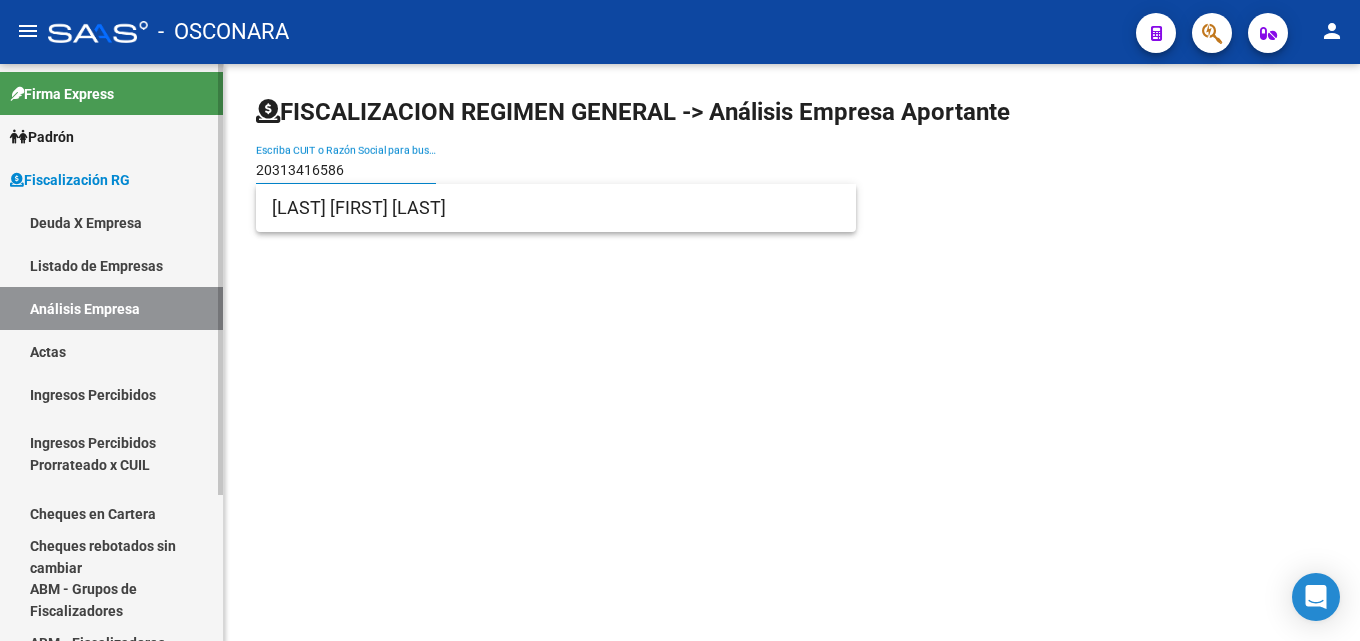 click on "Firma Express     Padrón Afiliados Empadronados Padrón Ágil Análisis Afiliado Categorías Última DDJJ    Fiscalización RG Deuda X Empresa Listado de Empresas Análisis Empresa Actas Ingresos Percibidos Ingresos Percibidos Prorrateado x CUIL Cheques en Cartera Cheques rebotados sin cambiar ABM - Grupos de Fiscalizadores ABM - Fiscalizadores DDJJ Sospechosas    Explorador de Archivos Sistemas Externos Inserciones Manuales de Padrón Ágil    Instructivos    Datos de contacto  FISCALIZACION REGIMEN GENERAL -> Análisis Empresa Aportante [CUIT] Escriba CUIT o Razón Social para buscar Today Notifications people Social Ligula Purus Adipiscing local_offer PromotionsEtiam Ligula Dapibus info Updates Sollicitudin Euismod Fringilla delete_sweep Removed 6 items from task list [DATE] [DATE] notifications_paused Muted notifications [DATE] person_add Added [PERSON] to contact list [DATE]" 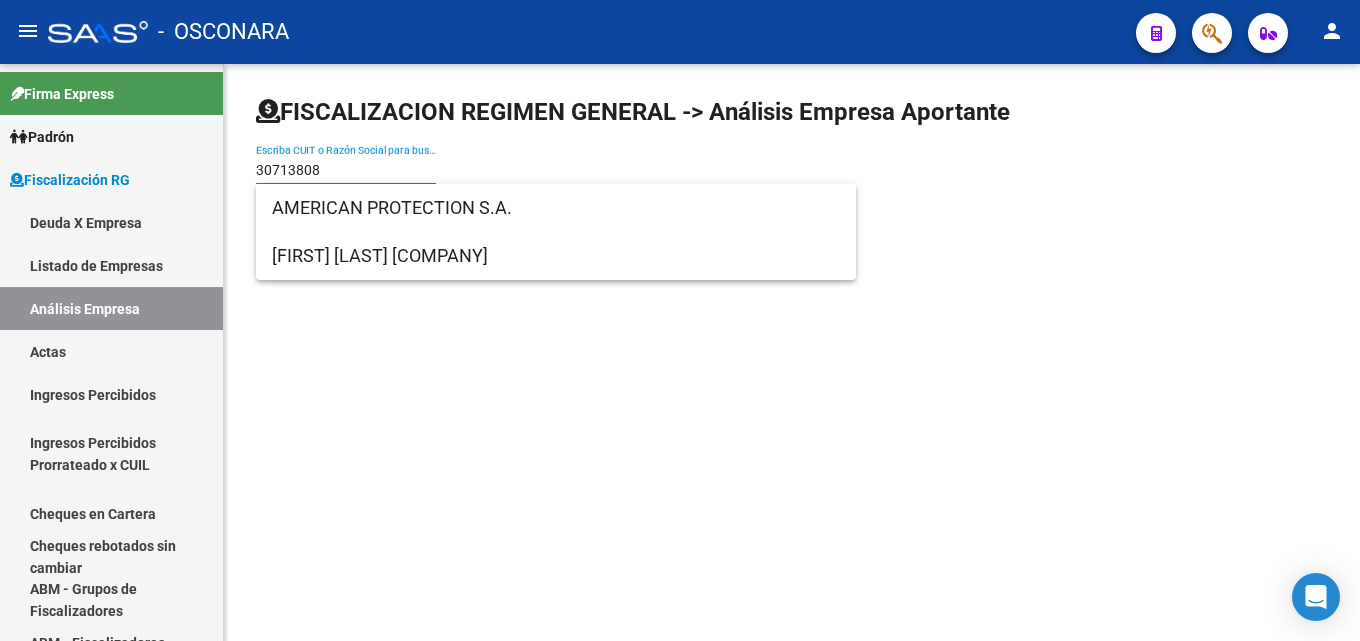 type on "30713808" 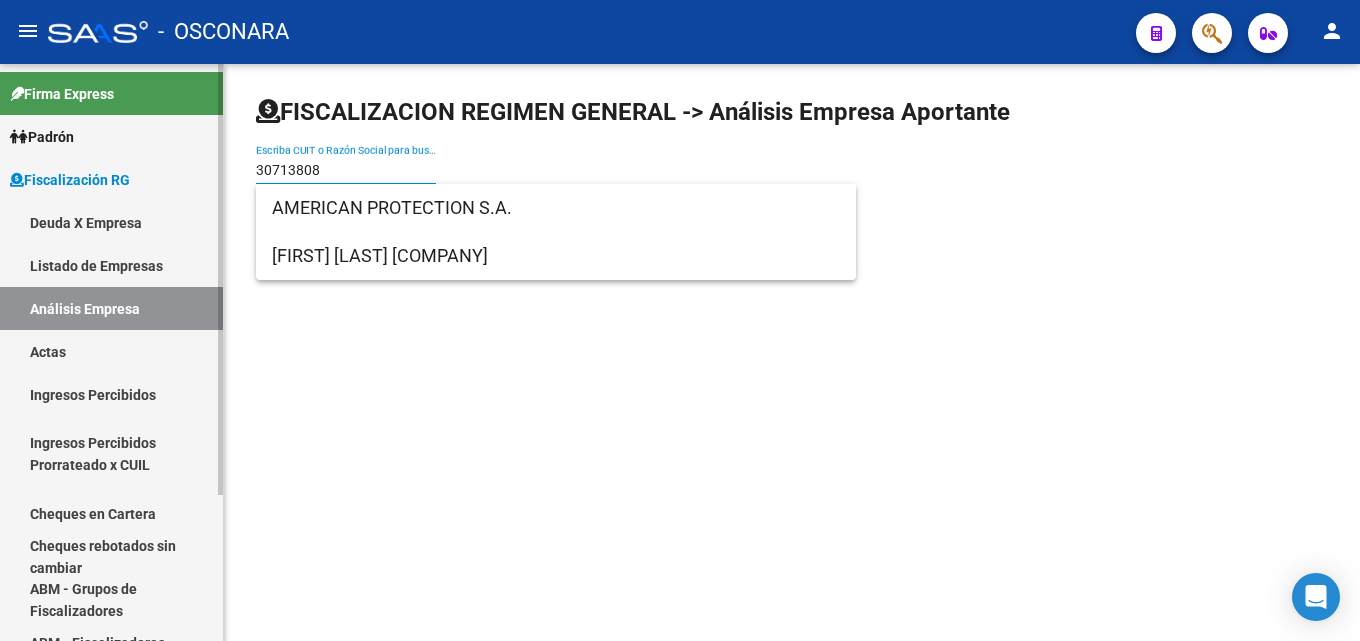 click on "Ingresos Percibidos" at bounding box center (111, 394) 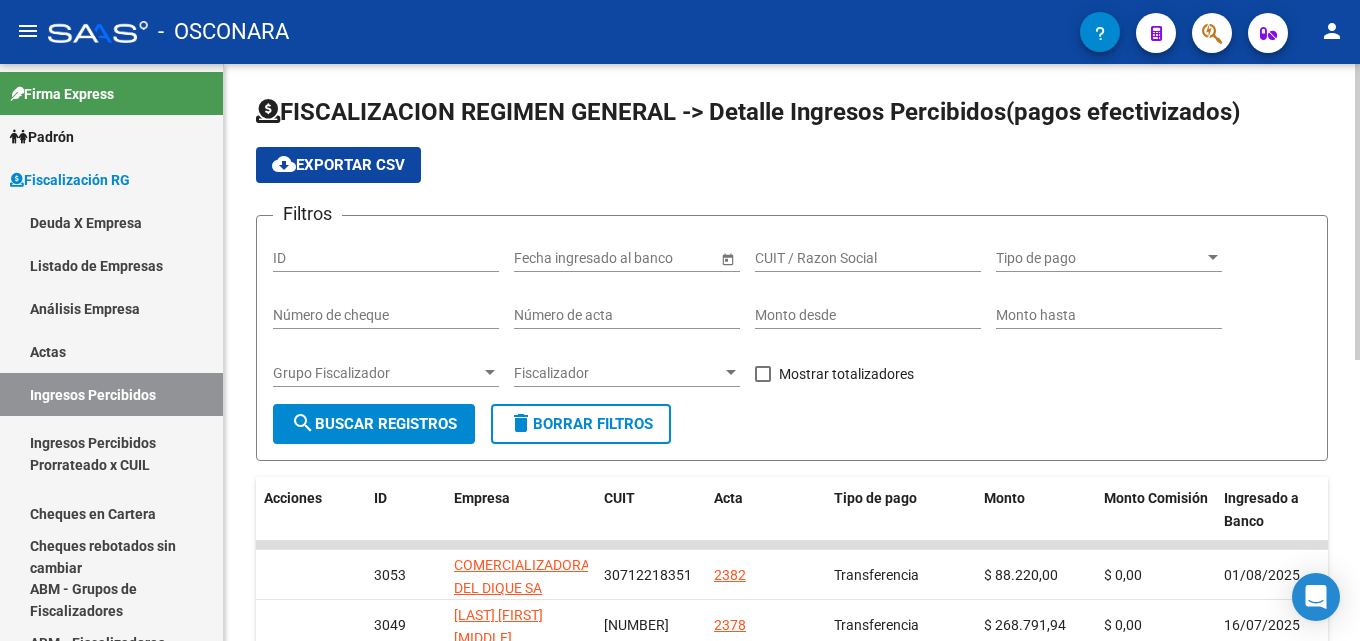 click on "Monto desde" at bounding box center (868, 315) 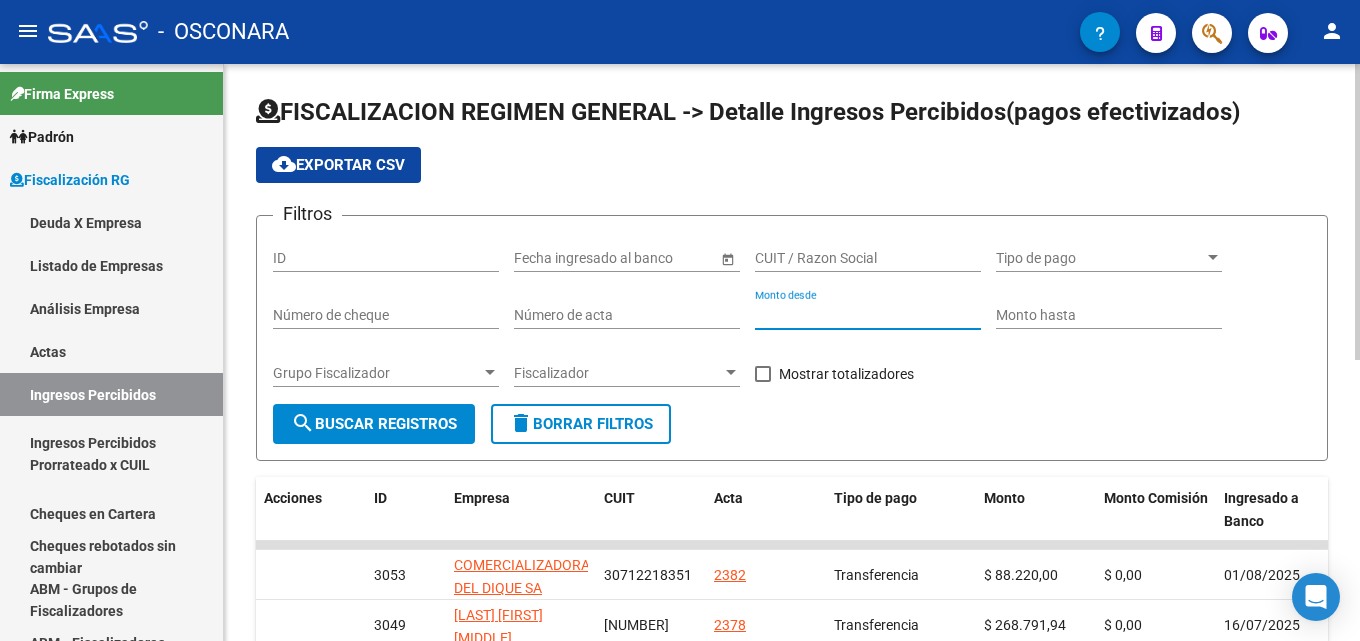 type on "[NUMBER]" 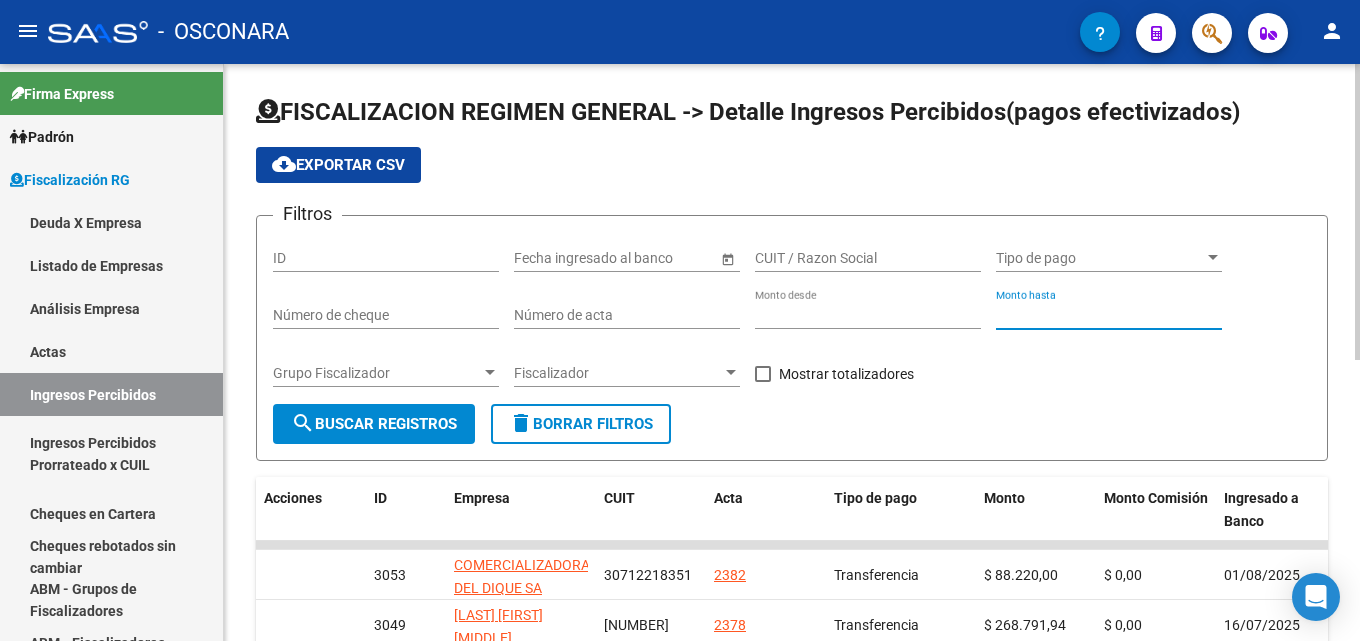 type on "[NUMBER]" 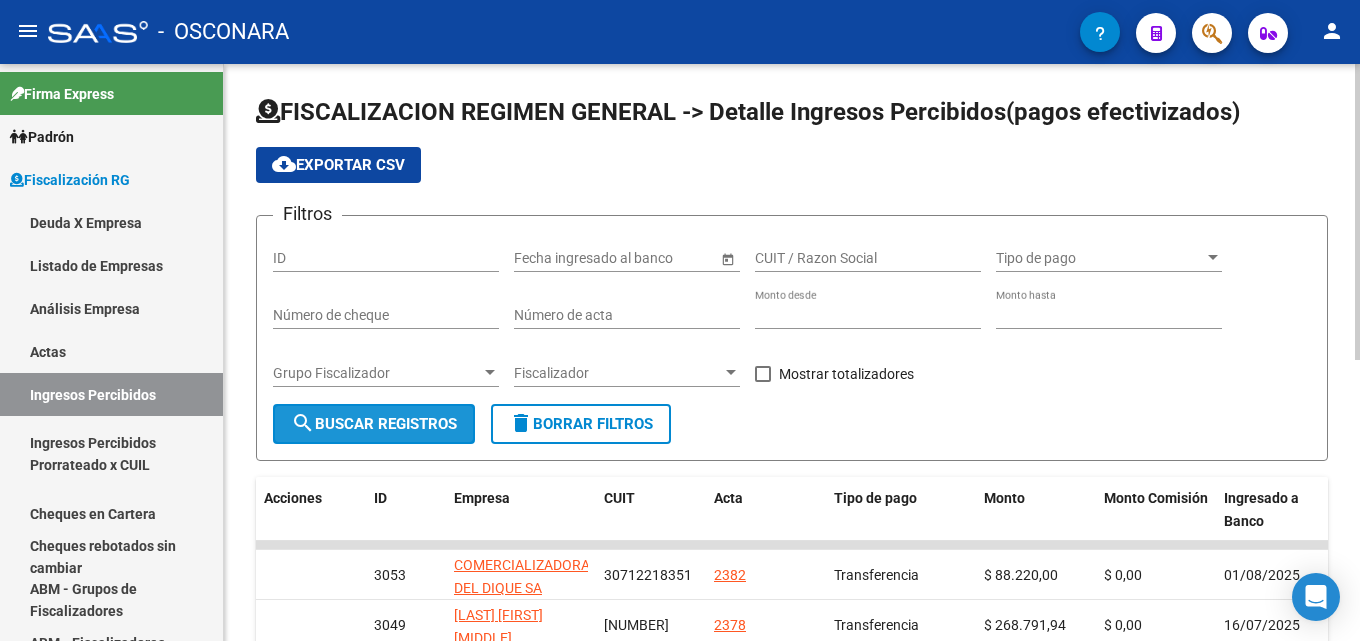 click on "search  Buscar Registros" 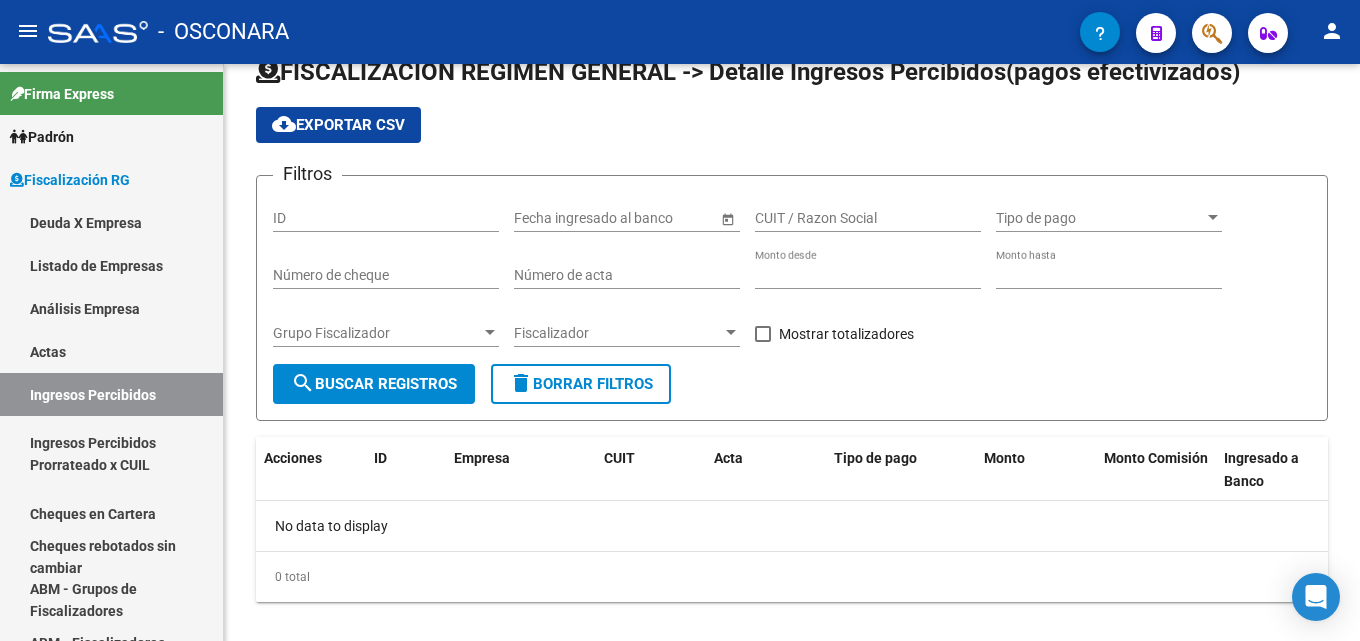 scroll, scrollTop: 0, scrollLeft: 0, axis: both 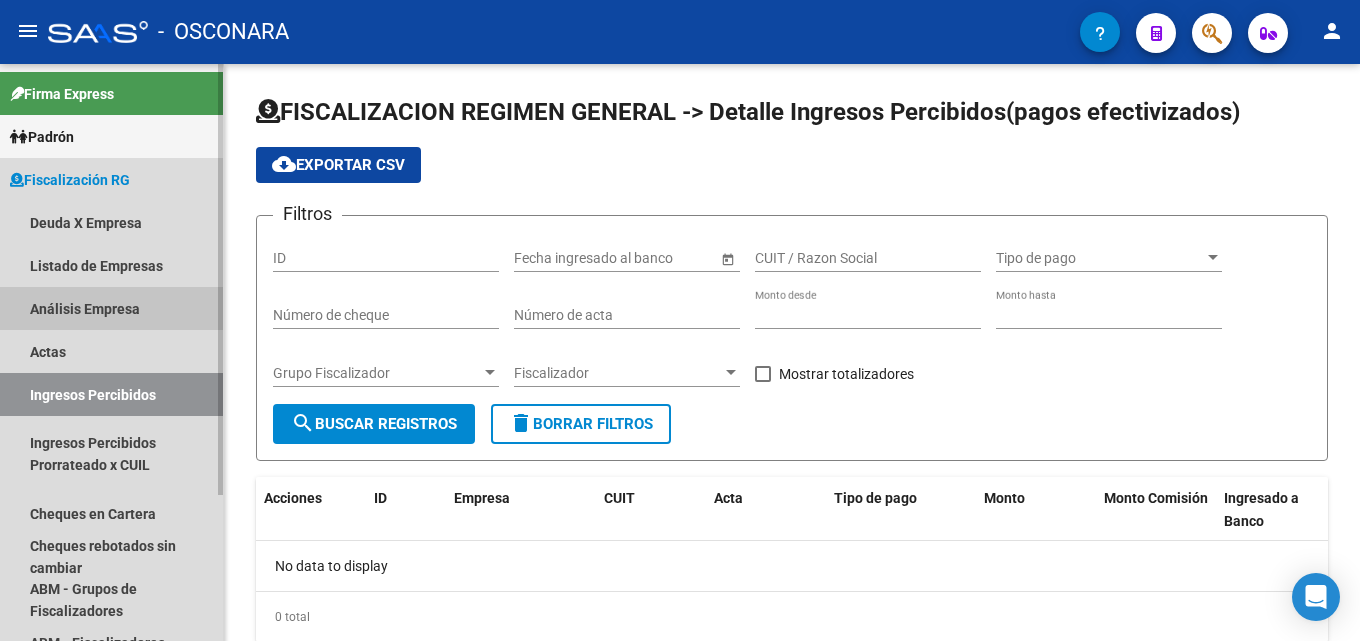 click on "Análisis Empresa" at bounding box center [111, 308] 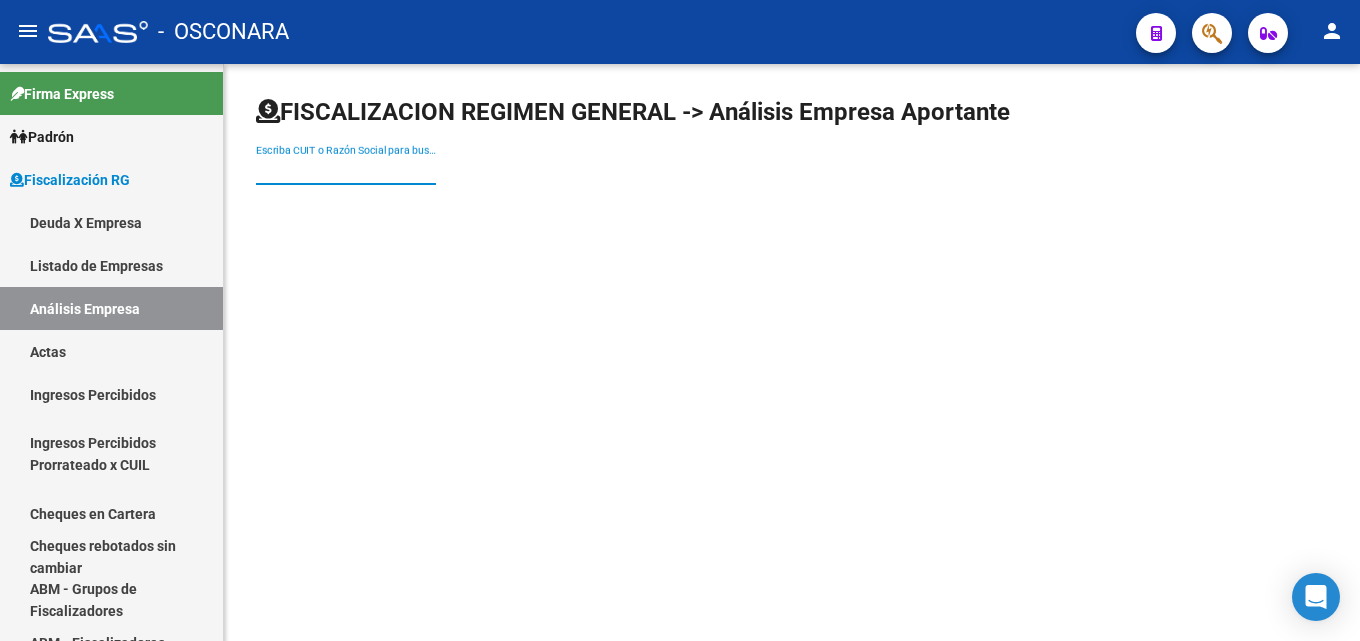 paste on "[NUMBER]" 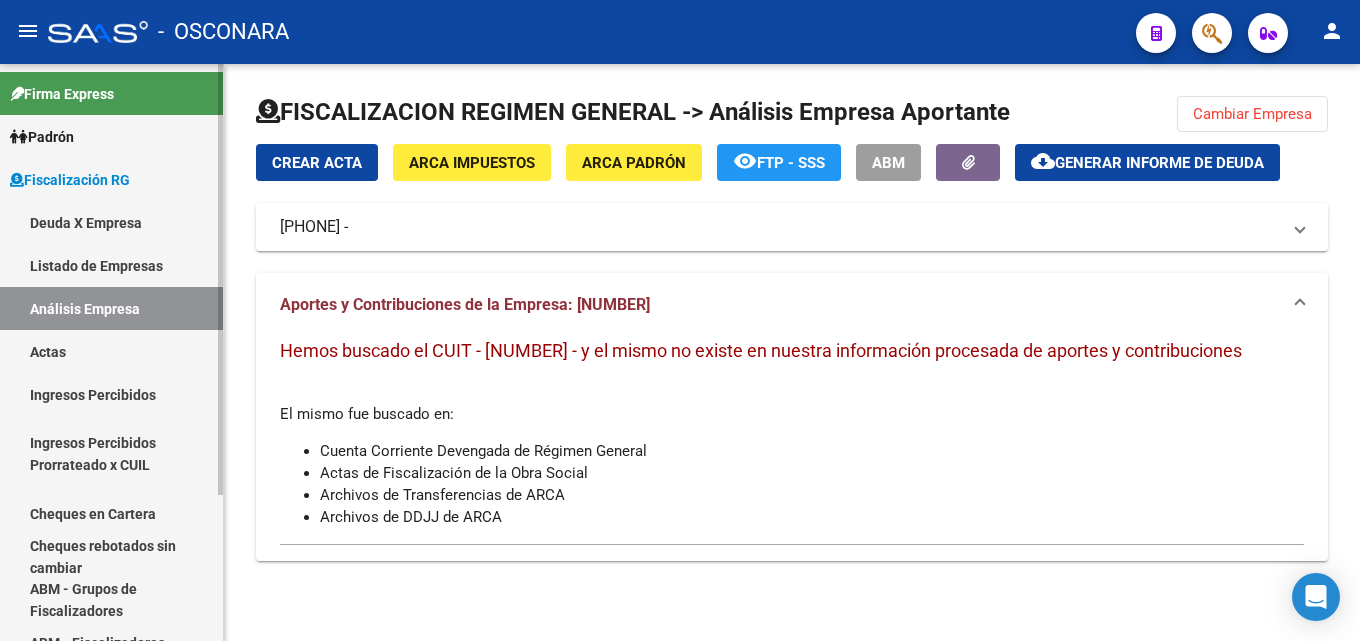 click on "Ingresos Percibidos" at bounding box center (111, 394) 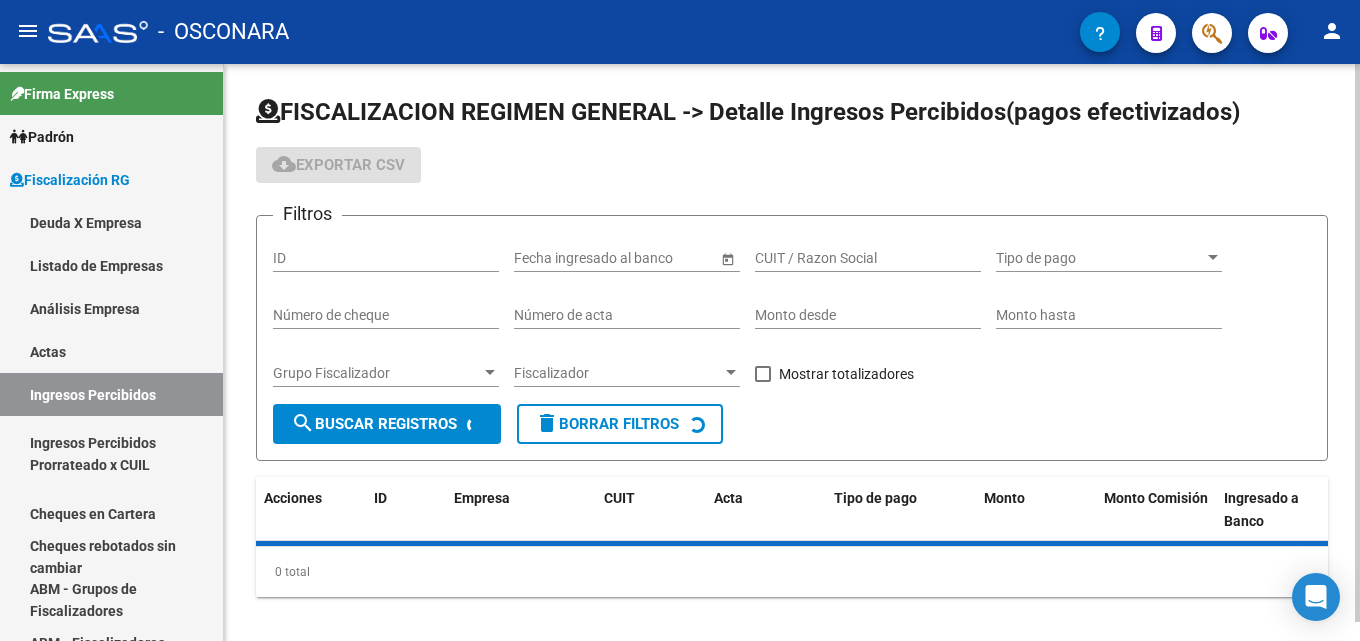 click on "Monto desde" at bounding box center [868, 315] 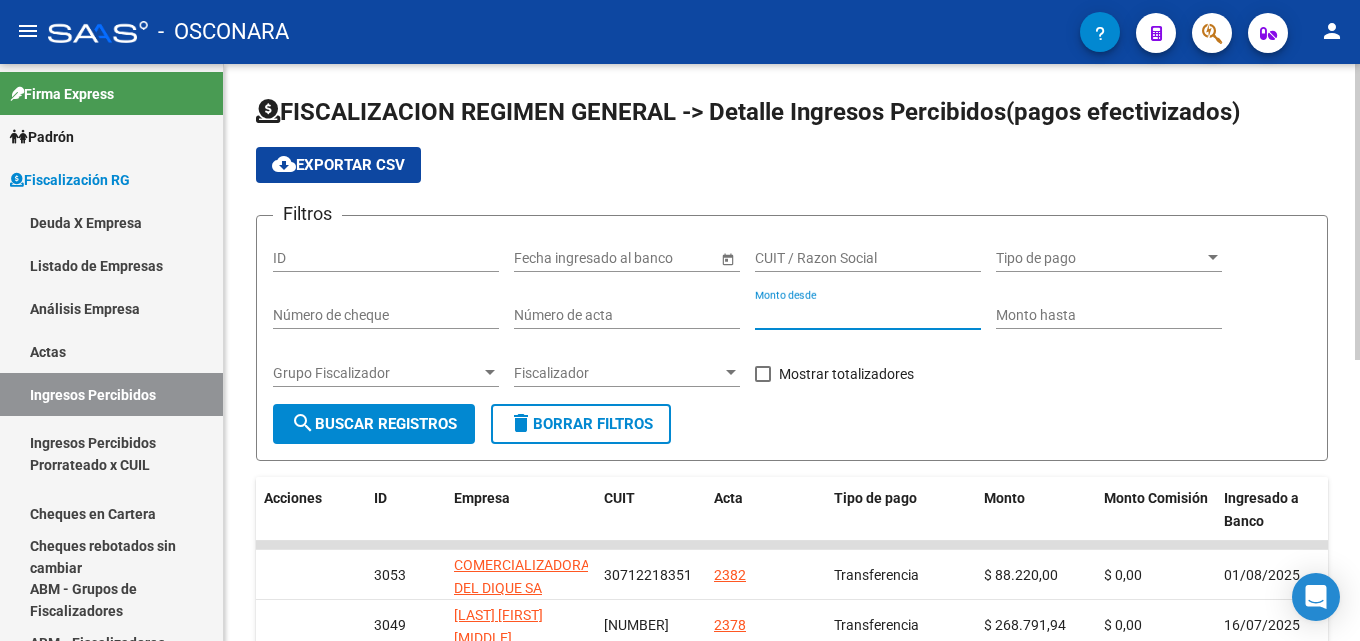 type on "[NUMBER]" 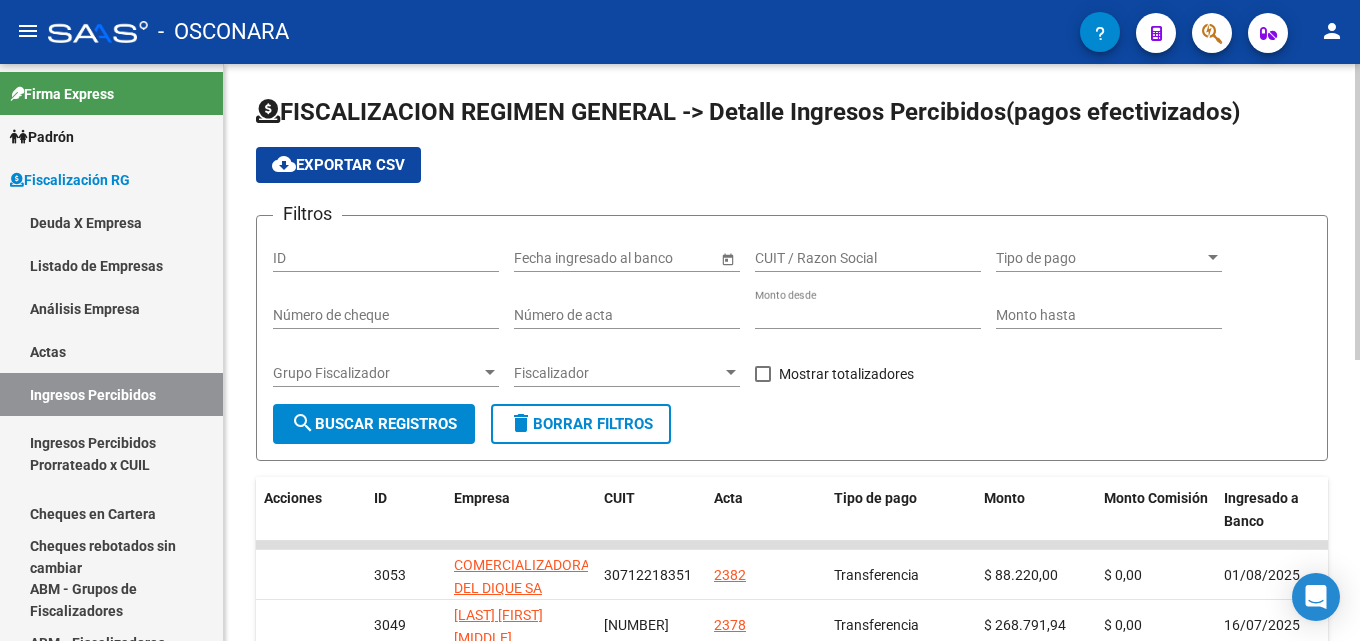 click on "Monto hasta" 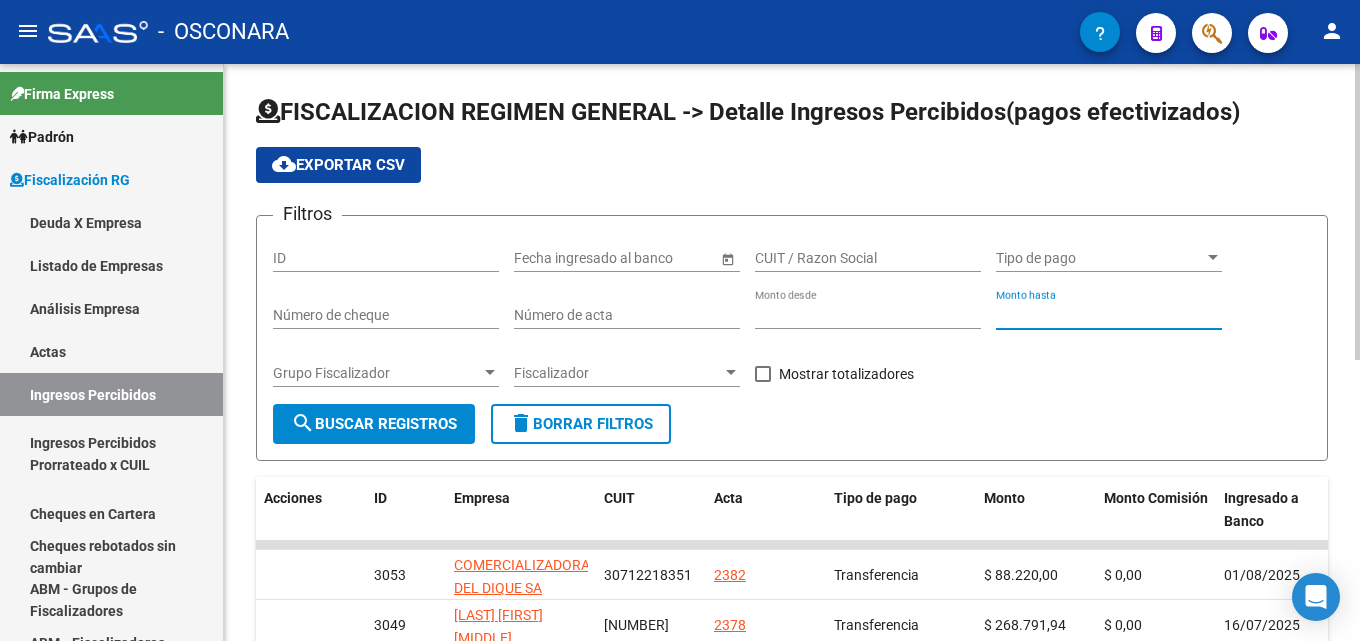 type on "[NUMBER]" 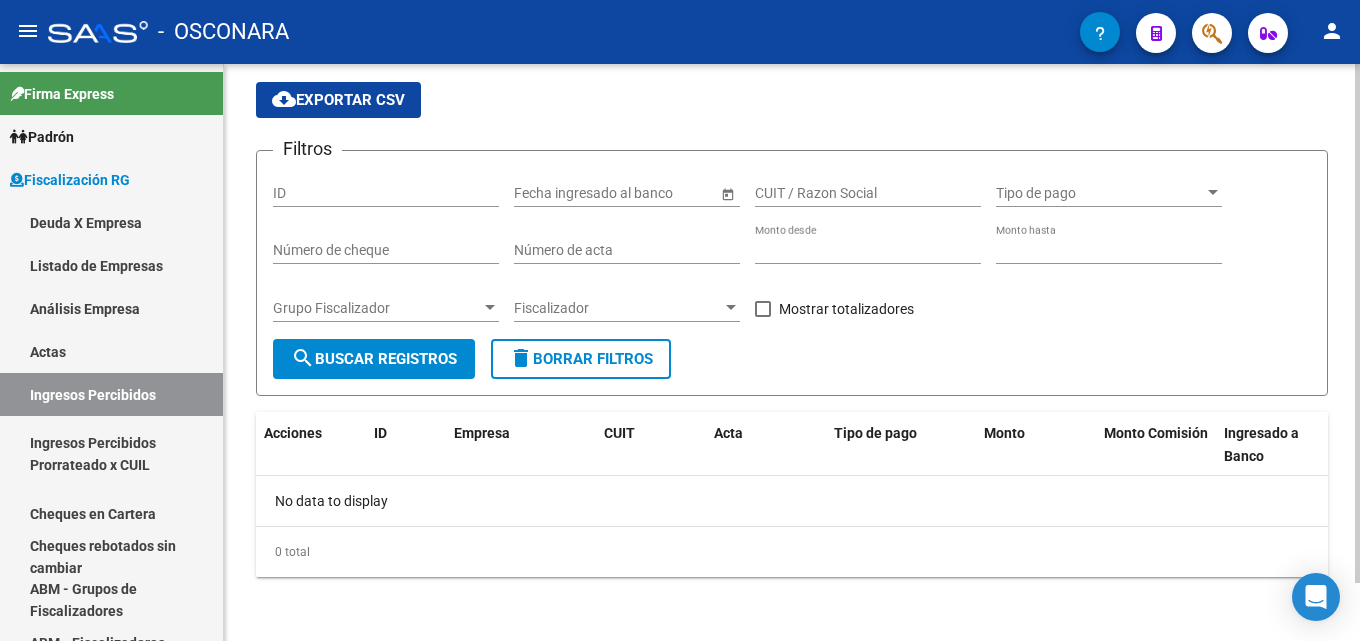 scroll, scrollTop: 0, scrollLeft: 0, axis: both 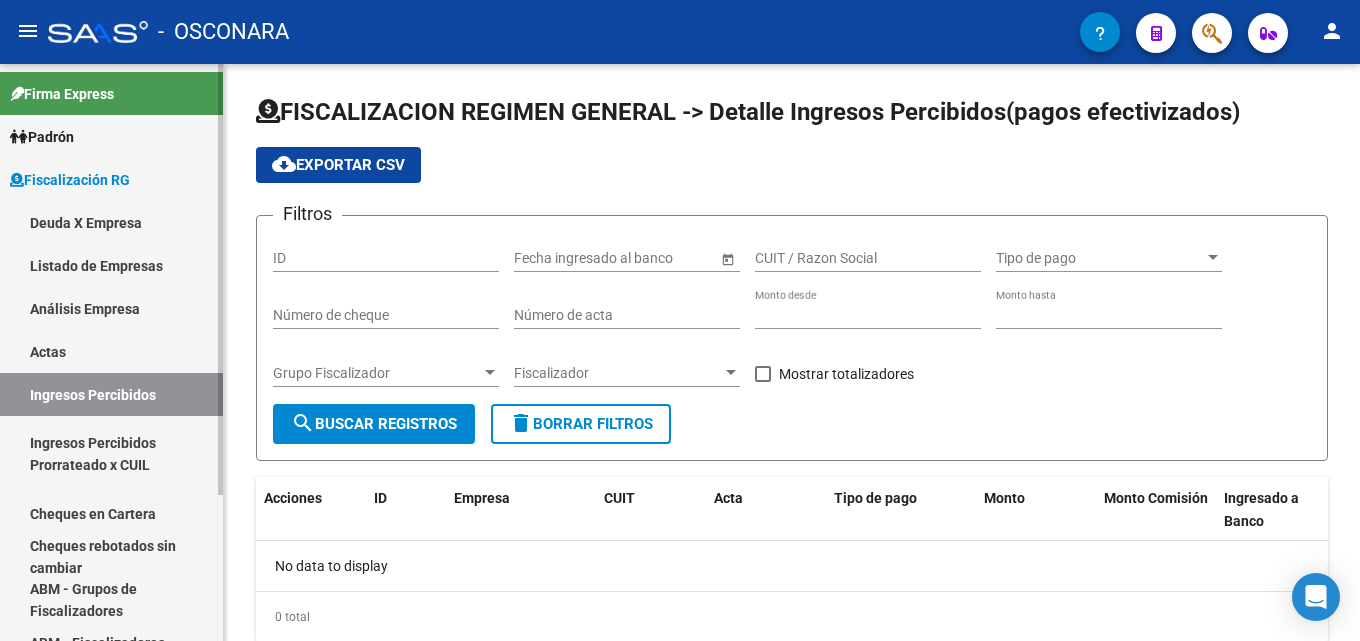 drag, startPoint x: 853, startPoint y: 318, endPoint x: 220, endPoint y: 327, distance: 633.06396 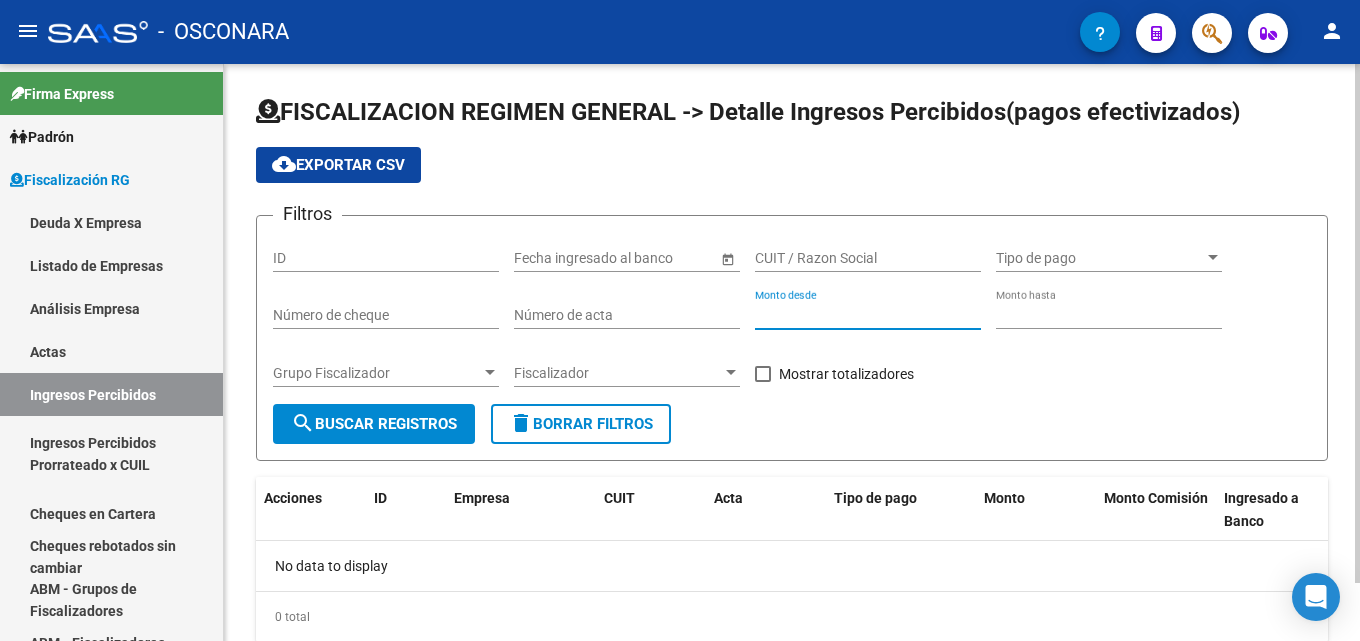 type on "[NUMBER]" 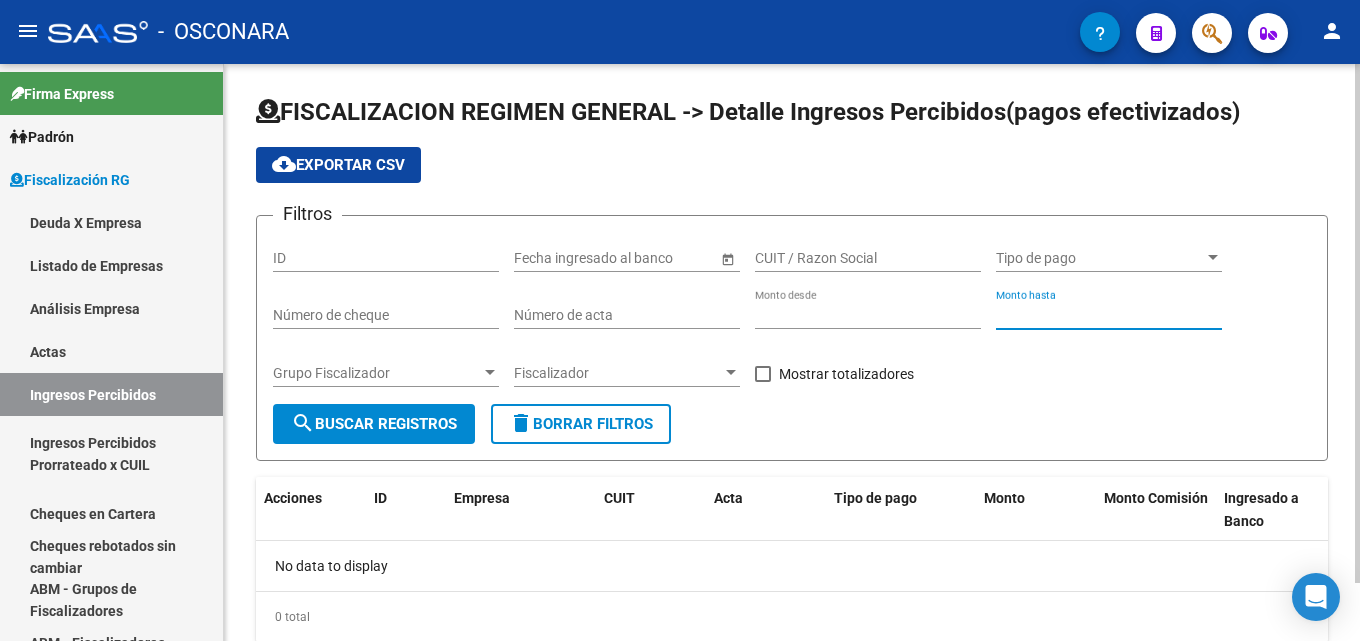 drag, startPoint x: 1114, startPoint y: 314, endPoint x: 759, endPoint y: 335, distance: 355.62057 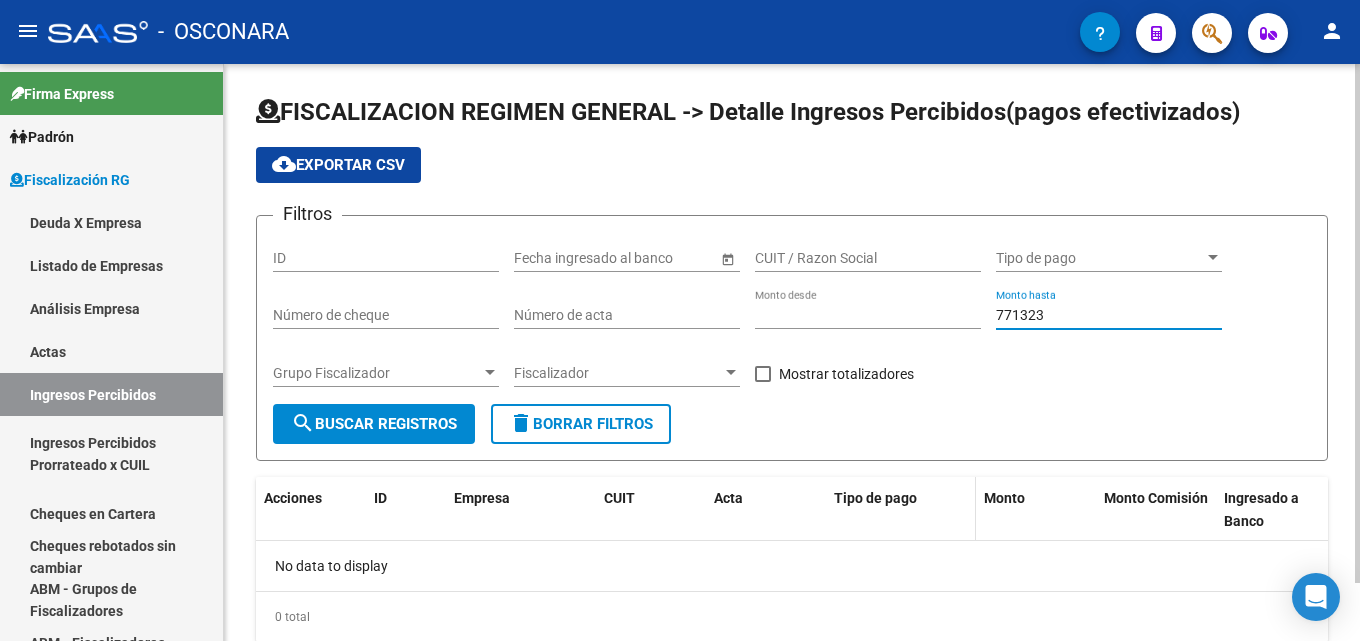 scroll, scrollTop: 65, scrollLeft: 0, axis: vertical 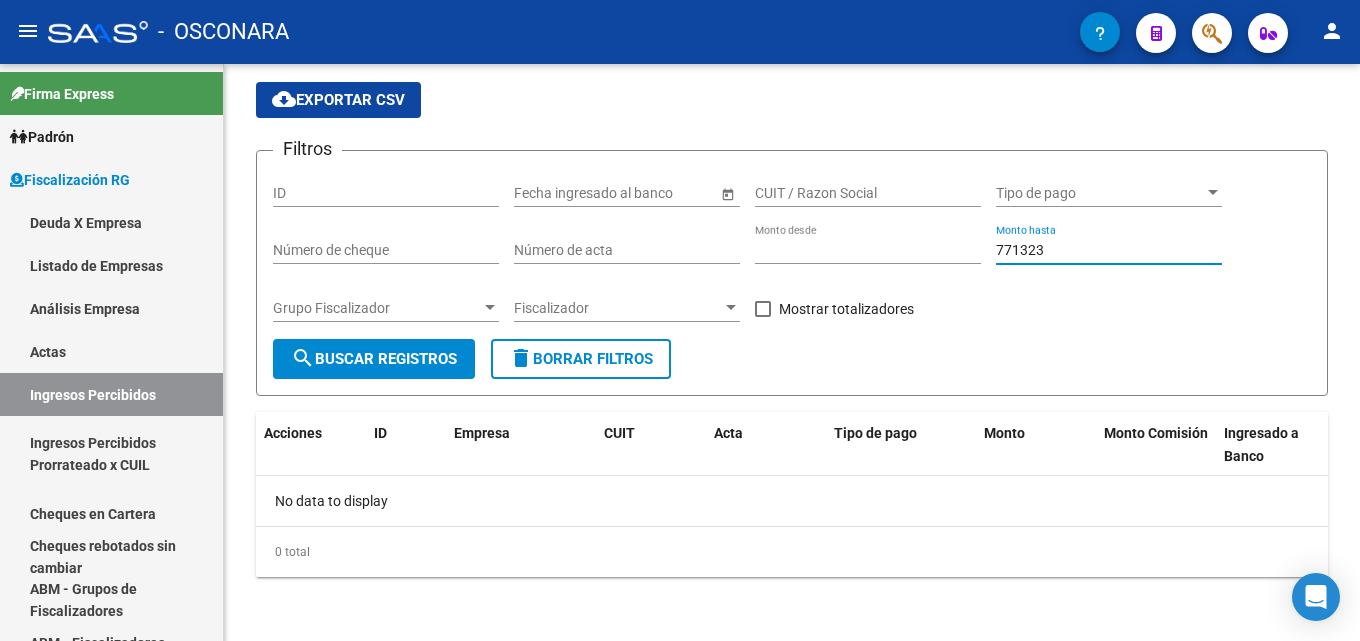 type on "771323" 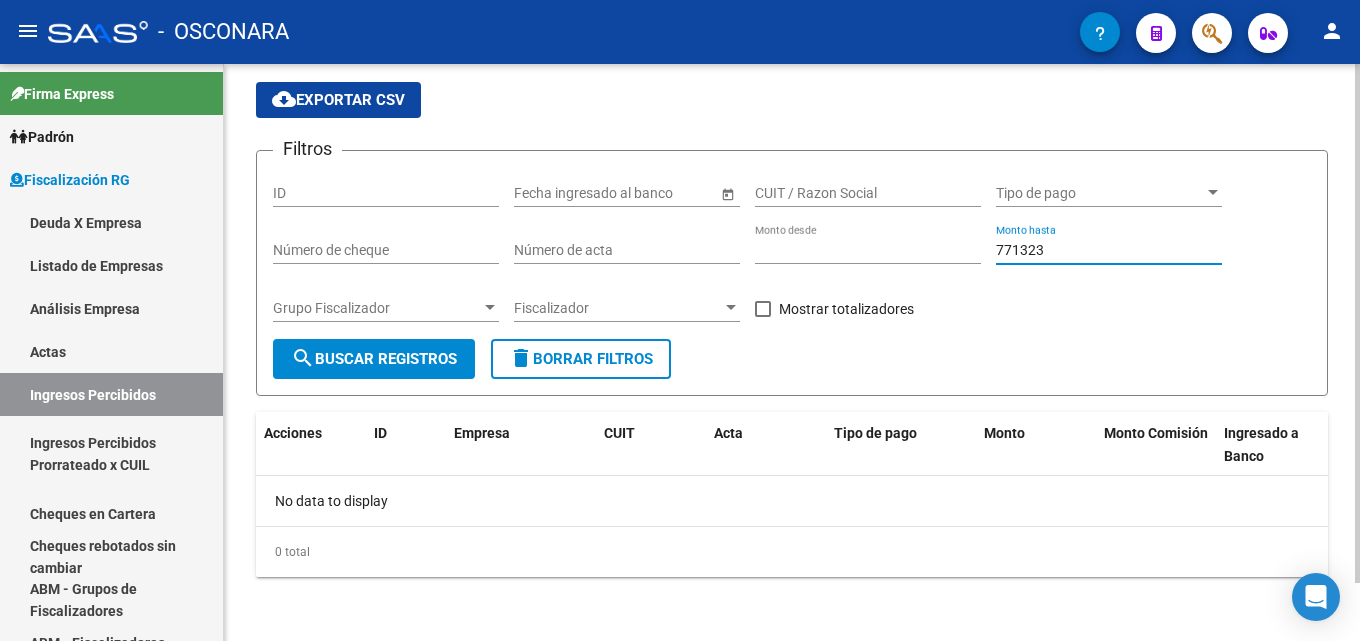 drag, startPoint x: 830, startPoint y: 246, endPoint x: 360, endPoint y: 241, distance: 470.02658 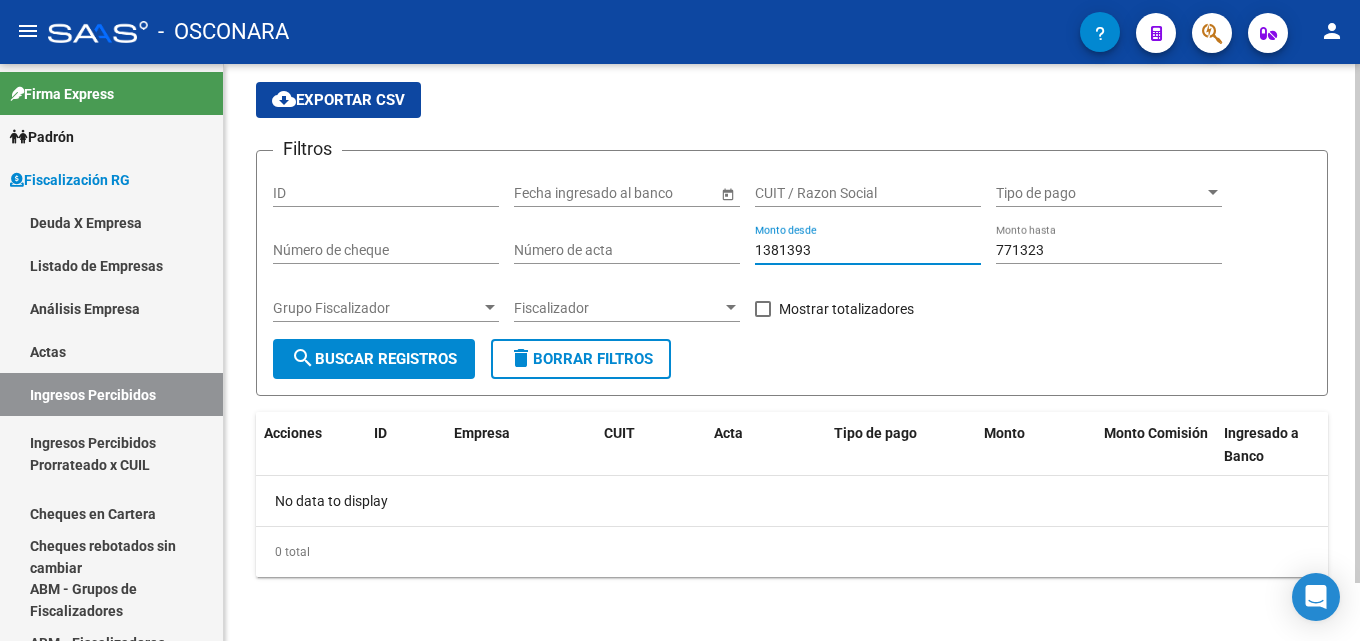 type on "1381393" 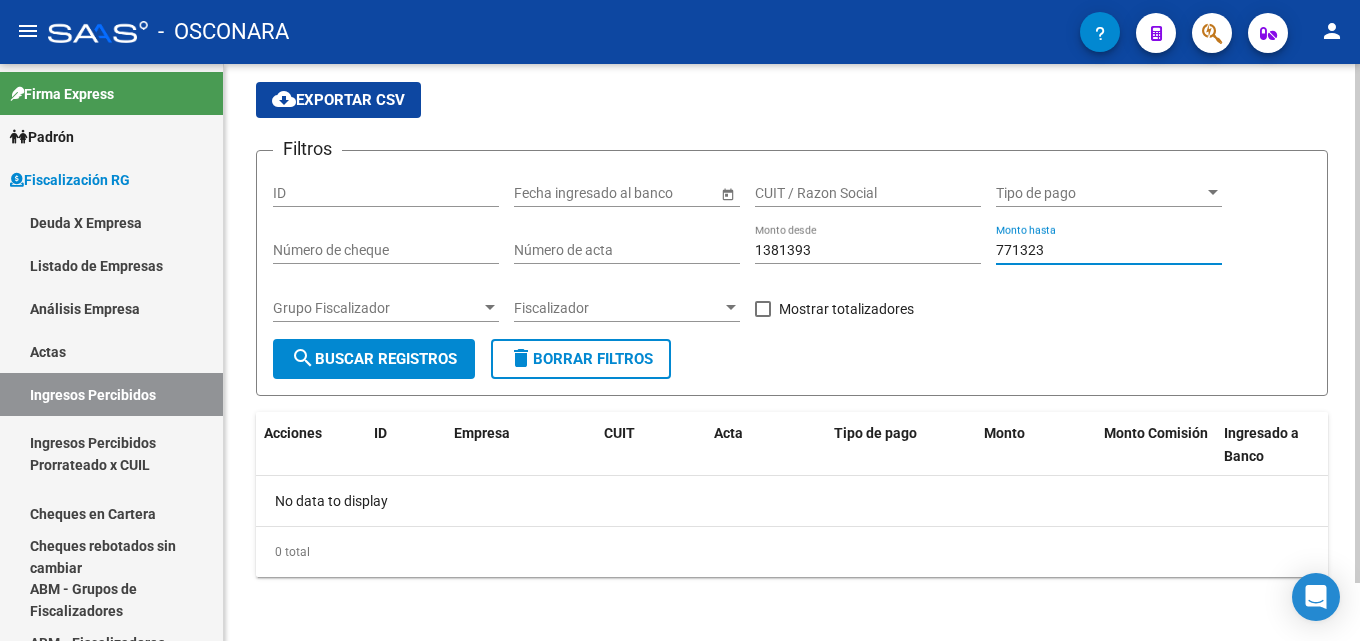 drag, startPoint x: 1062, startPoint y: 247, endPoint x: 713, endPoint y: 247, distance: 349 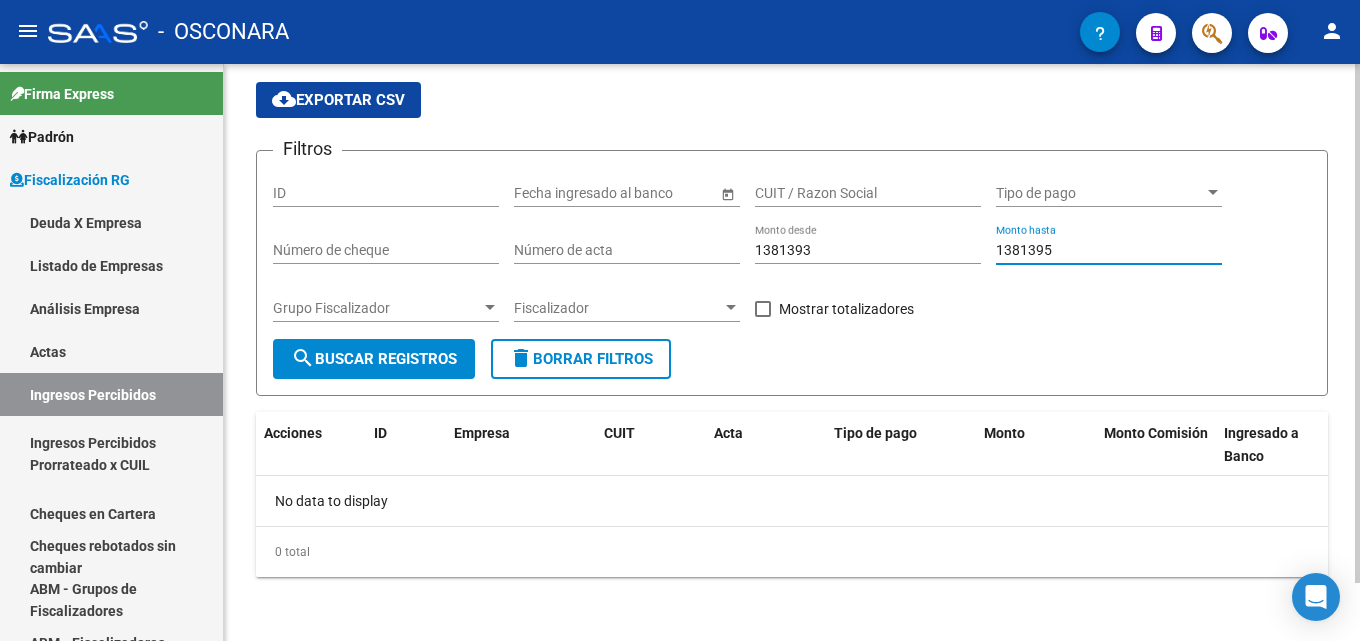 type on "1381395" 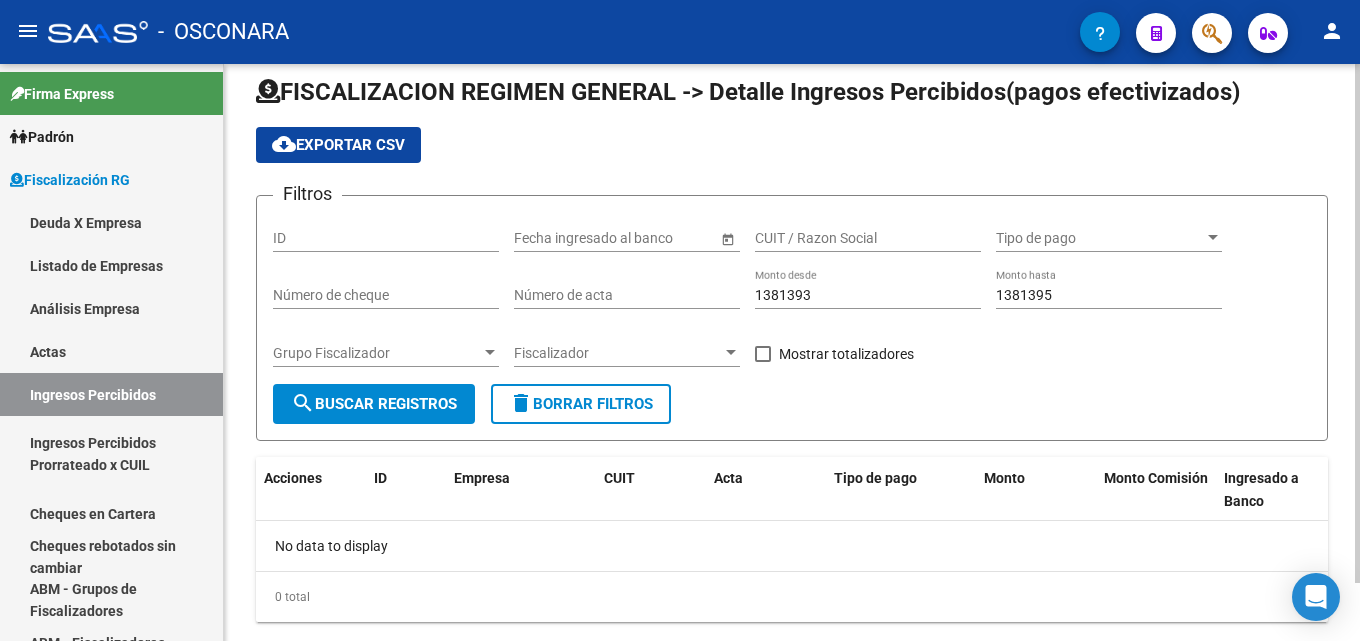 scroll, scrollTop: 65, scrollLeft: 0, axis: vertical 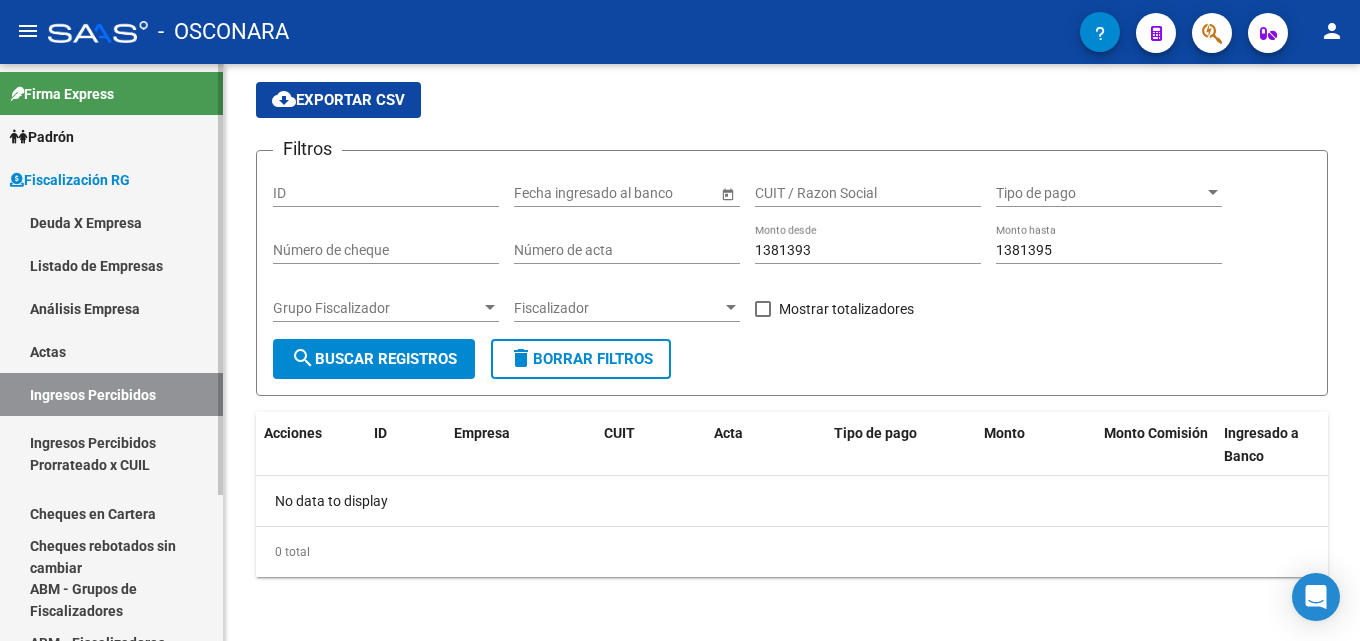 click on "Análisis Empresa" at bounding box center [111, 308] 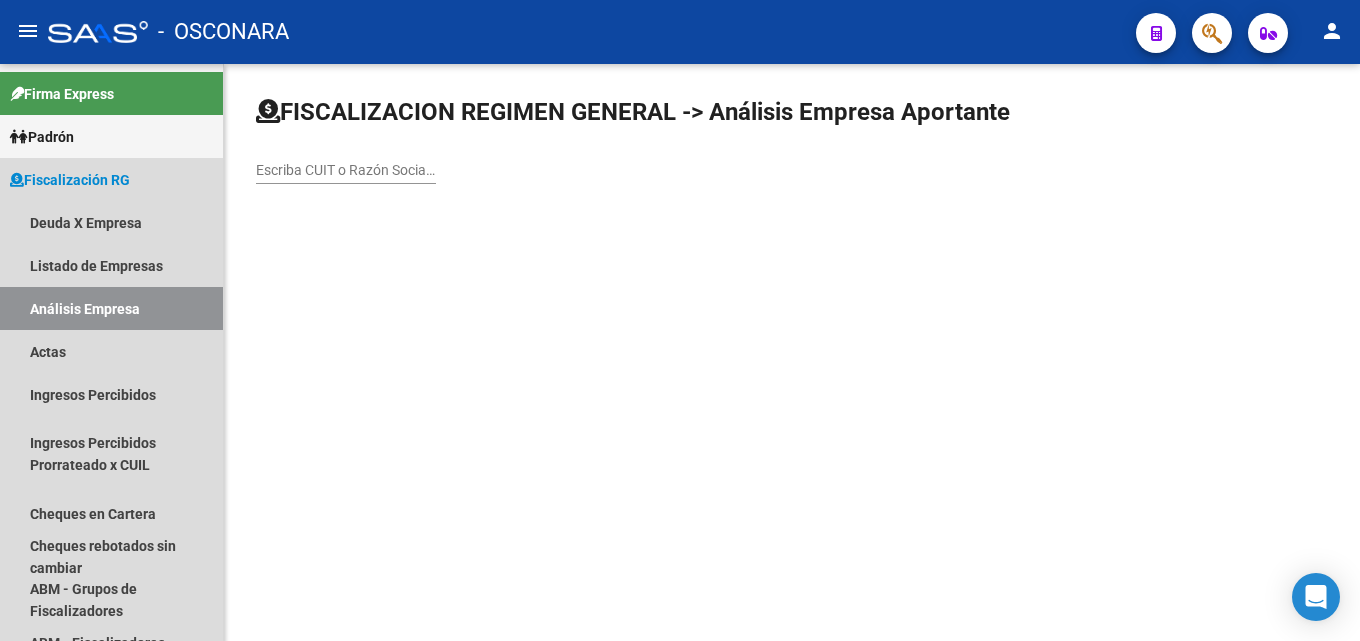 scroll, scrollTop: 0, scrollLeft: 0, axis: both 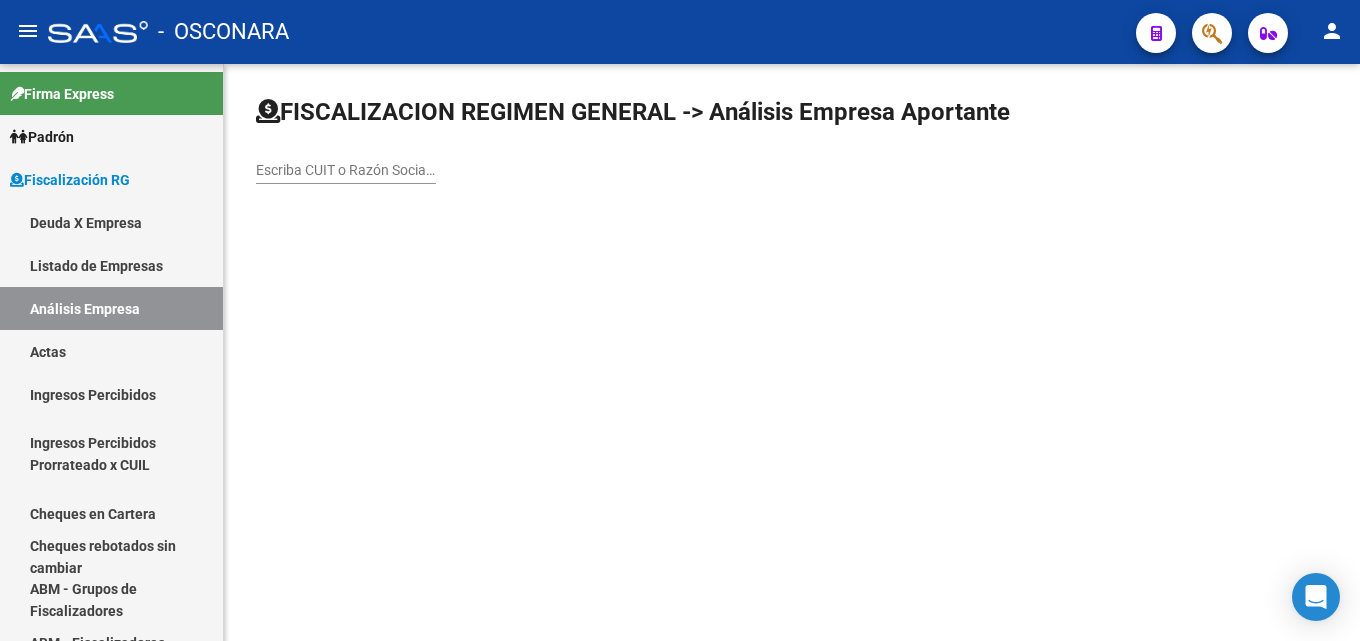 click on "Escriba CUIT o Razón Social para buscar" 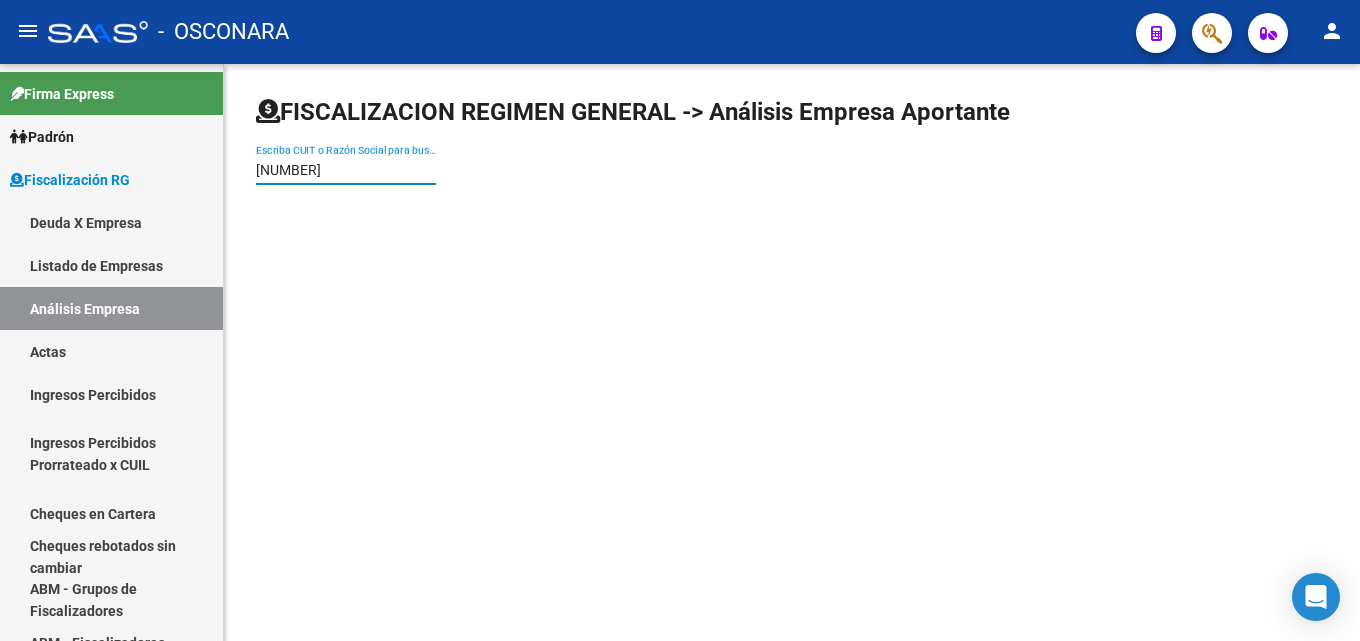 type on "[NUMBER]" 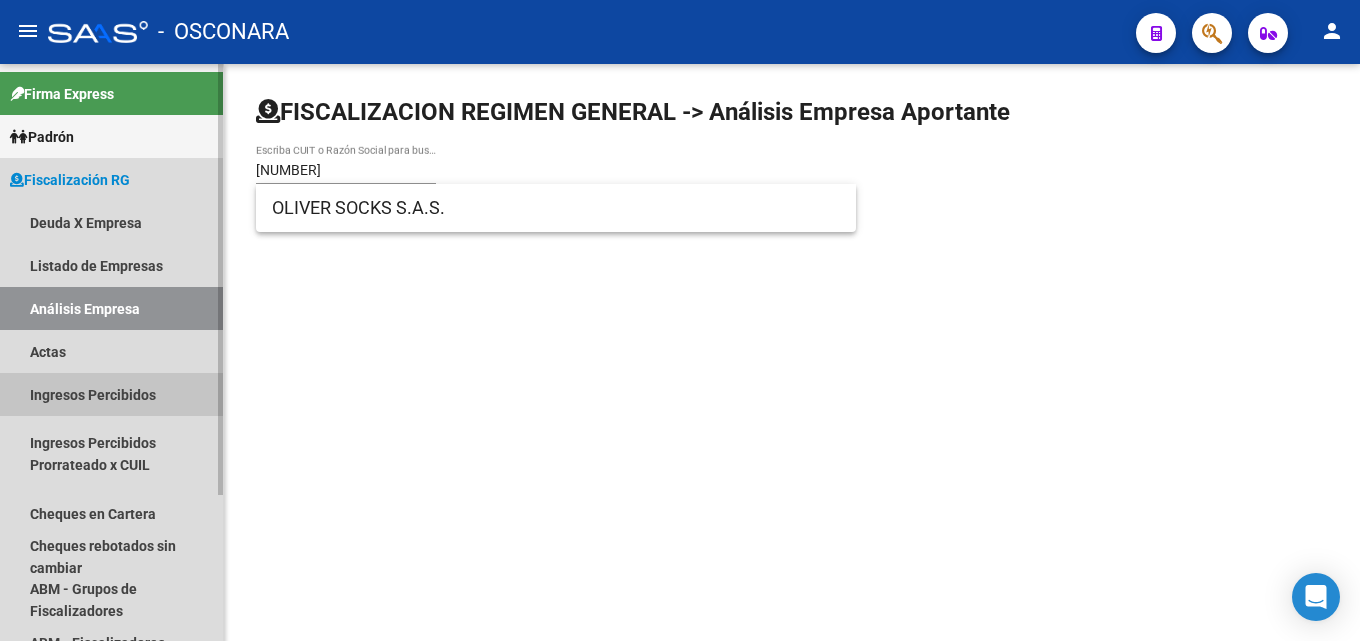 click on "Ingresos Percibidos" at bounding box center (111, 394) 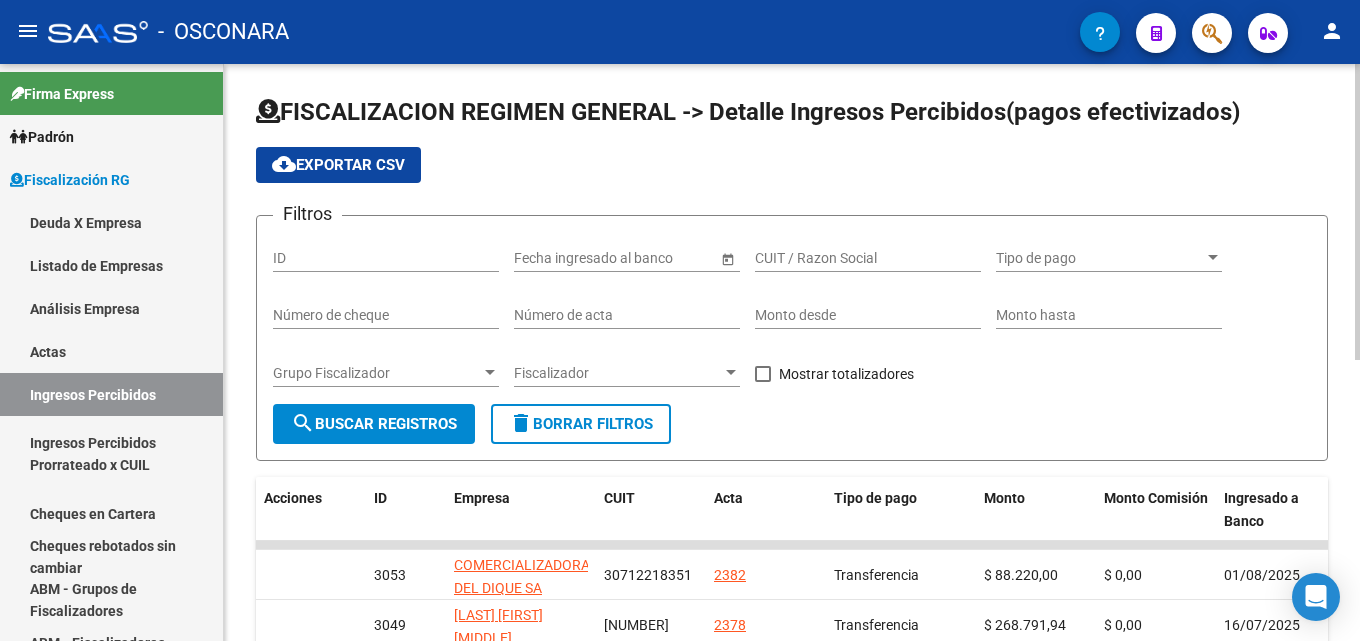 click on "Monto desde" at bounding box center [868, 315] 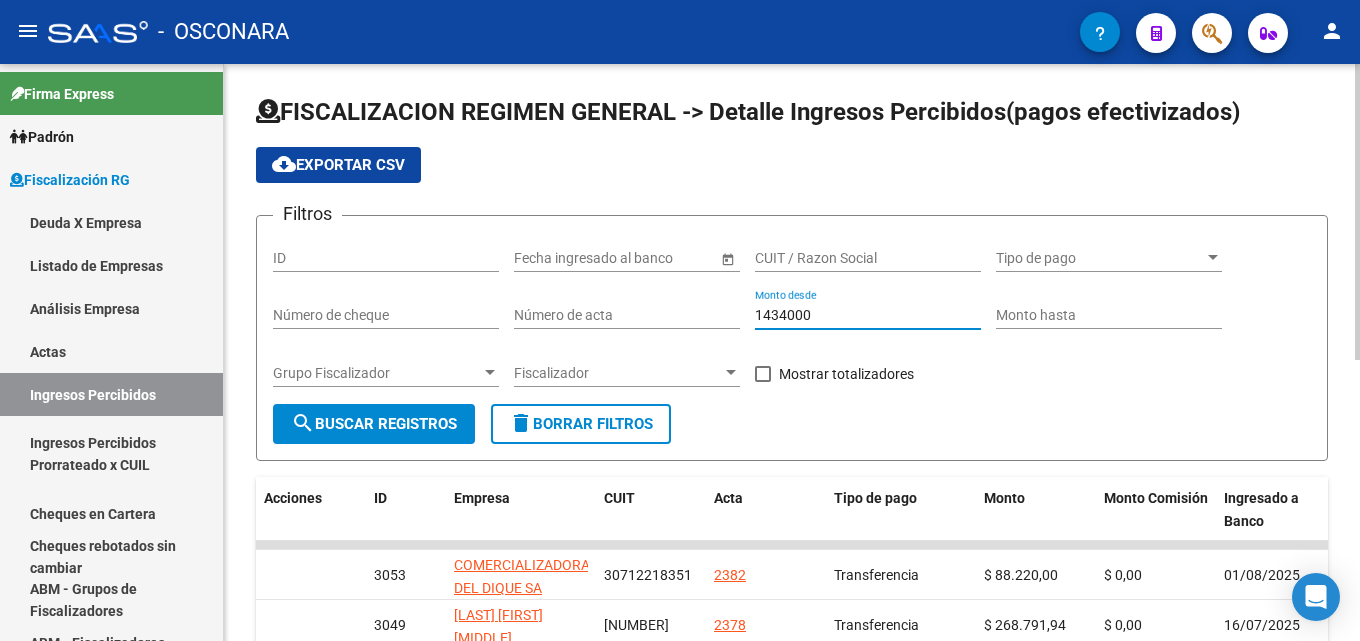 type on "1434000" 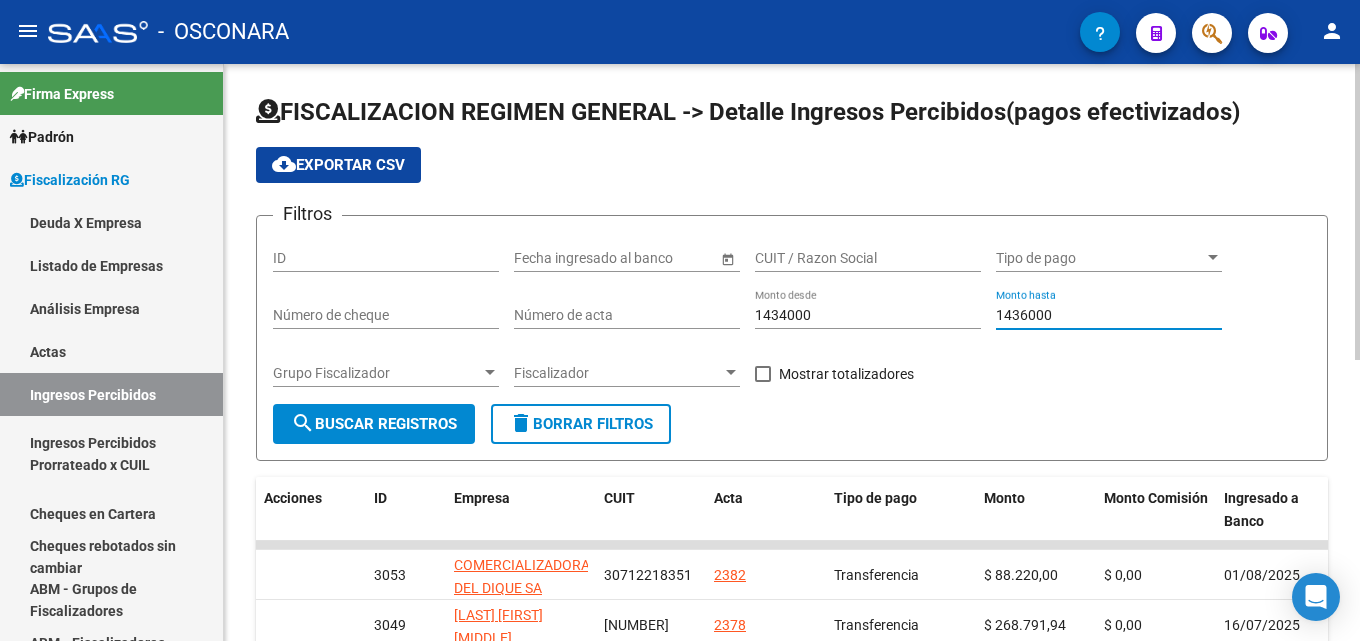 type on "1436000" 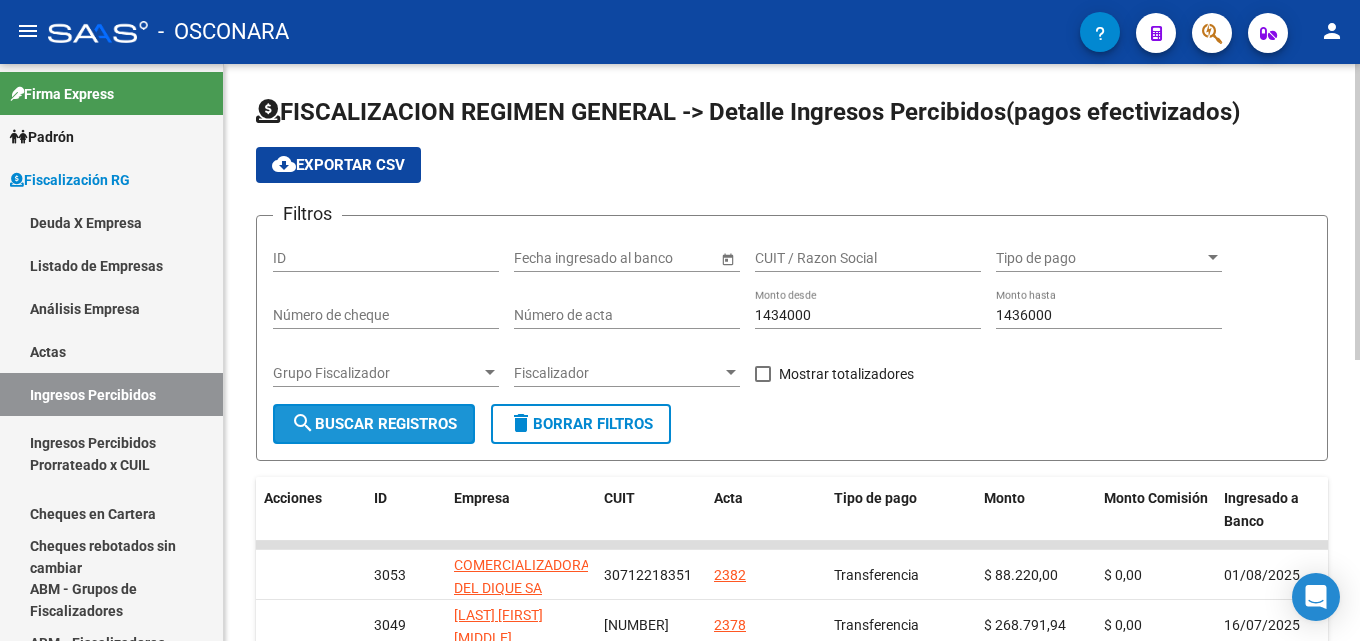 click on "search  Buscar Registros" 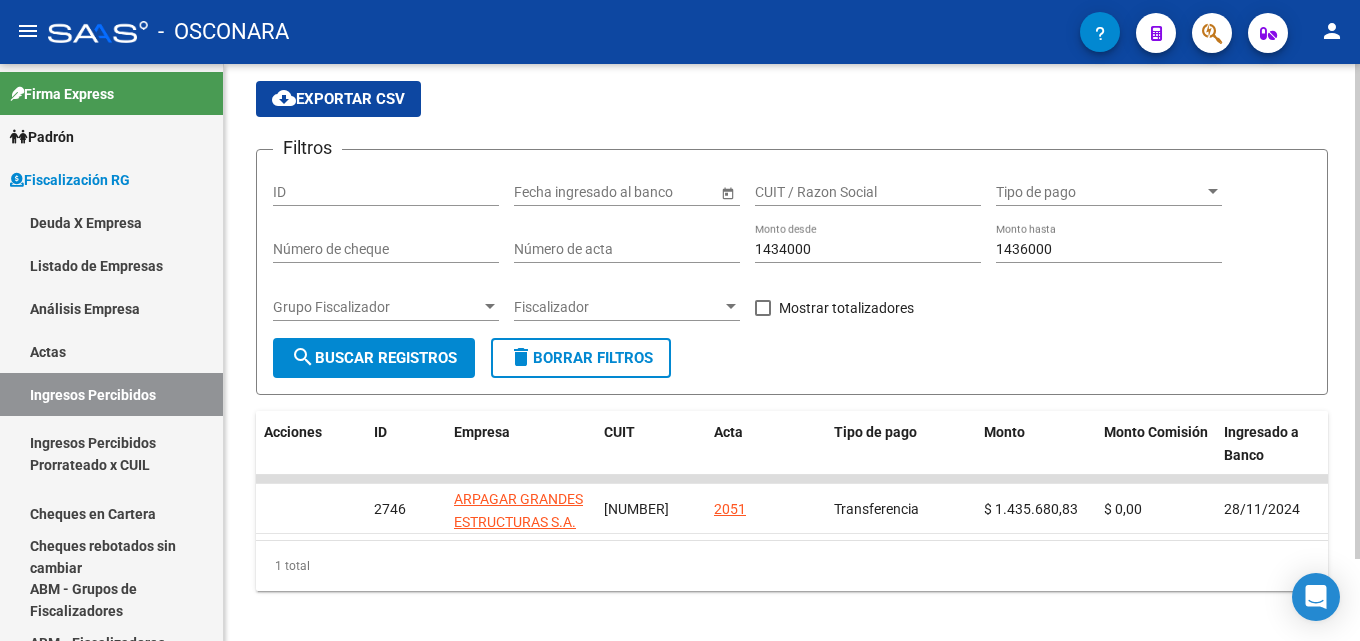 scroll, scrollTop: 96, scrollLeft: 0, axis: vertical 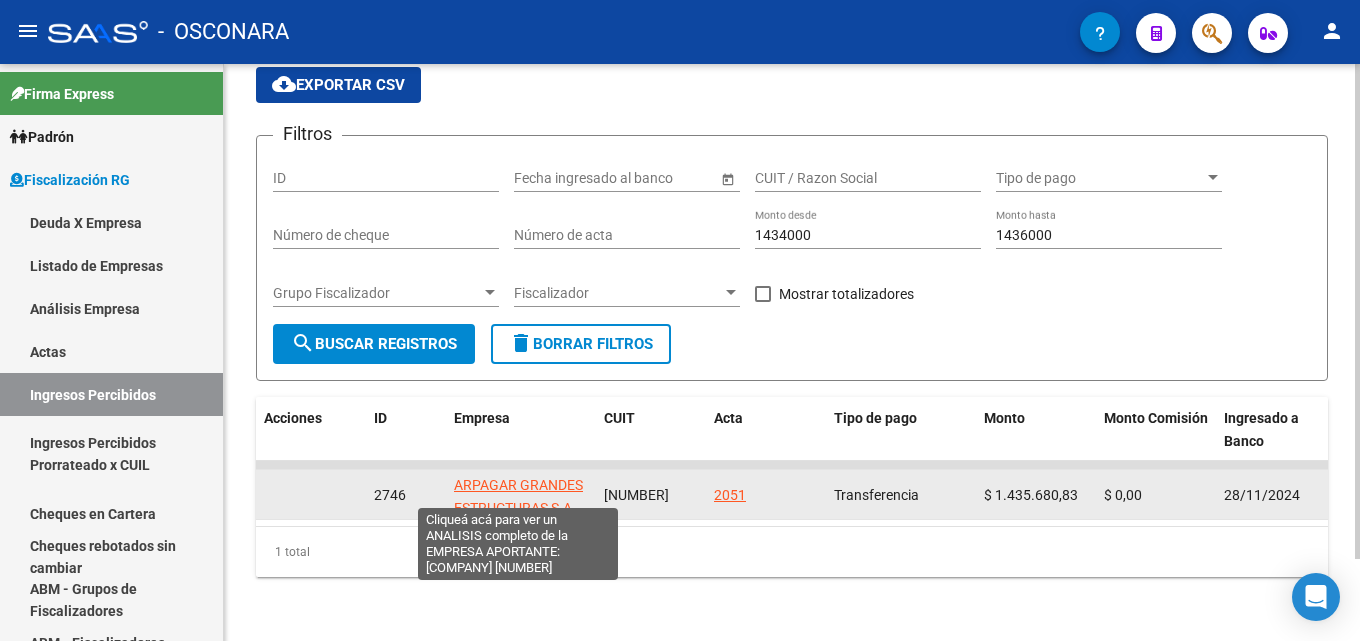 click on "ARPAGAR GRANDES ESTRUCTURAS S.A." 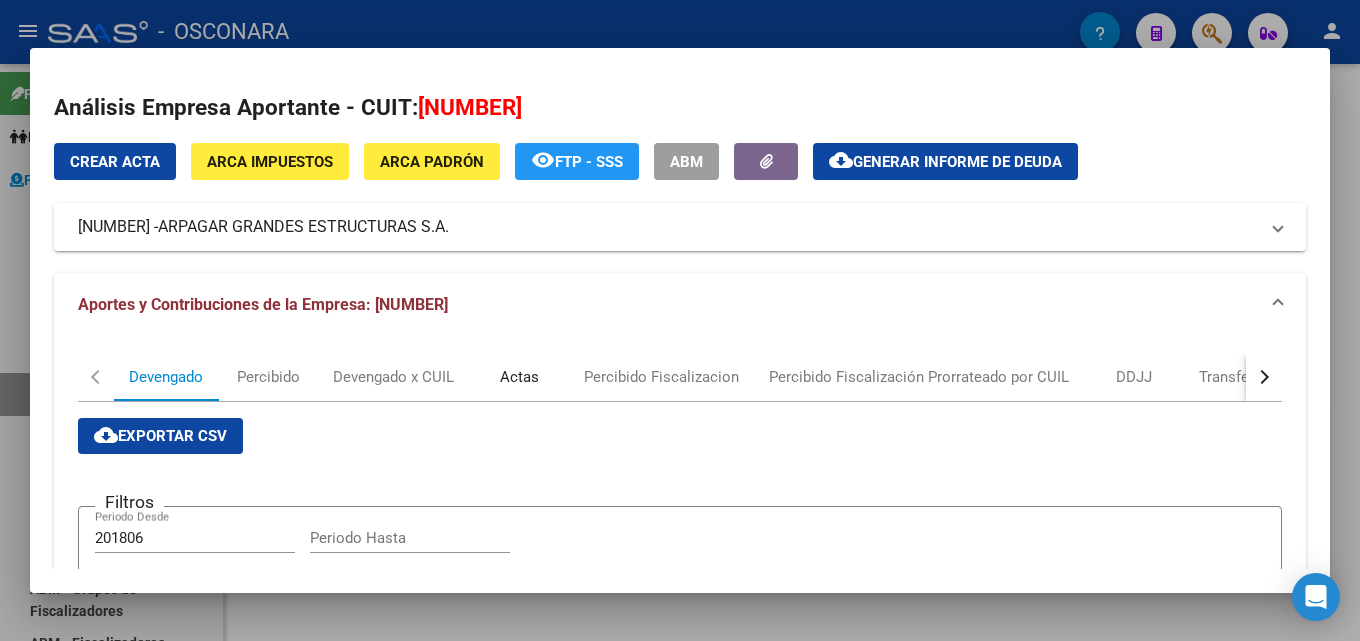 click on "Actas" at bounding box center (519, 377) 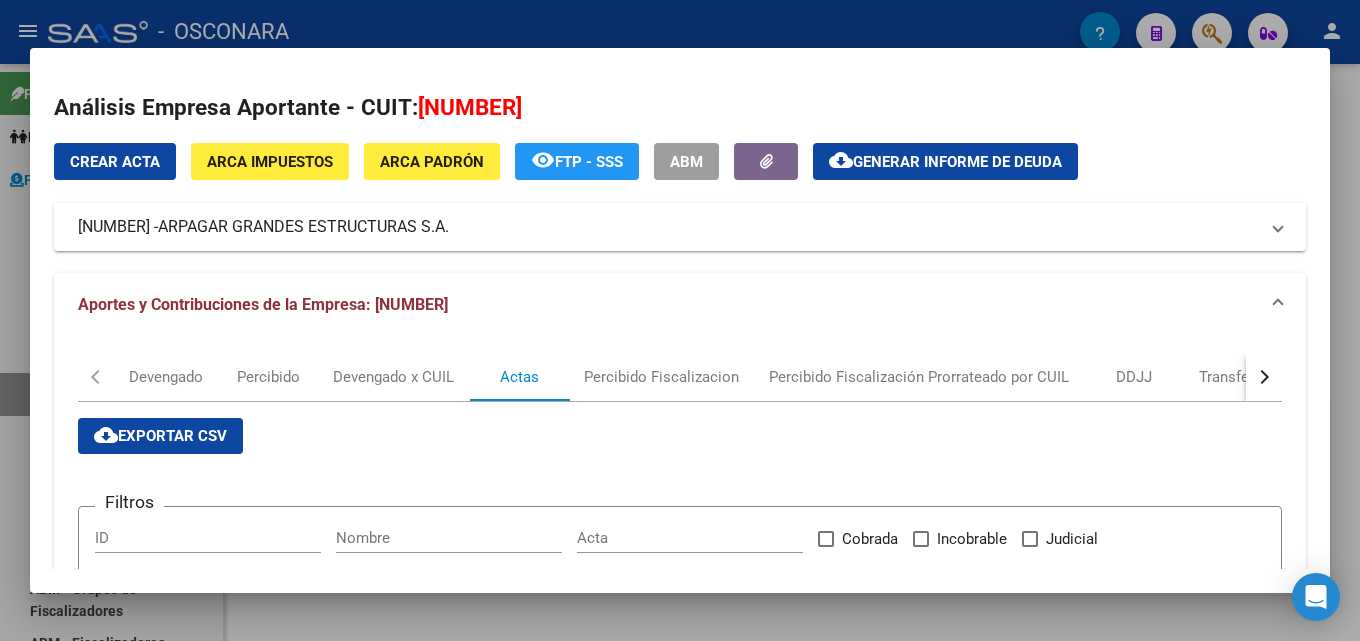scroll, scrollTop: 374, scrollLeft: 0, axis: vertical 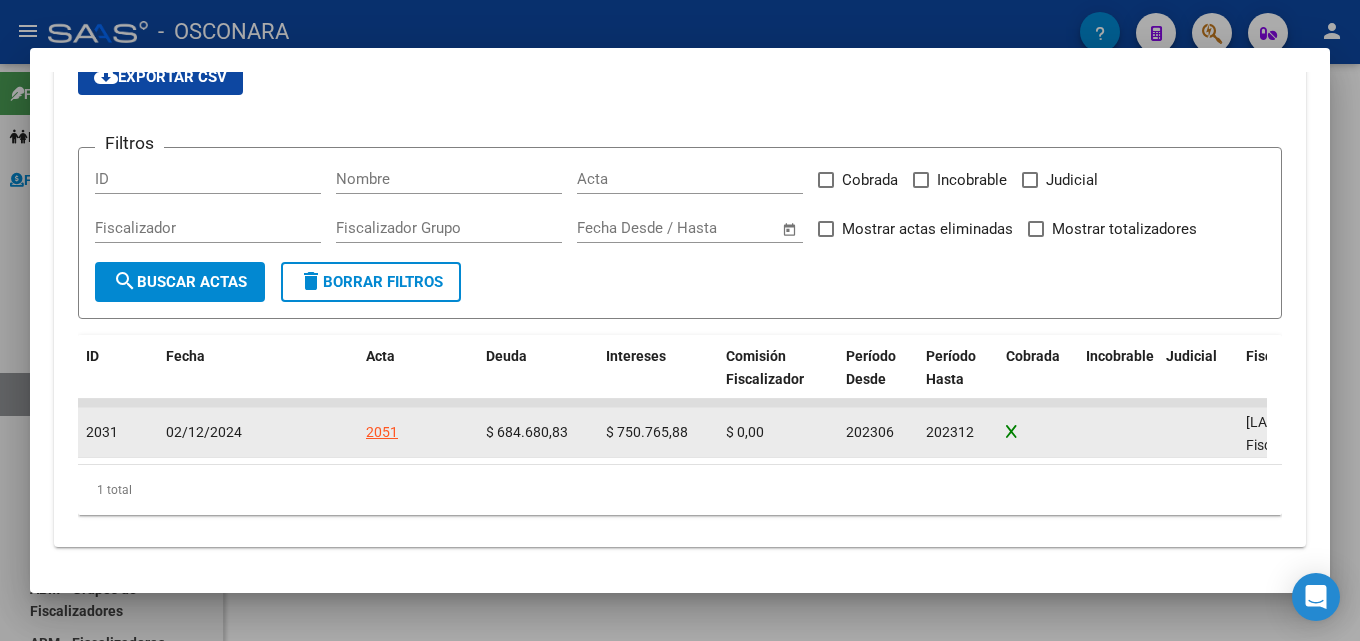 click on "2051" 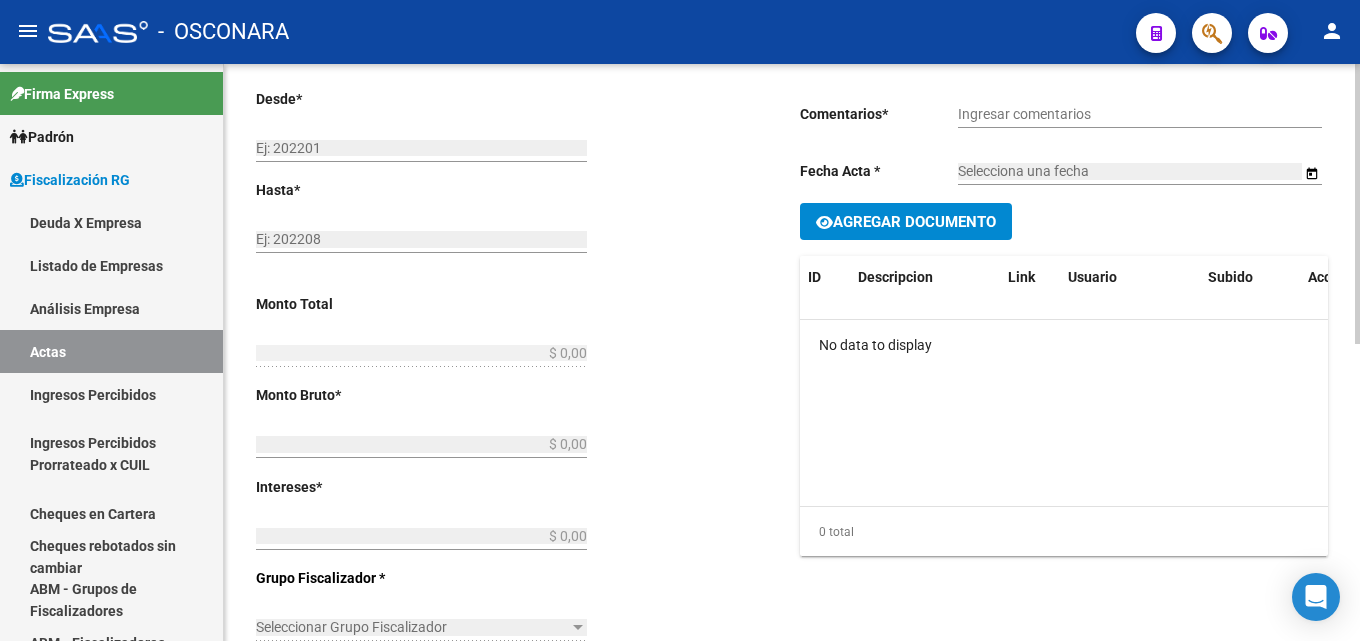 type on "202306" 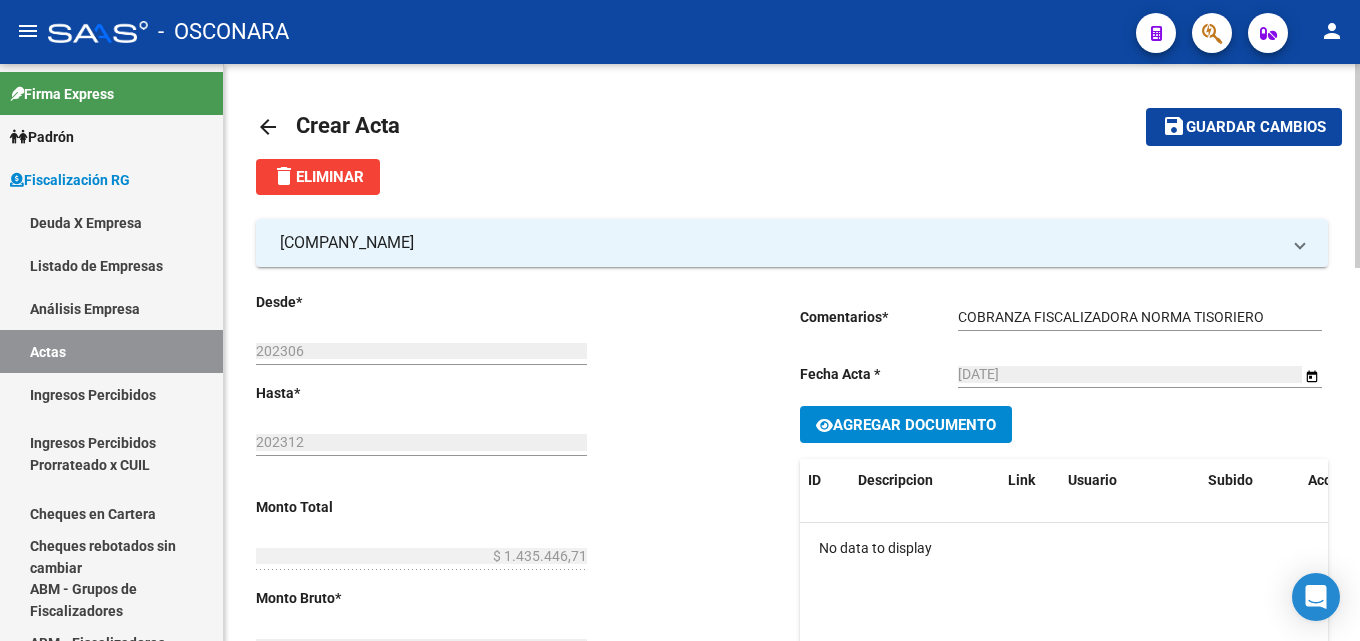 scroll, scrollTop: 0, scrollLeft: 0, axis: both 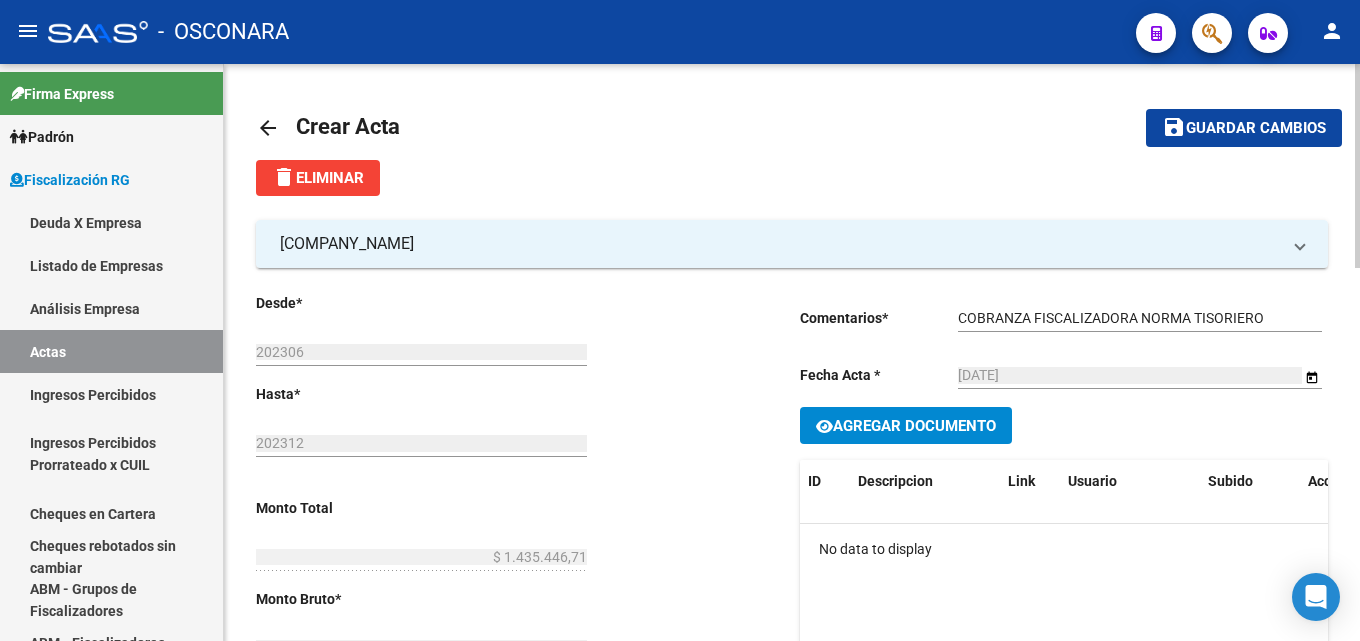 click on "arrow_back" 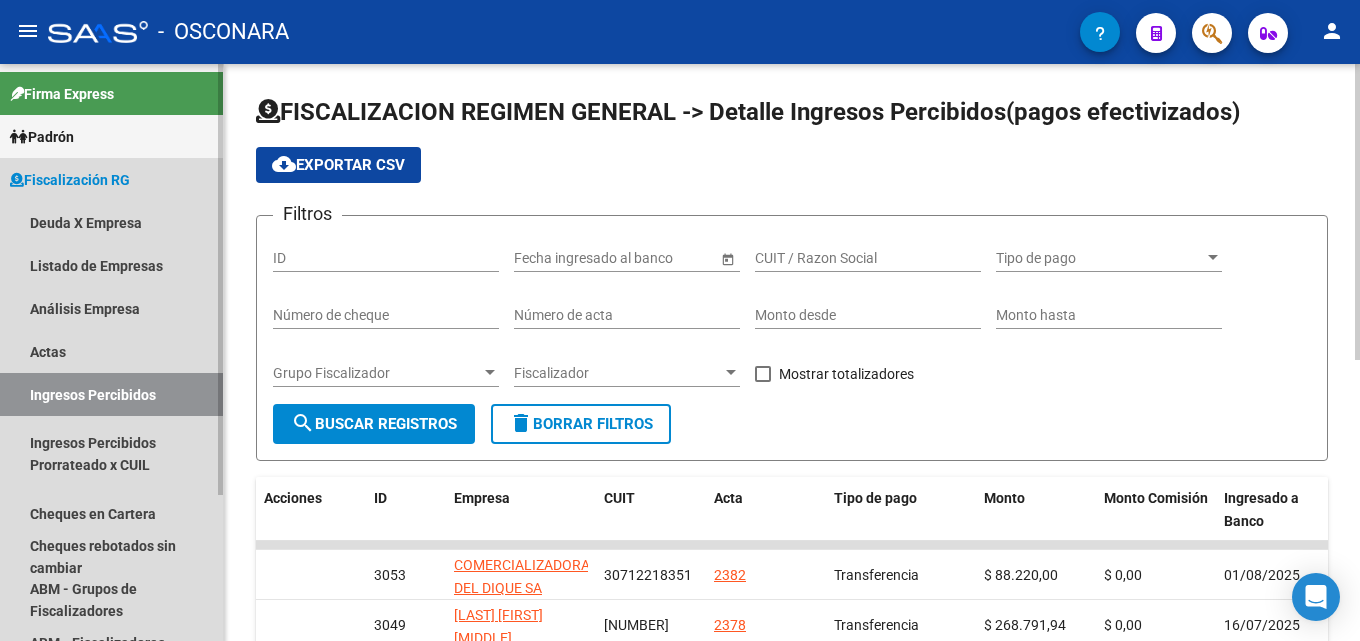 click on "Ingresos Percibidos" at bounding box center (111, 394) 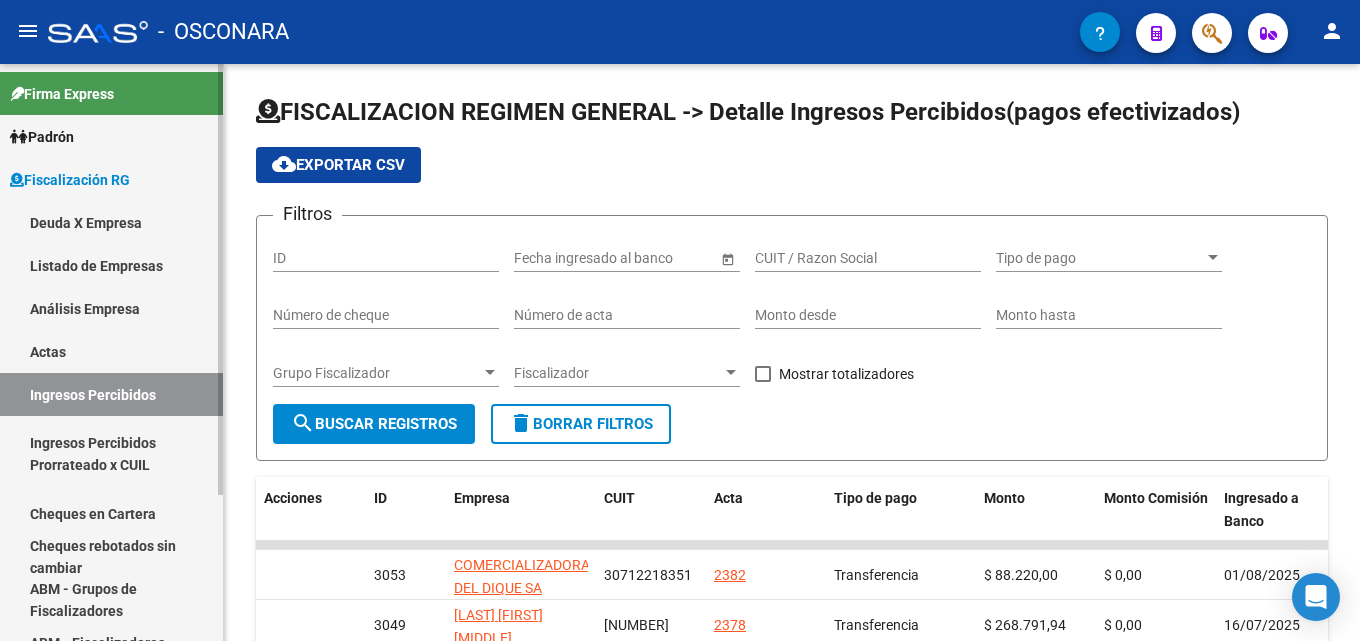 click on "Análisis Empresa" at bounding box center [111, 308] 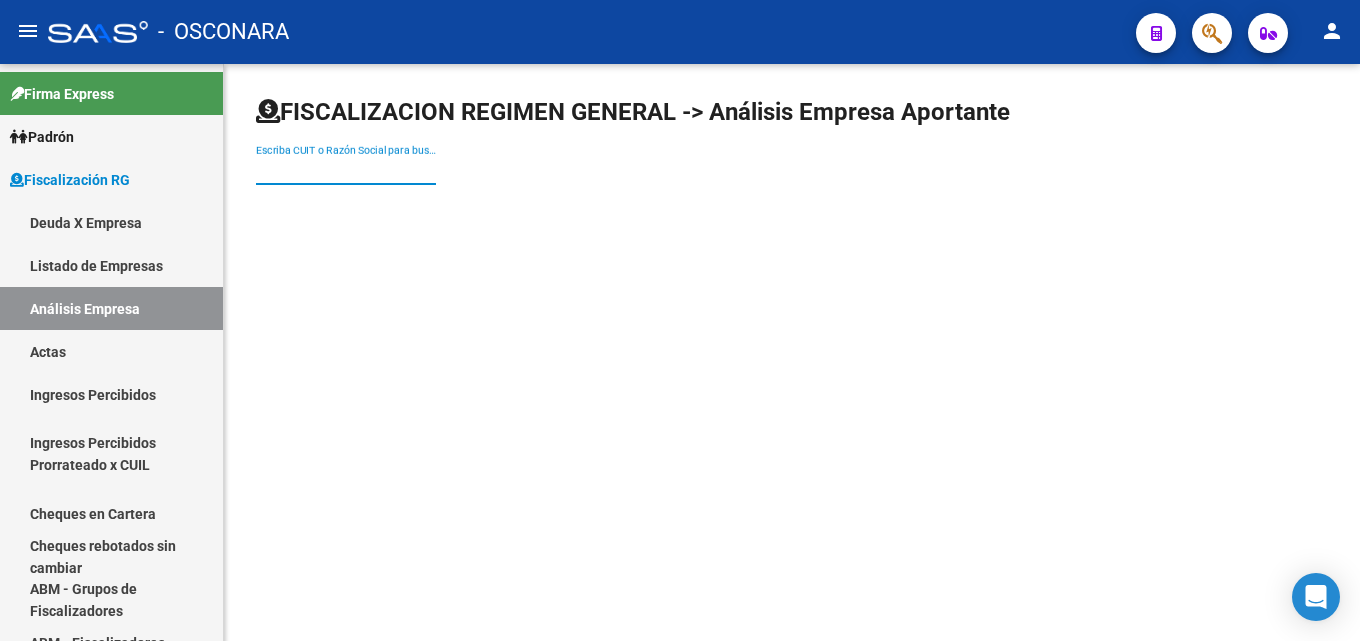 click on "Escriba CUIT o Razón Social para buscar" at bounding box center (346, 170) 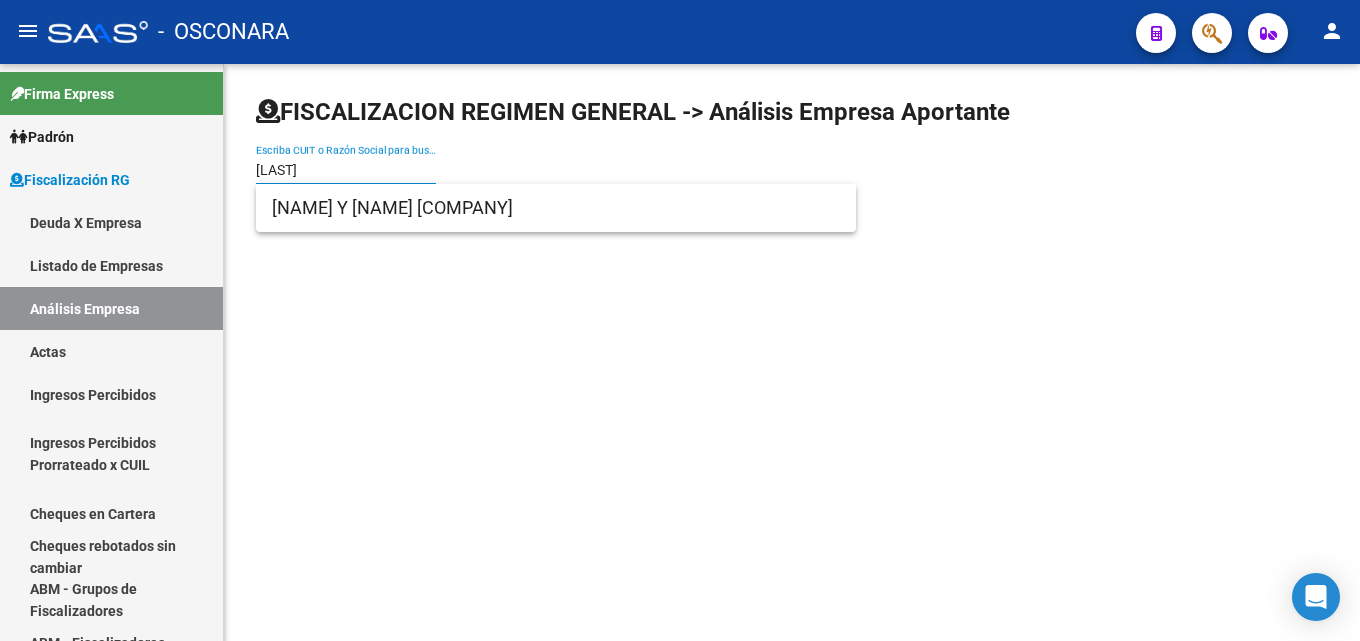 type on "[LAST]" 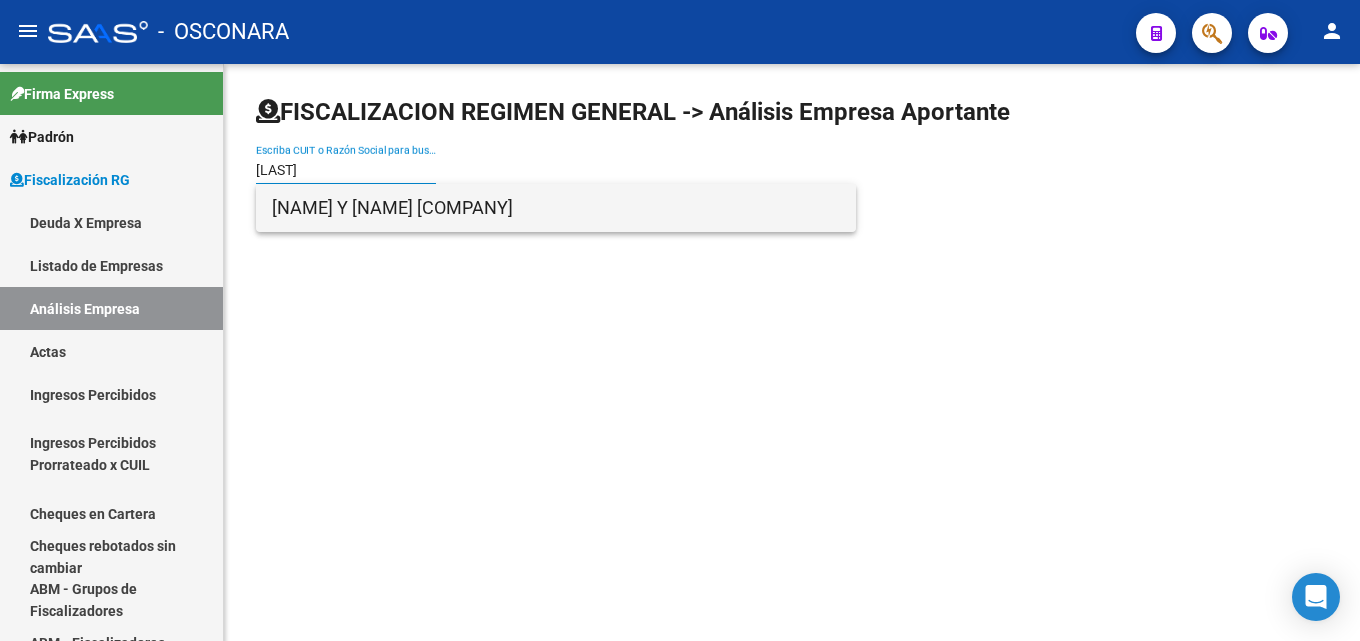 click on "[NAME] Y [NAME] [COMPANY]" at bounding box center [556, 208] 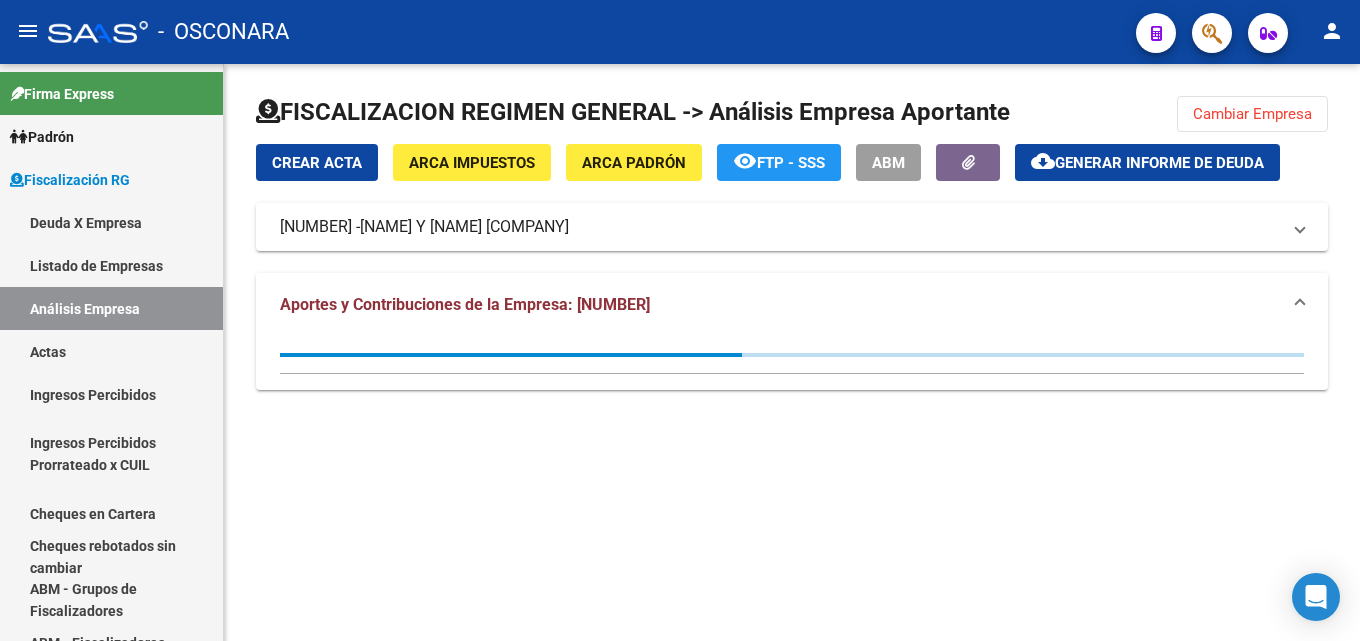 click on "Generar informe de deuda" 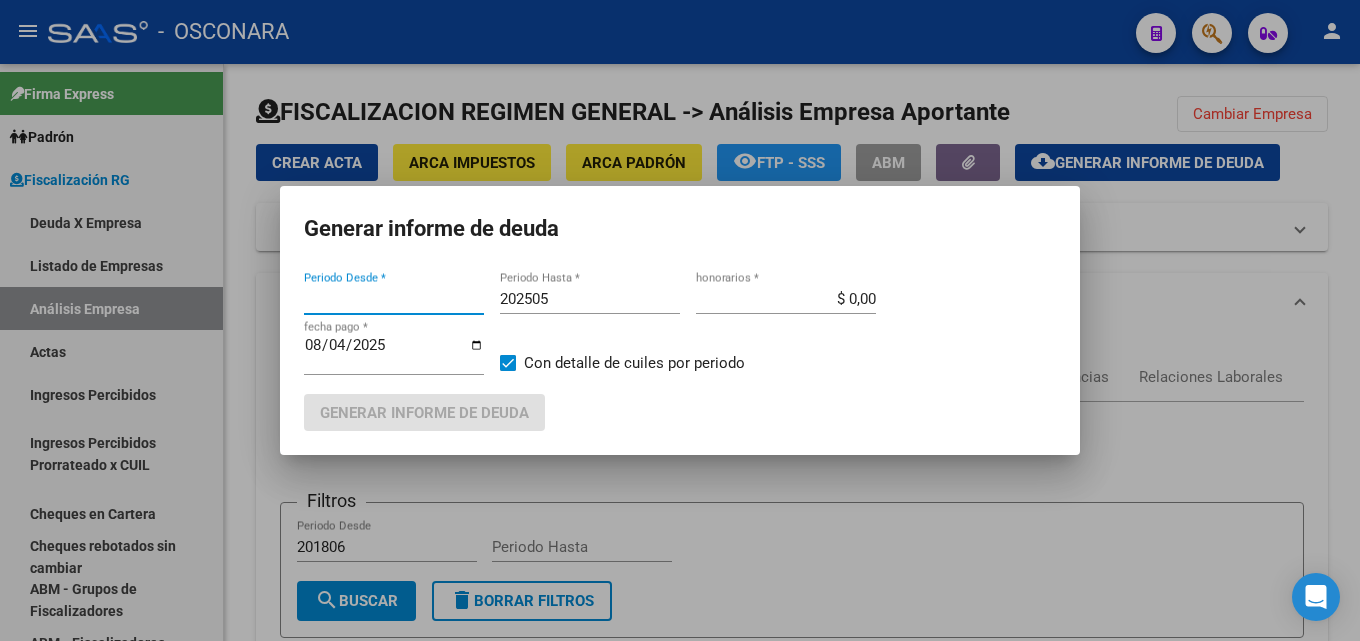 type on "202502" 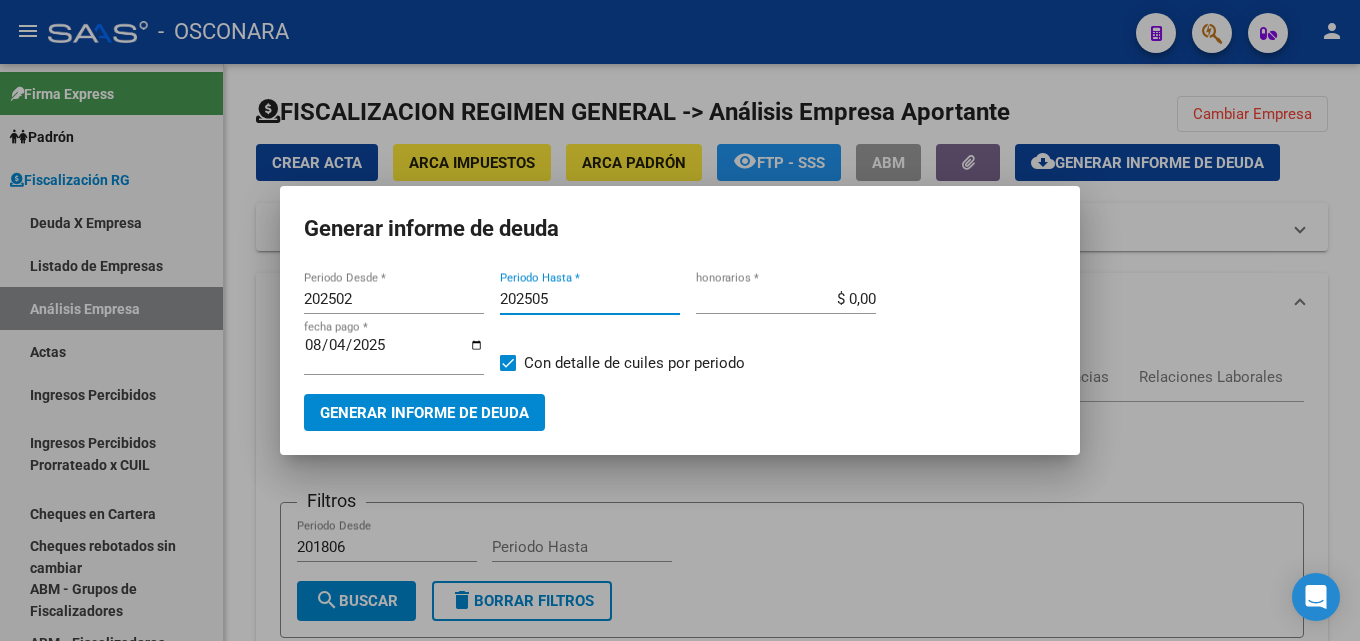 click on "202505" at bounding box center (590, 299) 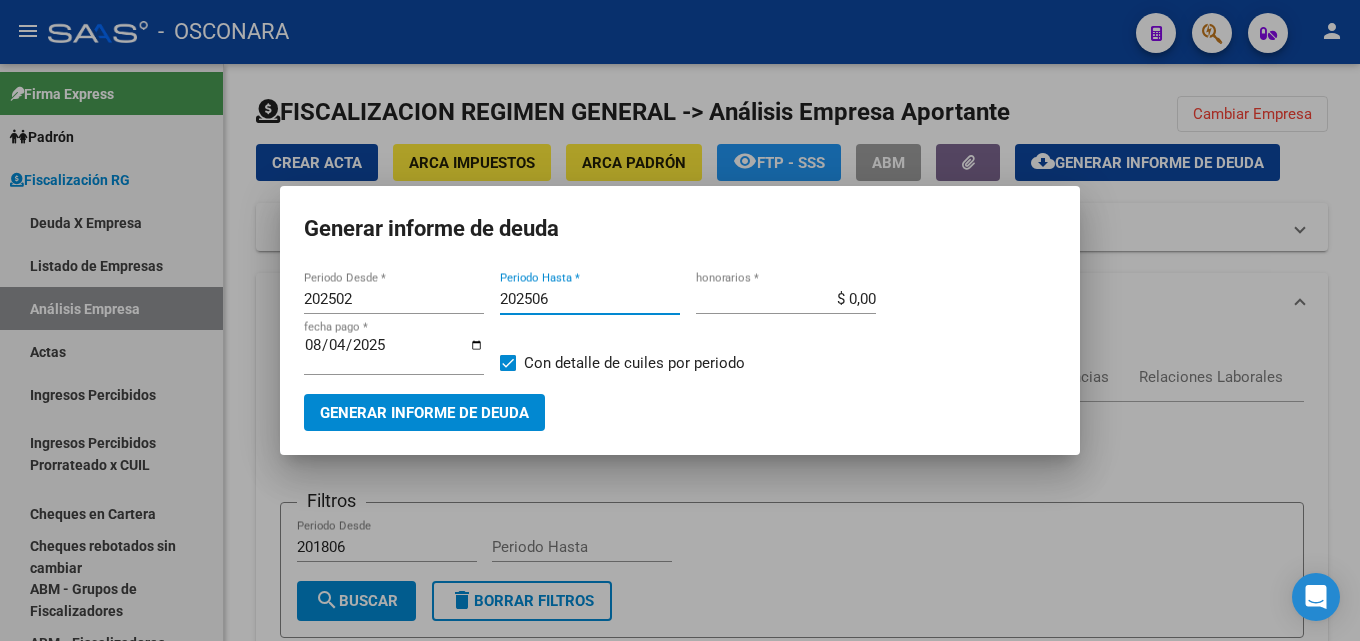 type on "202506" 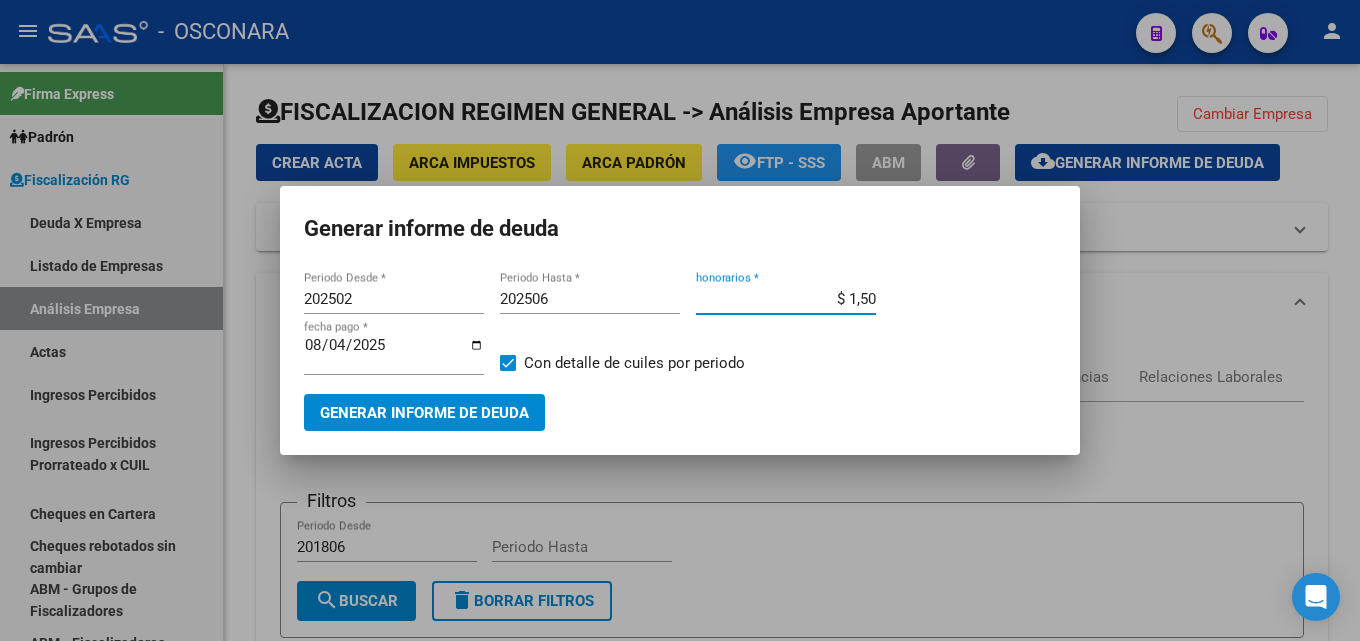 type on "$ 15,00" 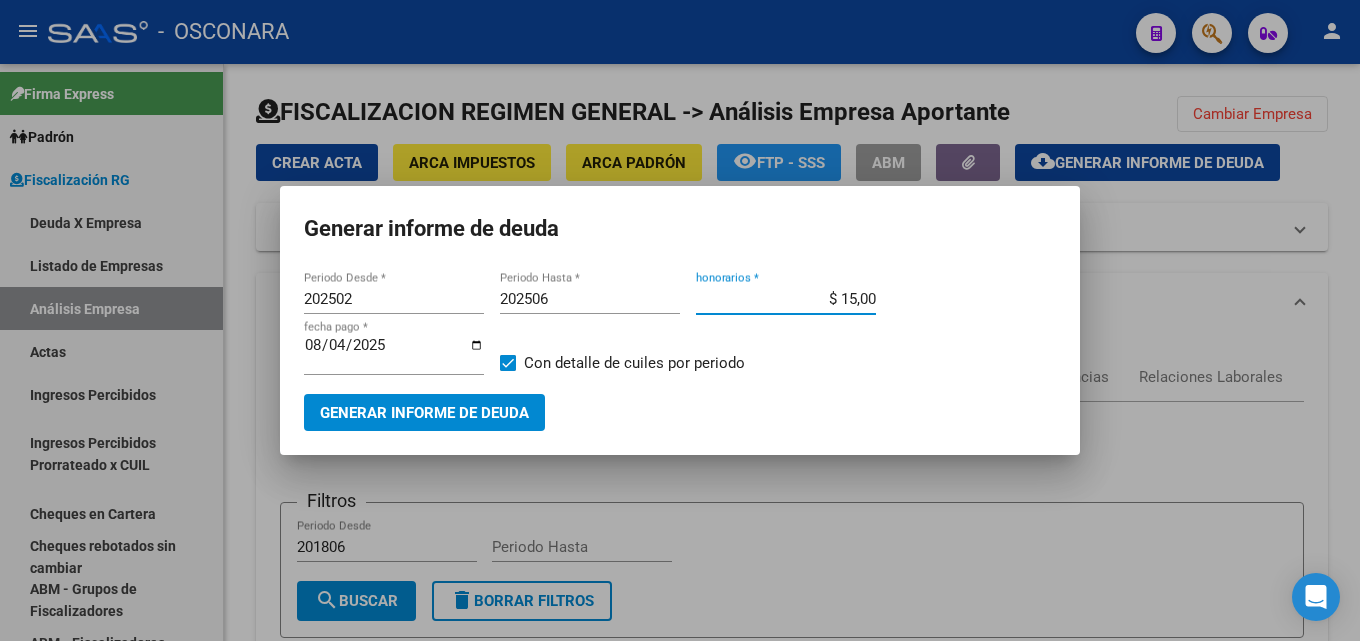 click on "Generar informe de deuda   [YEAR][MONTH] Periodo Desde *   [YEAR][MONTH] Periodo Hasta *   $ 15,00 honorarios *   [DATE] fecha pago *   Con detalle de cuiles por periodo  Generar informe de deuda" at bounding box center (680, 320) 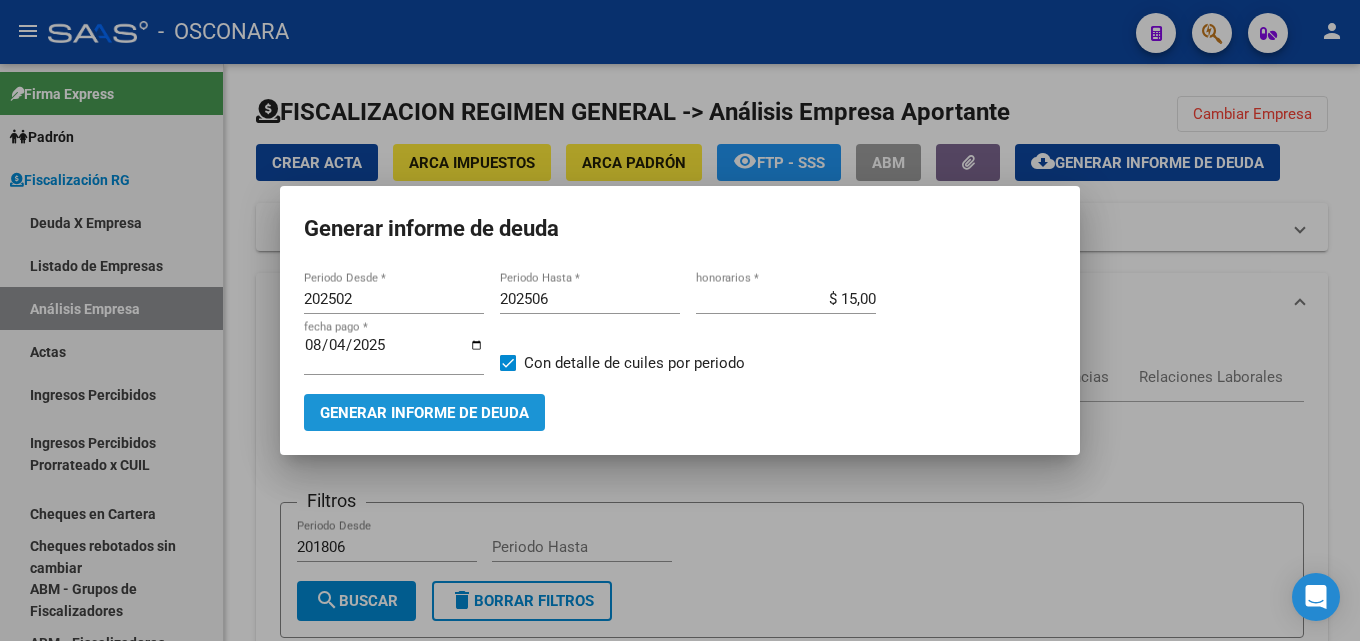 click on "Generar informe de deuda" at bounding box center [424, 412] 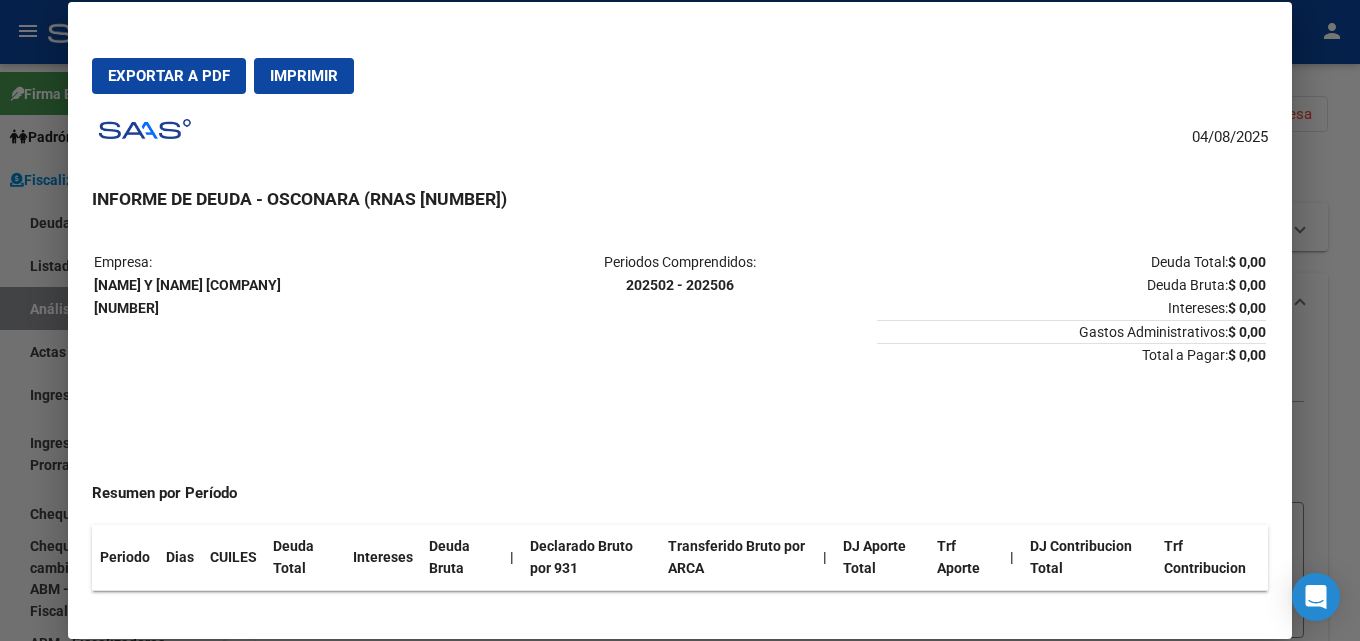 click at bounding box center [680, 320] 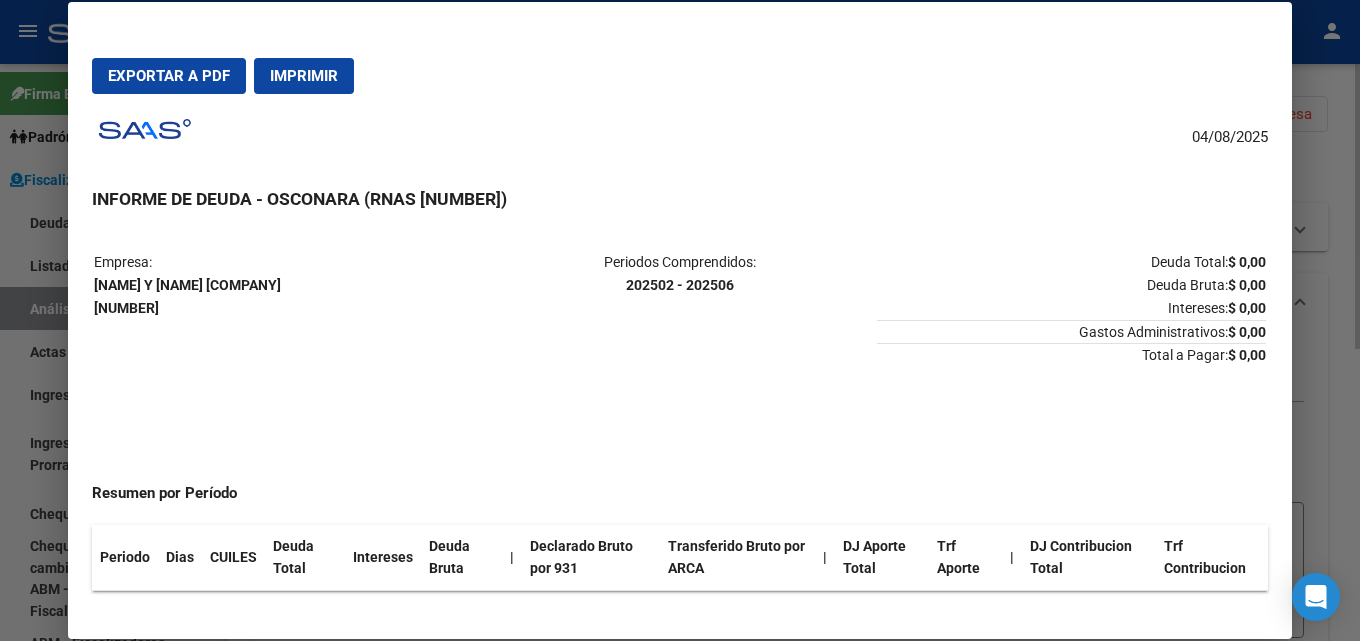 drag, startPoint x: 1333, startPoint y: 224, endPoint x: 1317, endPoint y: 197, distance: 31.38471 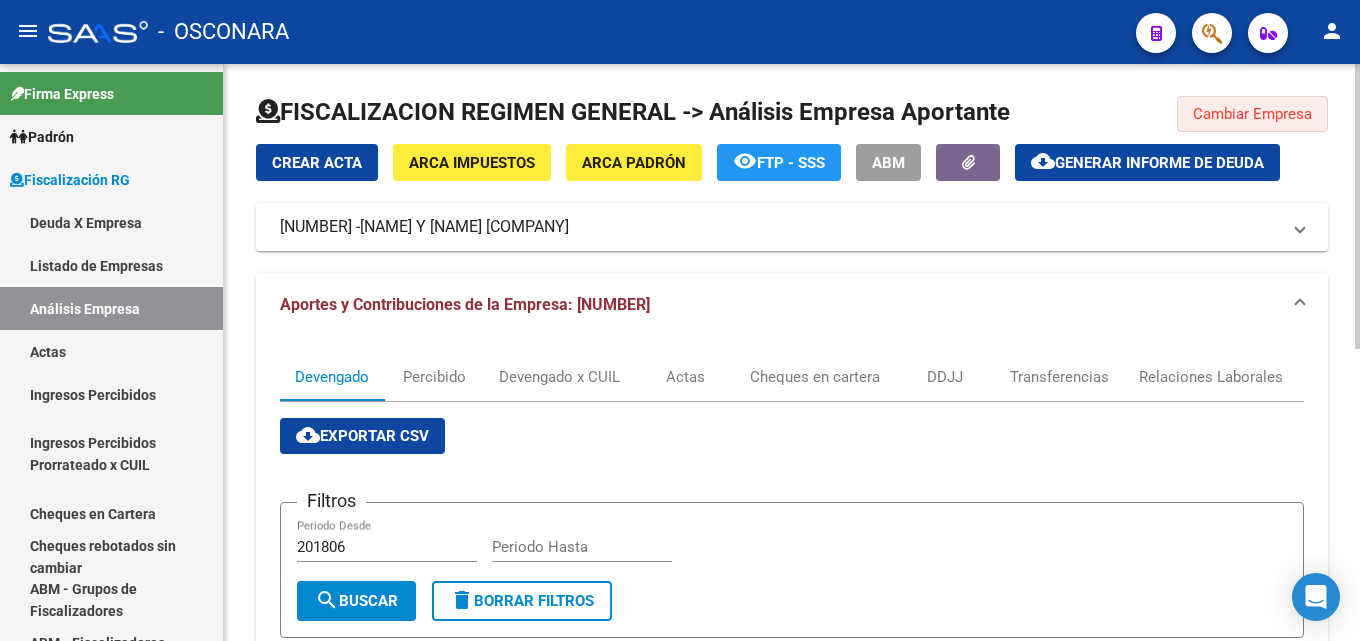 click on "Cambiar Empresa" 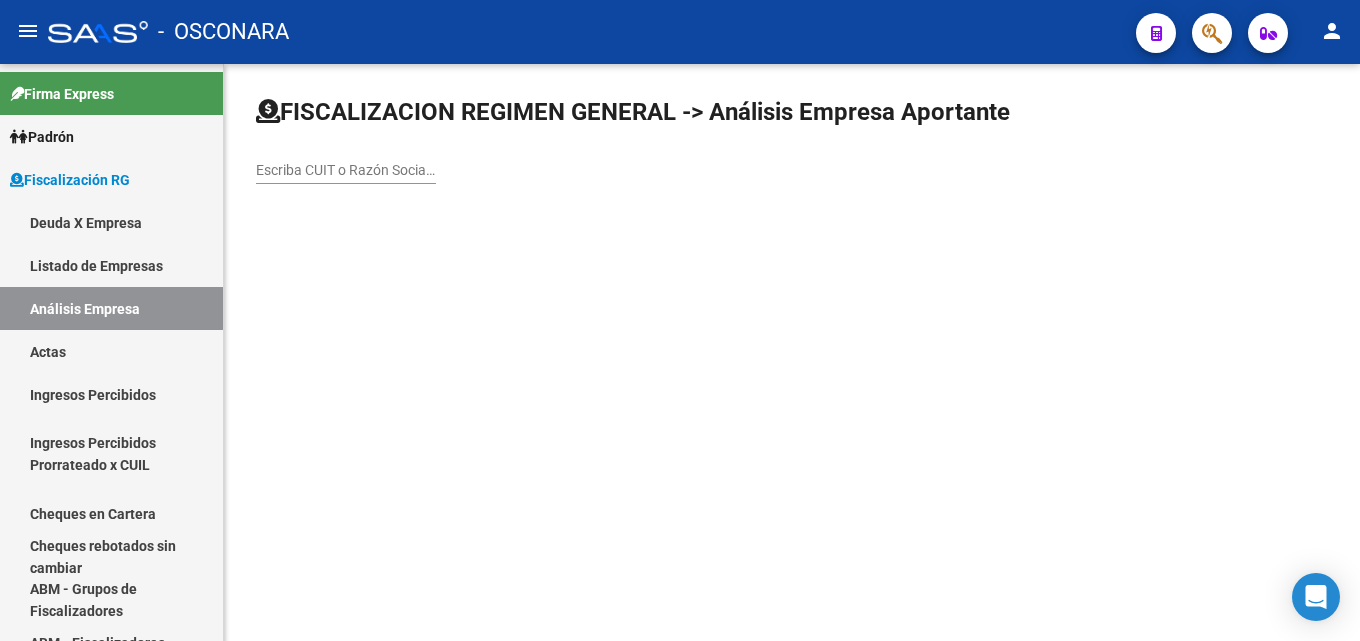 click on "Escriba CUIT o Razón Social para buscar" at bounding box center [346, 170] 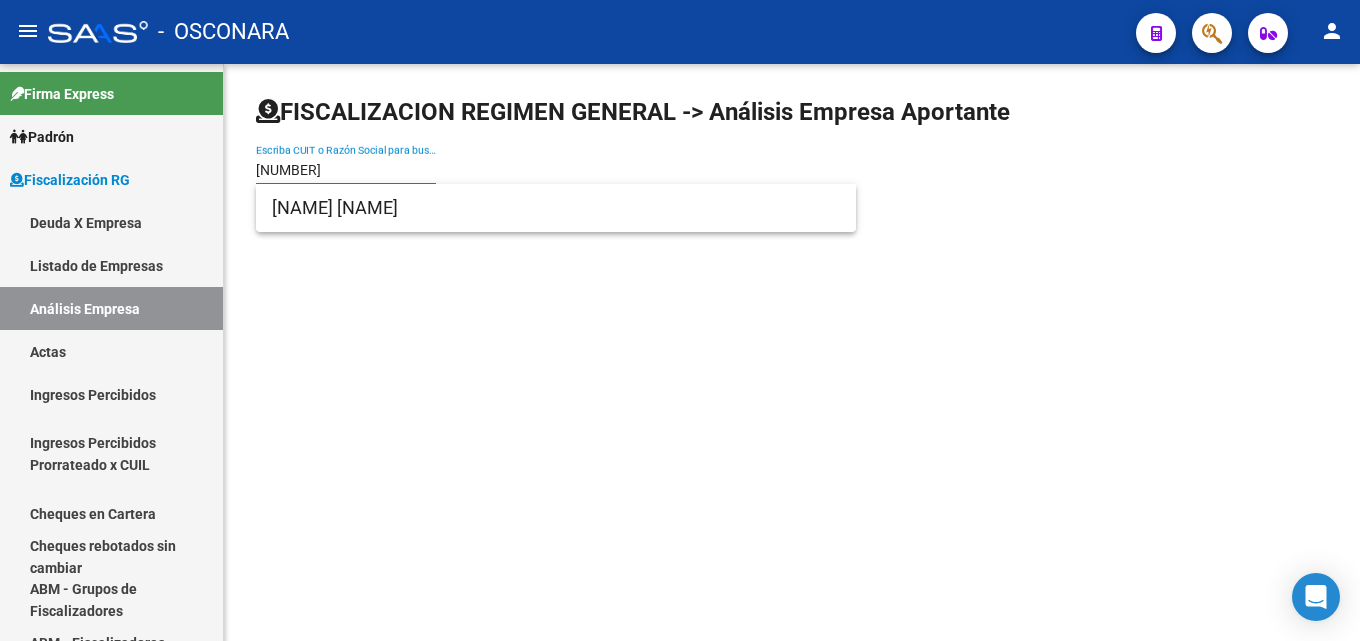 type on "[NUMBER]" 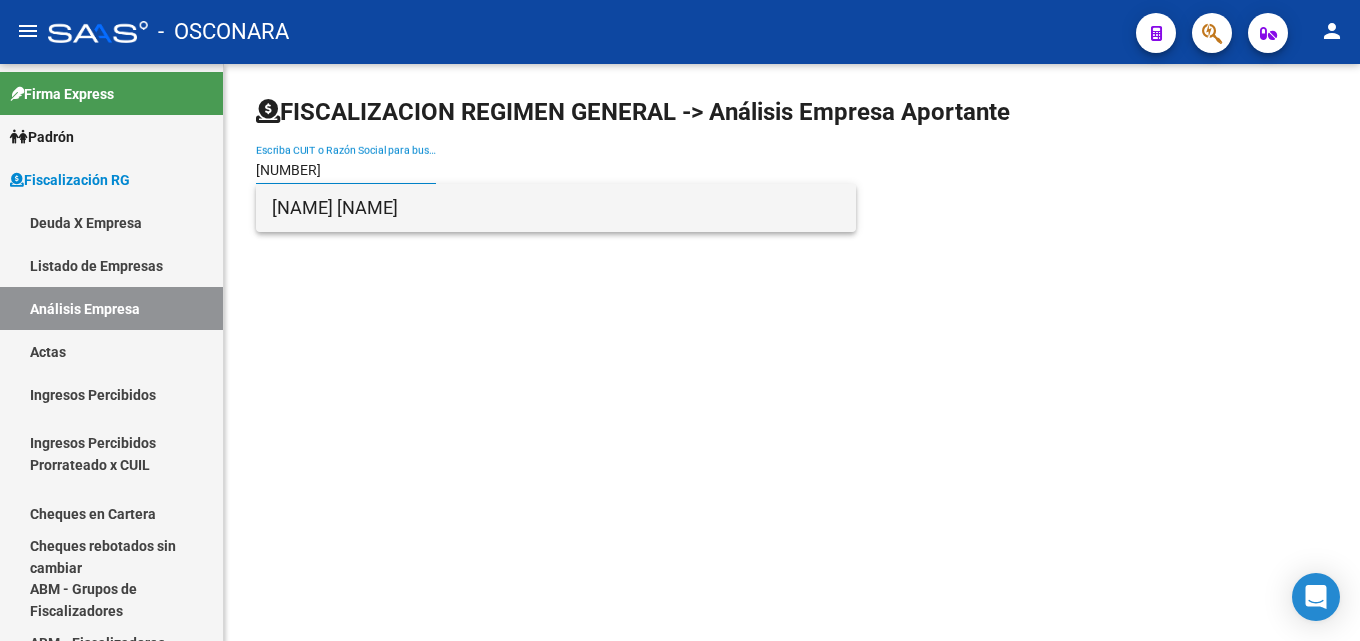 click on "[NAME] [NAME]" at bounding box center [556, 208] 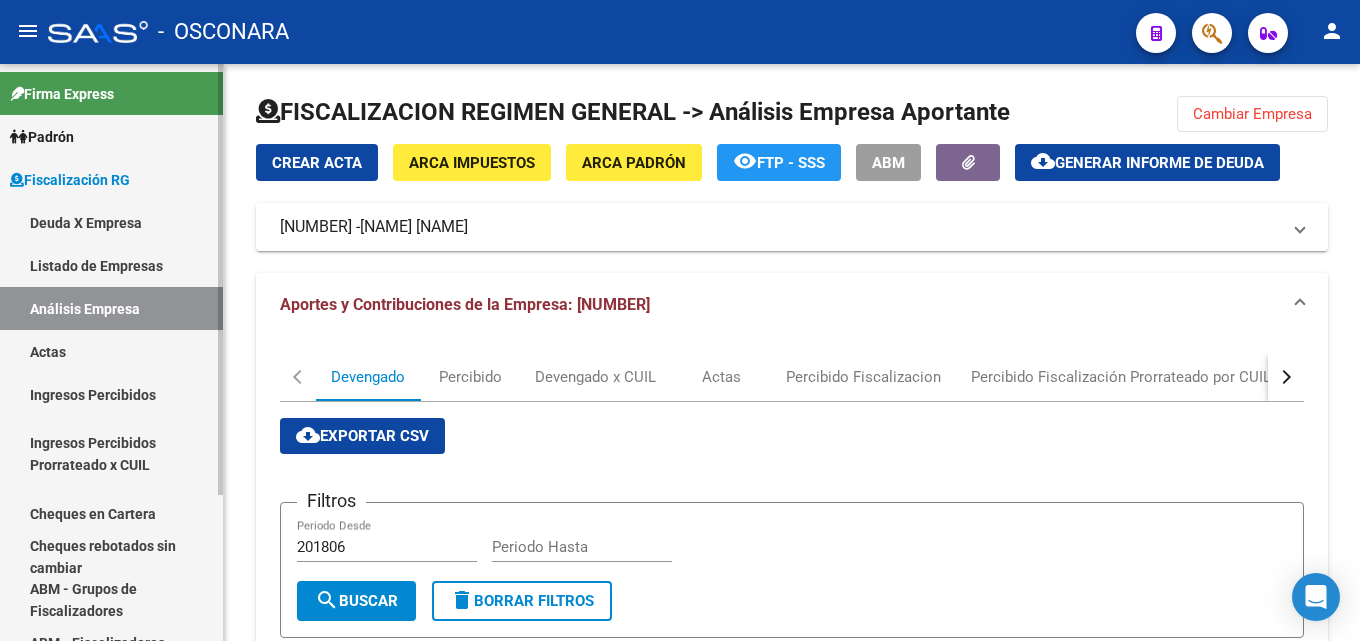 click on "Ingresos Percibidos" at bounding box center (111, 394) 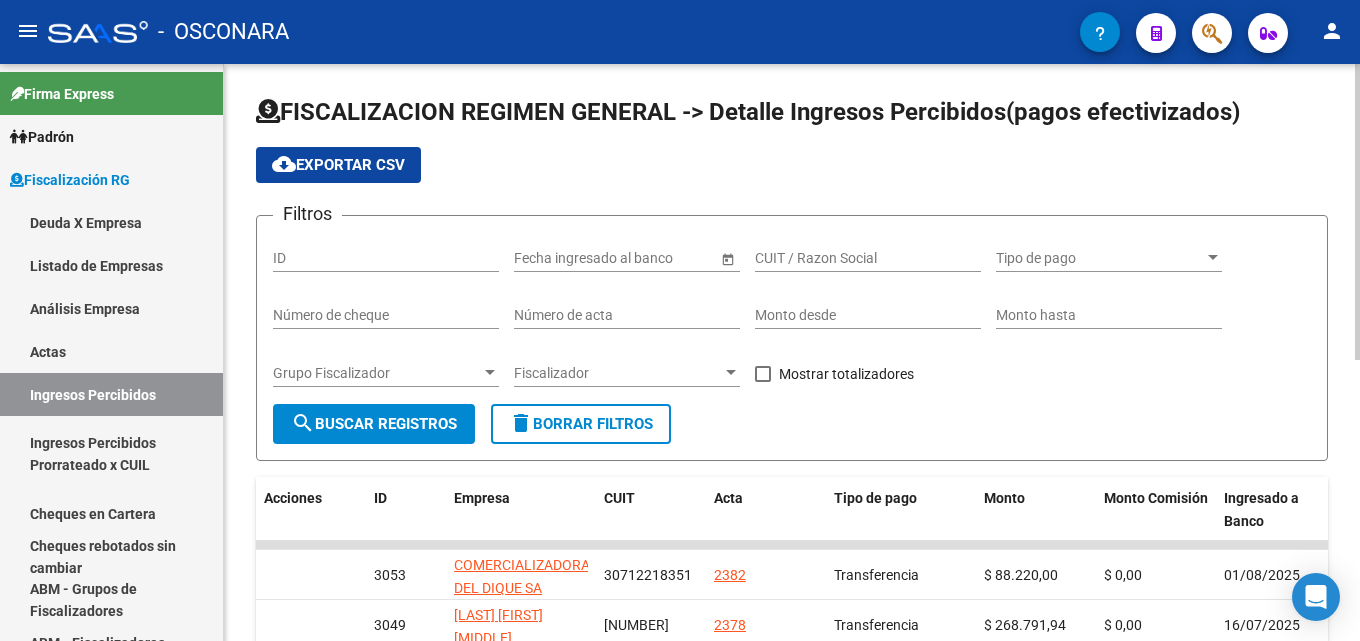 click on "Monto desde" 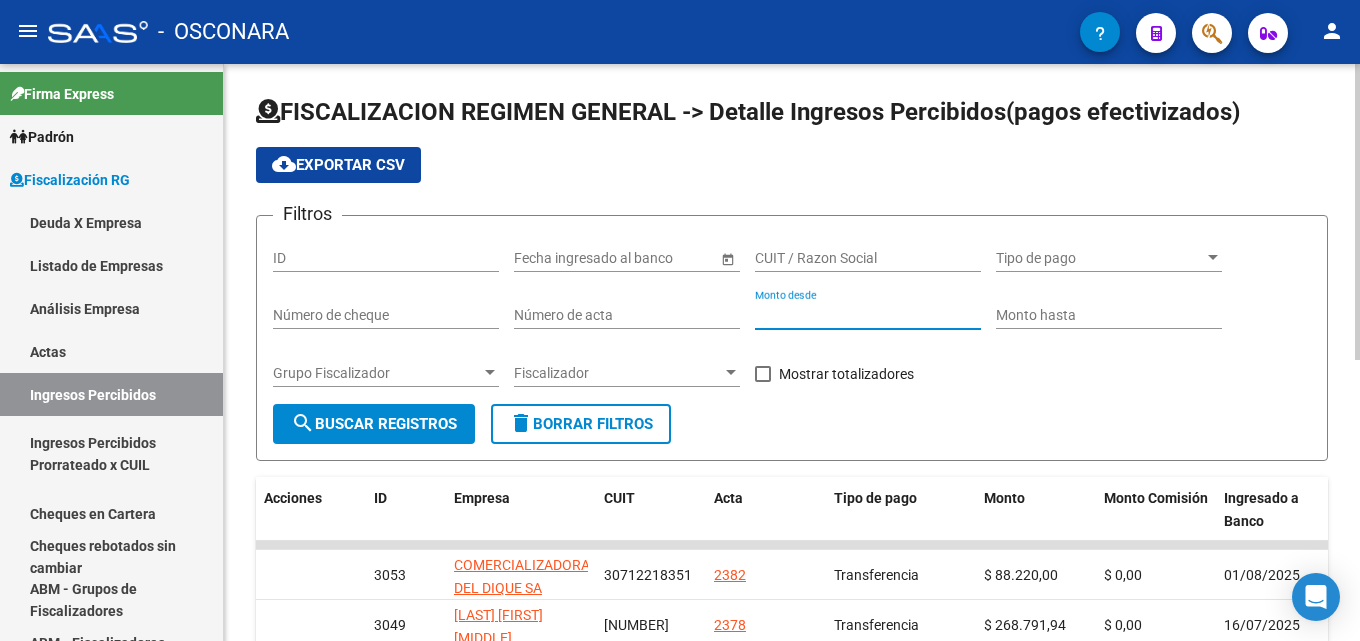 type on "[NUMBER]" 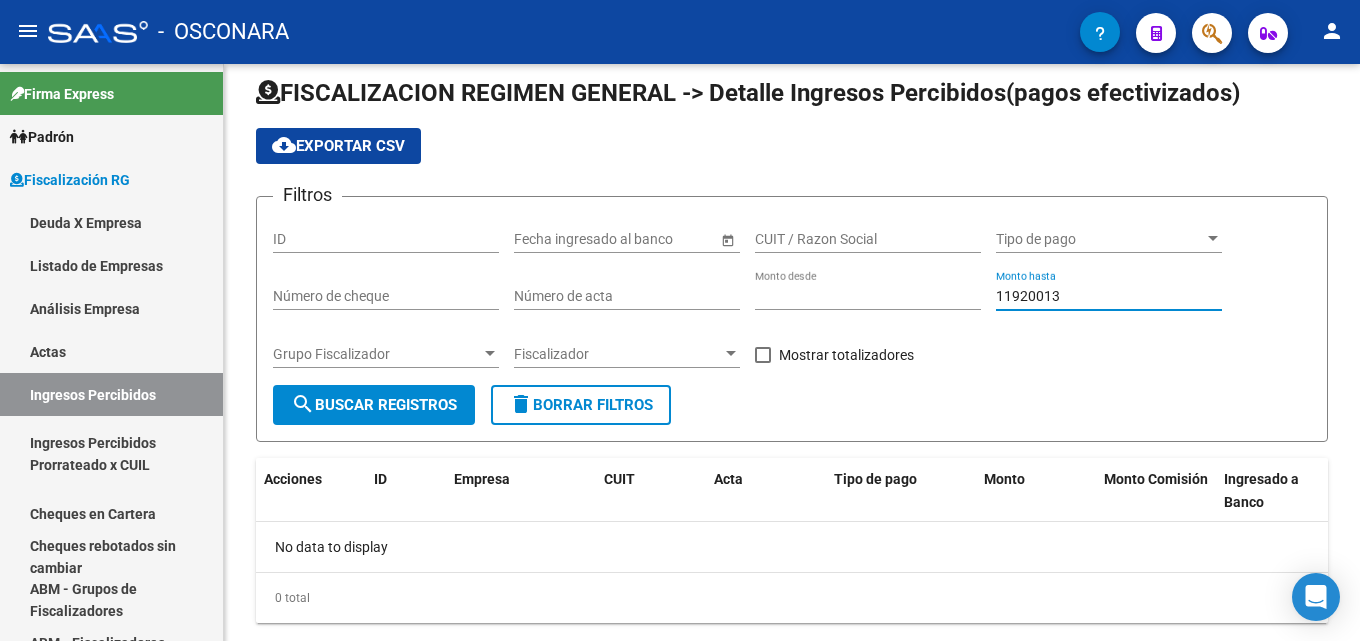 scroll, scrollTop: 0, scrollLeft: 0, axis: both 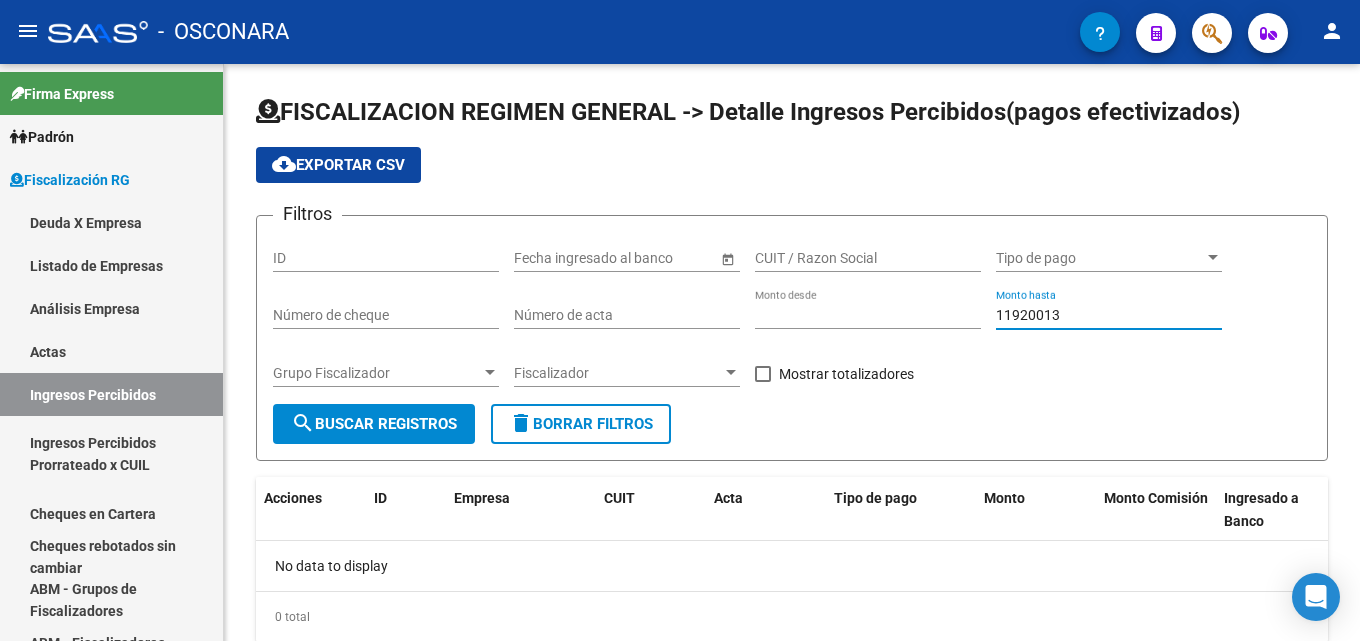 type on "11920013" 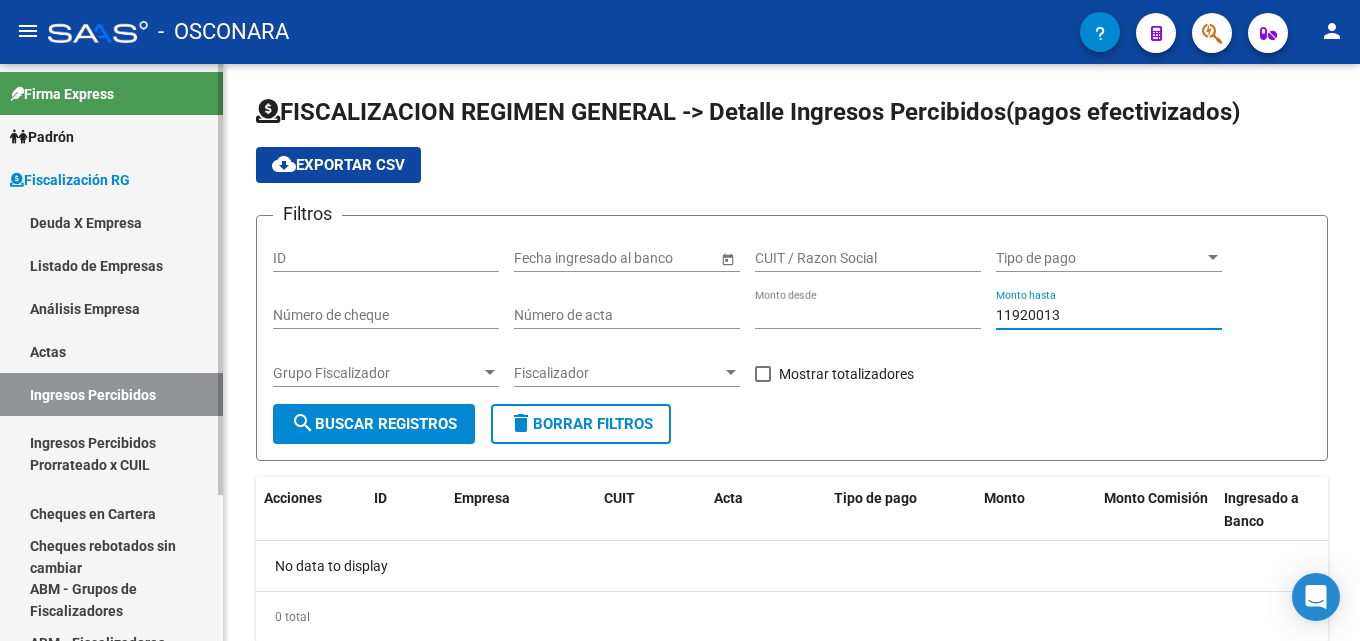 click on "Análisis Empresa" at bounding box center [111, 308] 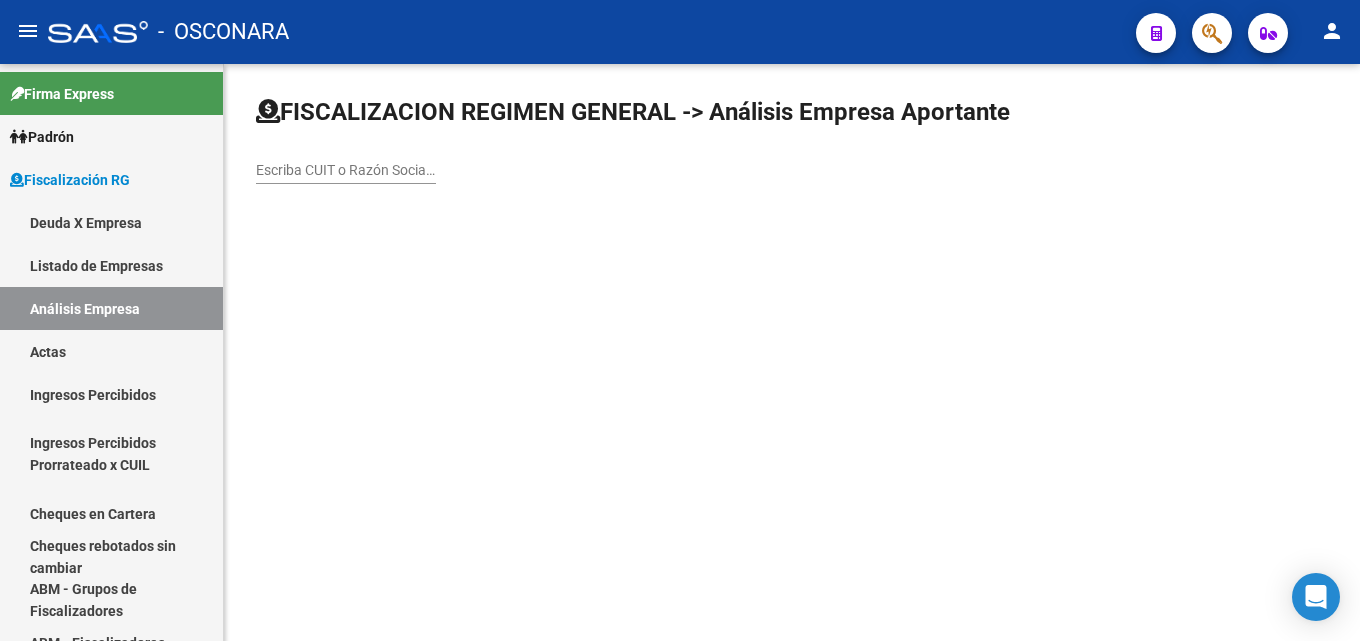 click on "Escriba CUIT o Razón Social para buscar" at bounding box center [346, 170] 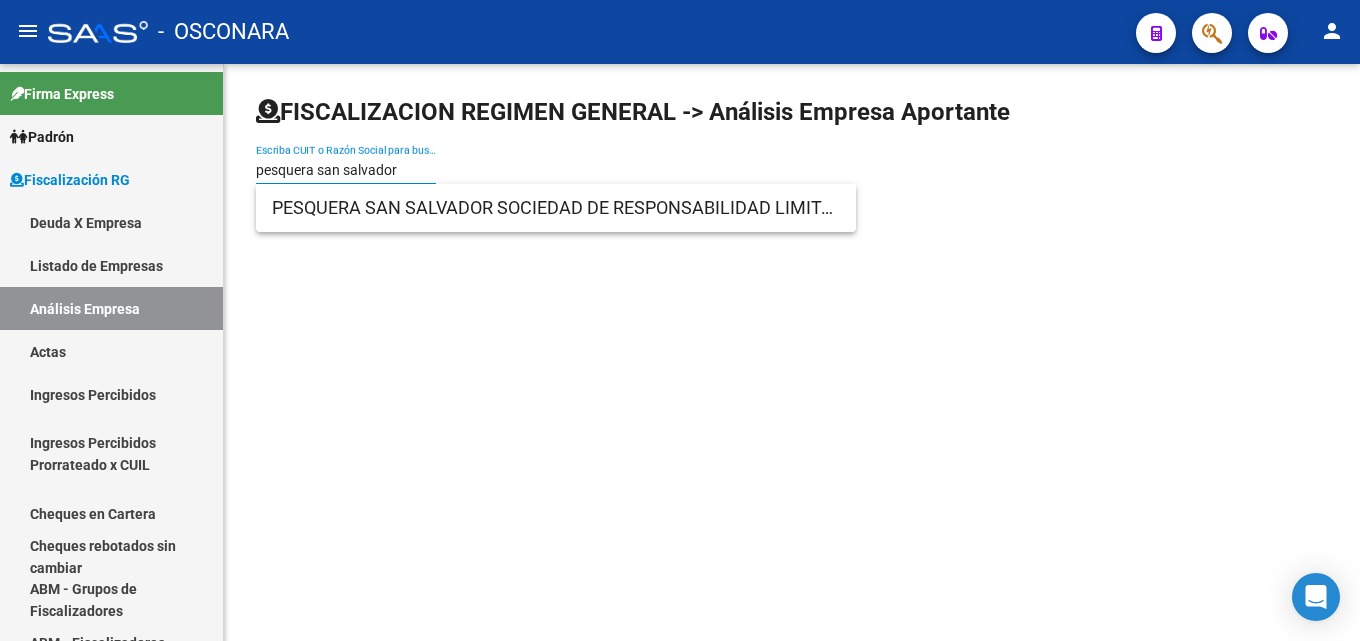 type on "pesquera san salvador" 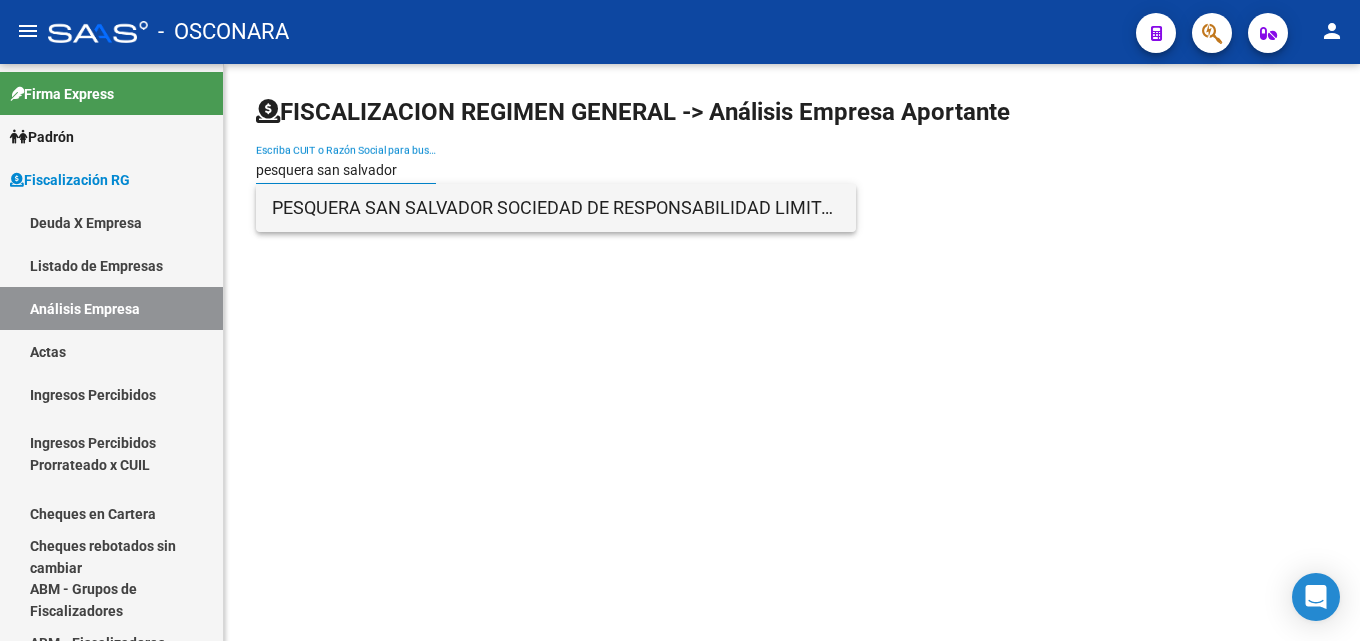 click on "PESQUERA SAN SALVADOR SOCIEDAD DE RESPONSABILIDAD LIMITADA" at bounding box center (556, 208) 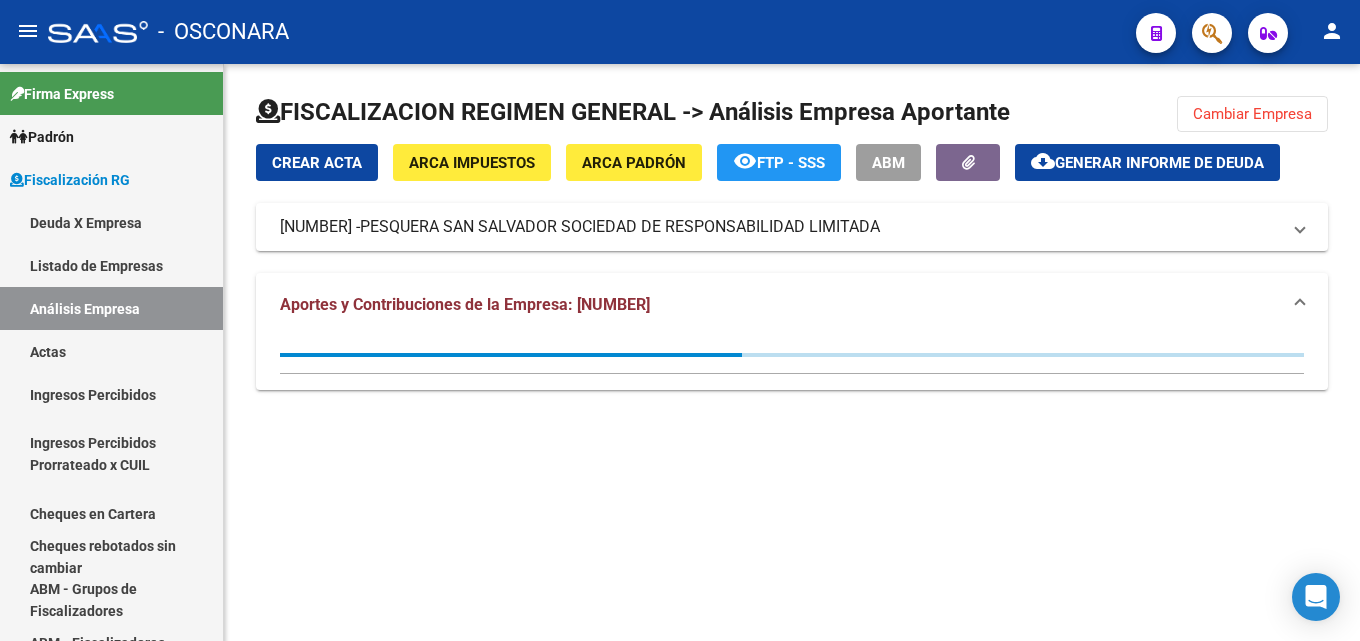 click on "cloud_download  Generar informe de deuda" 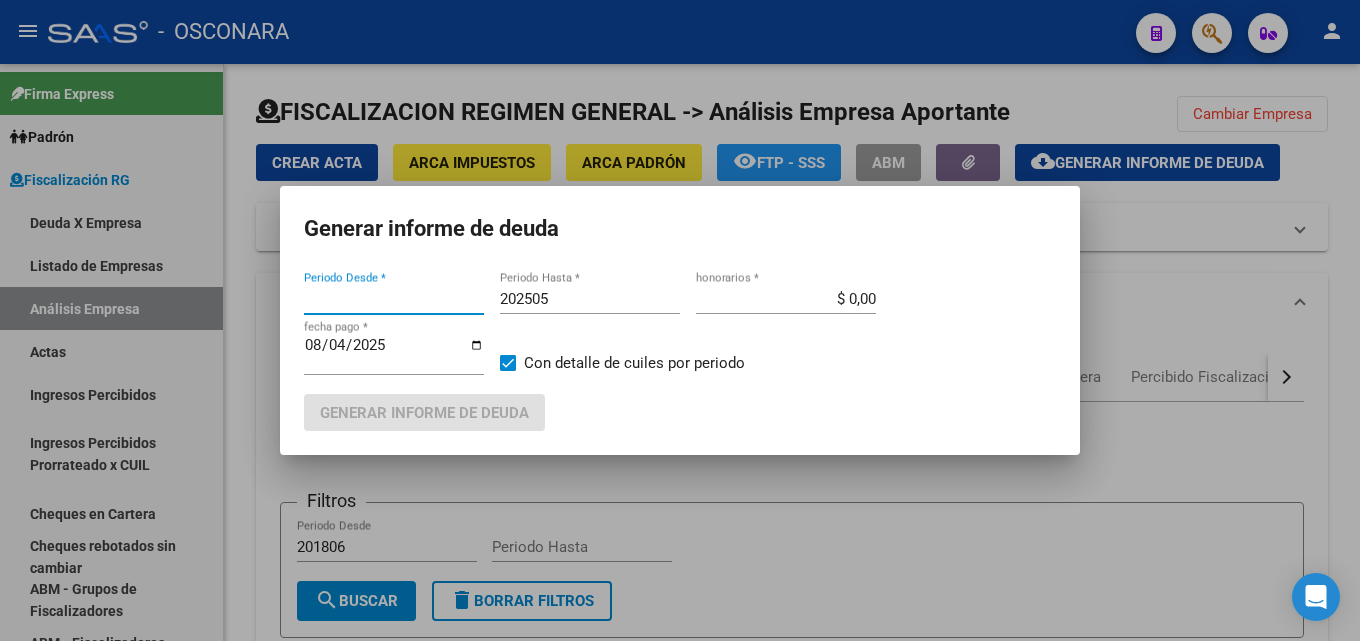 type on "202501" 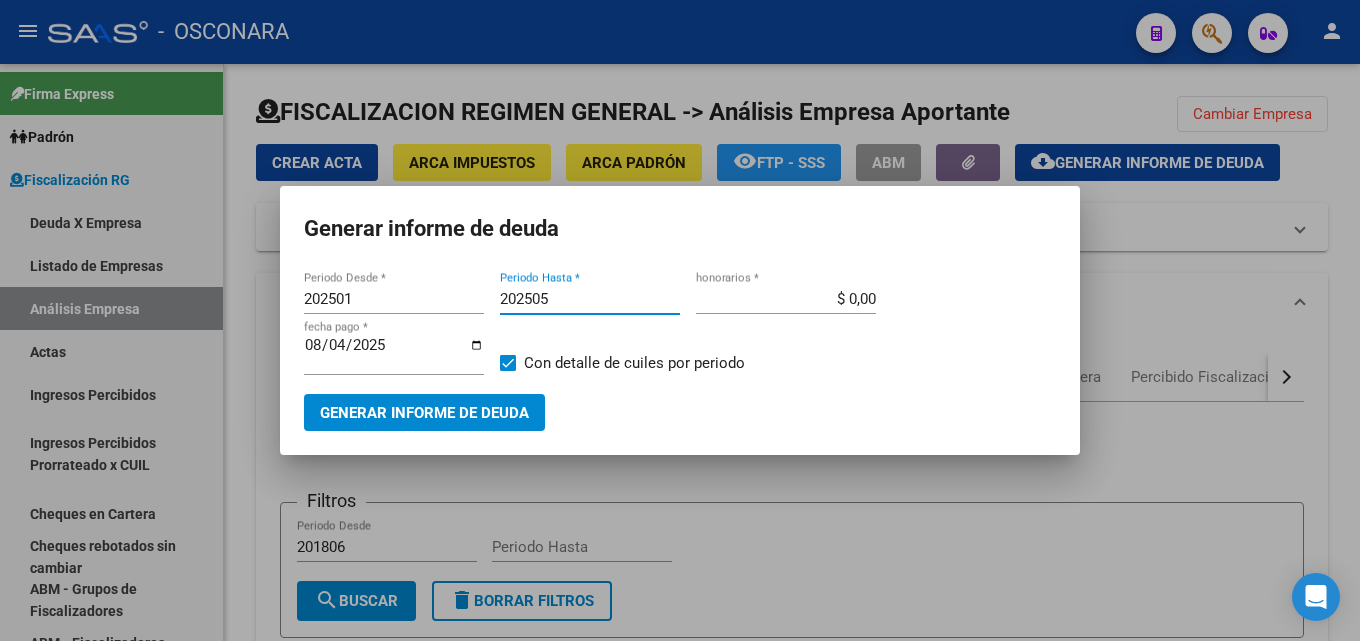 click on "202505" at bounding box center [590, 299] 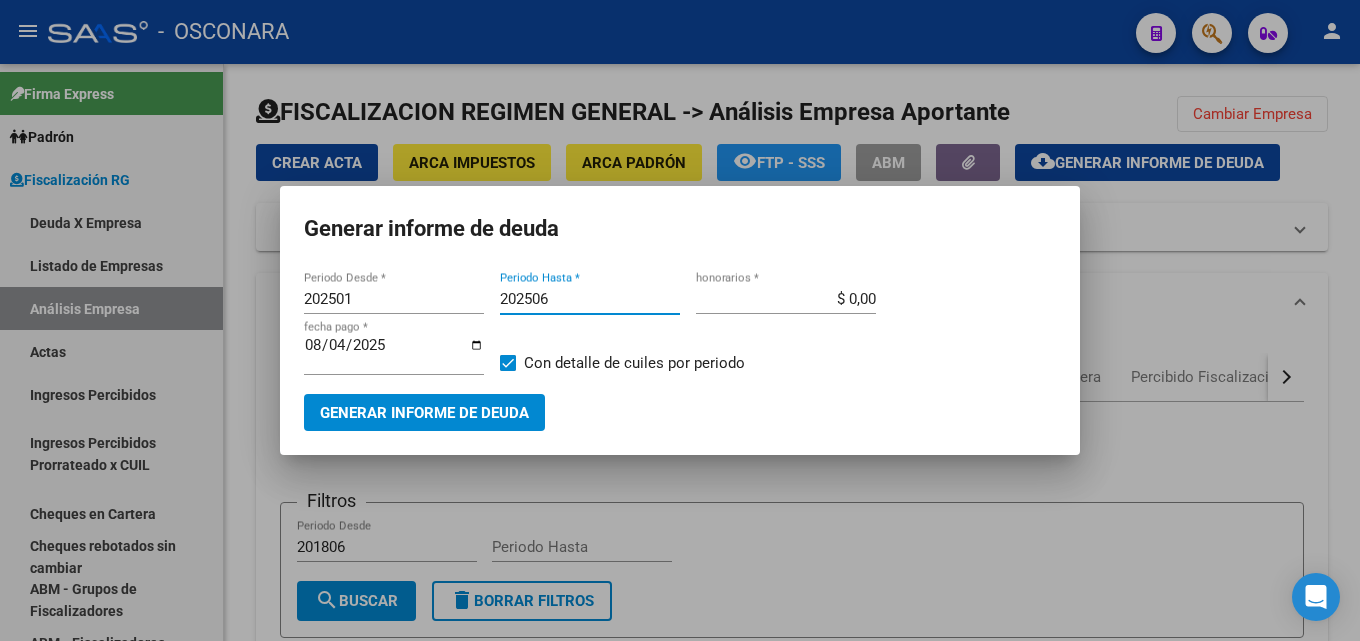 type on "202506" 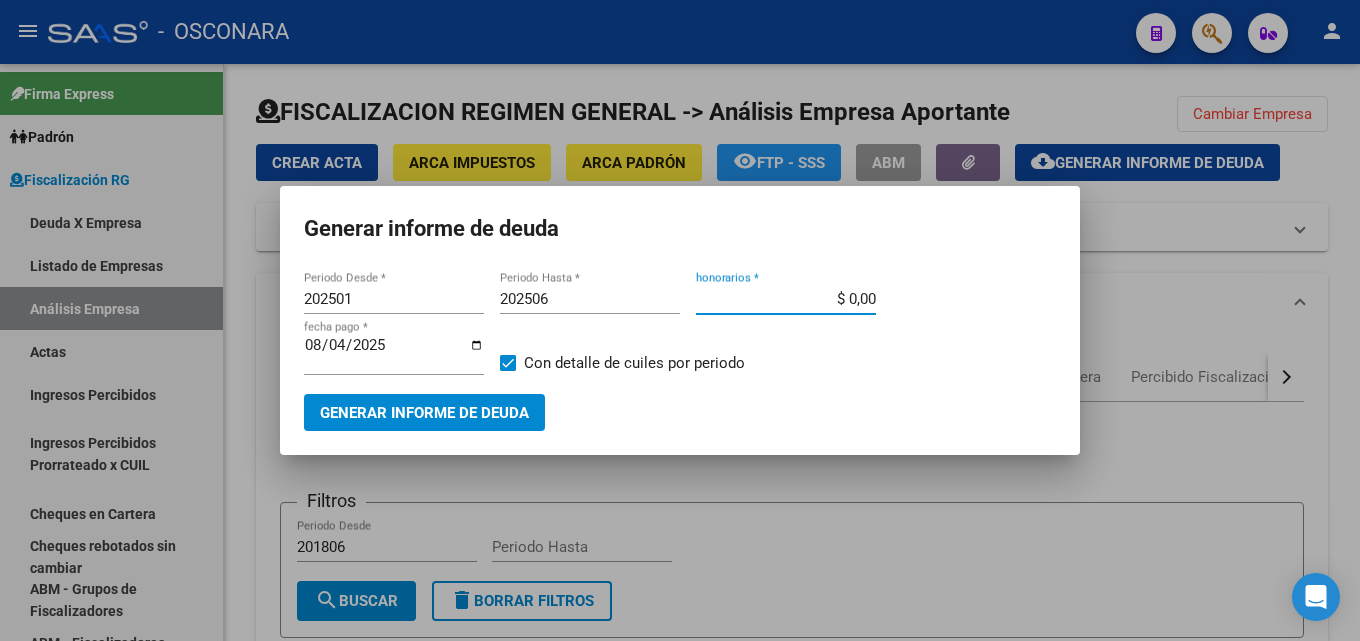 drag, startPoint x: 830, startPoint y: 296, endPoint x: 1278, endPoint y: 340, distance: 450.15552 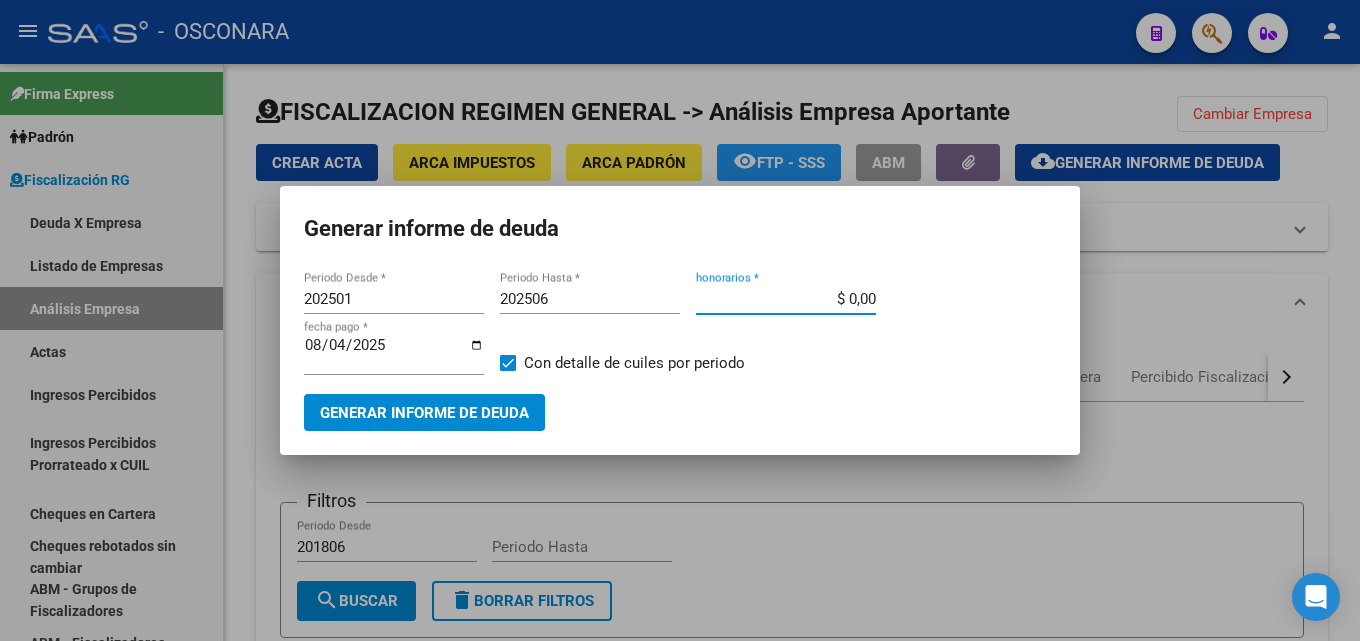 click on "Generar informe de deuda   [YEAR][MONTH] Periodo Desde *   [YEAR][MONTH] Periodo Hasta *   $ 0,00 honorarios *   [DATE] fecha pago *   Con detalle de cuiles por periodo  Generar informe de deuda" at bounding box center (680, 320) 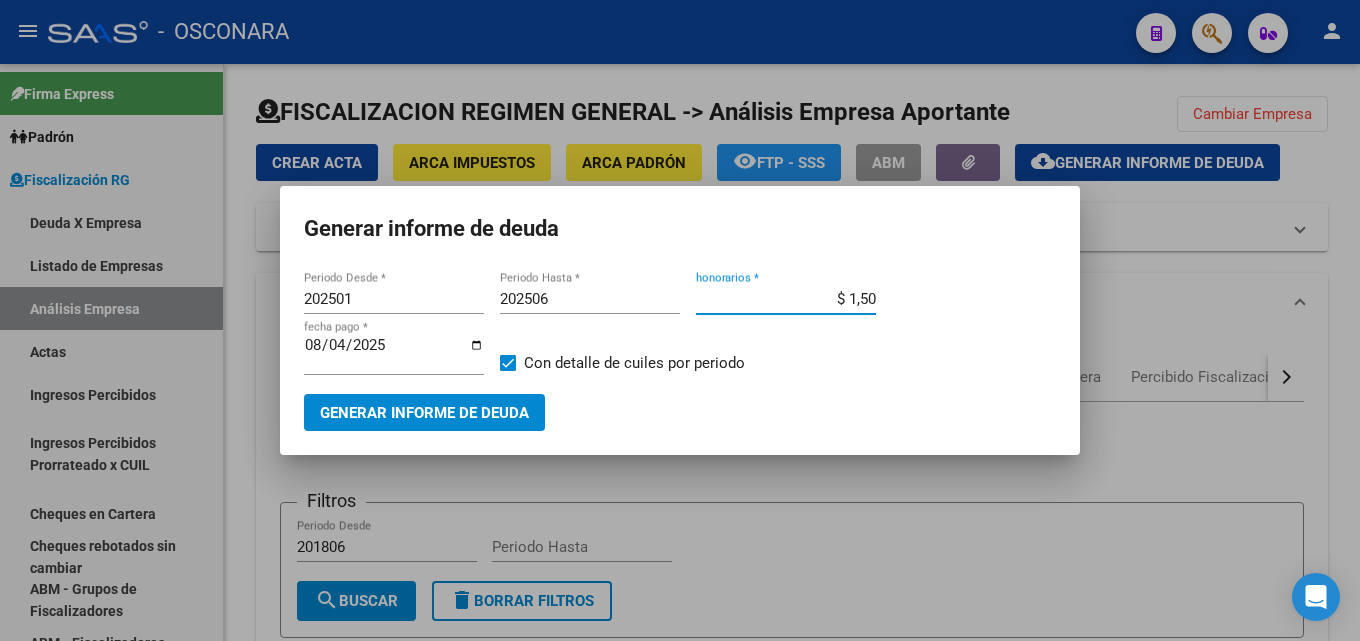 type on "$ 15,00" 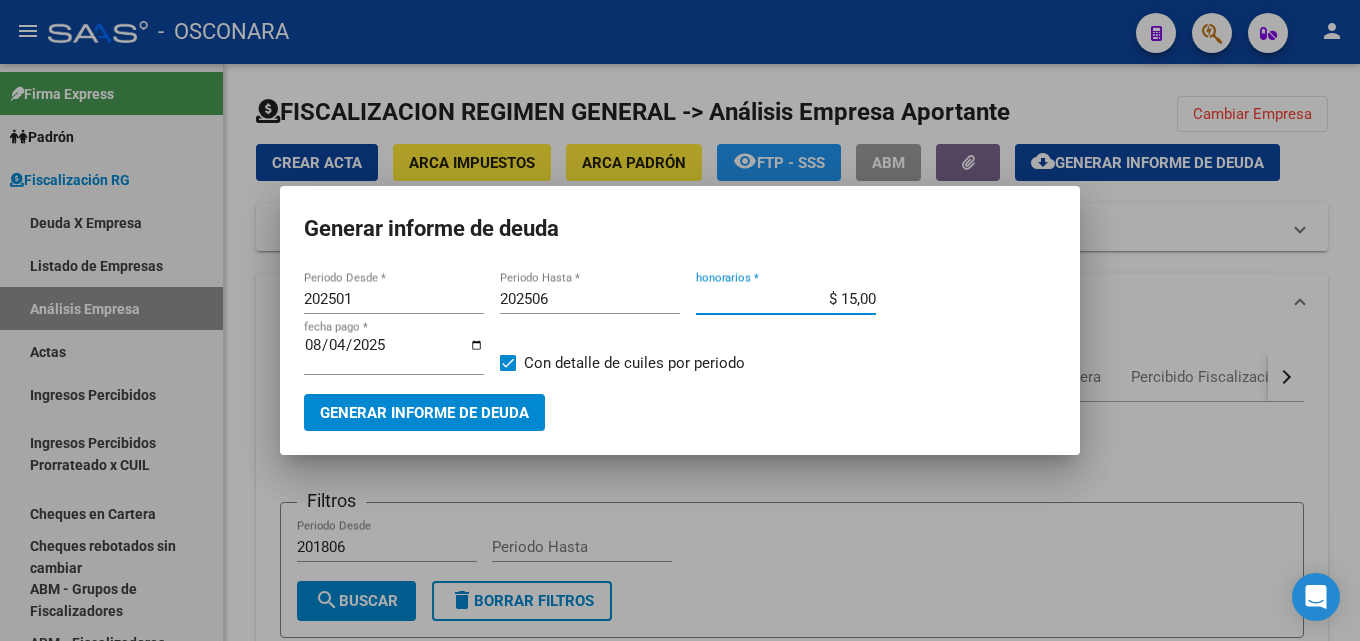click on "Generar informe de deuda" at bounding box center [424, 413] 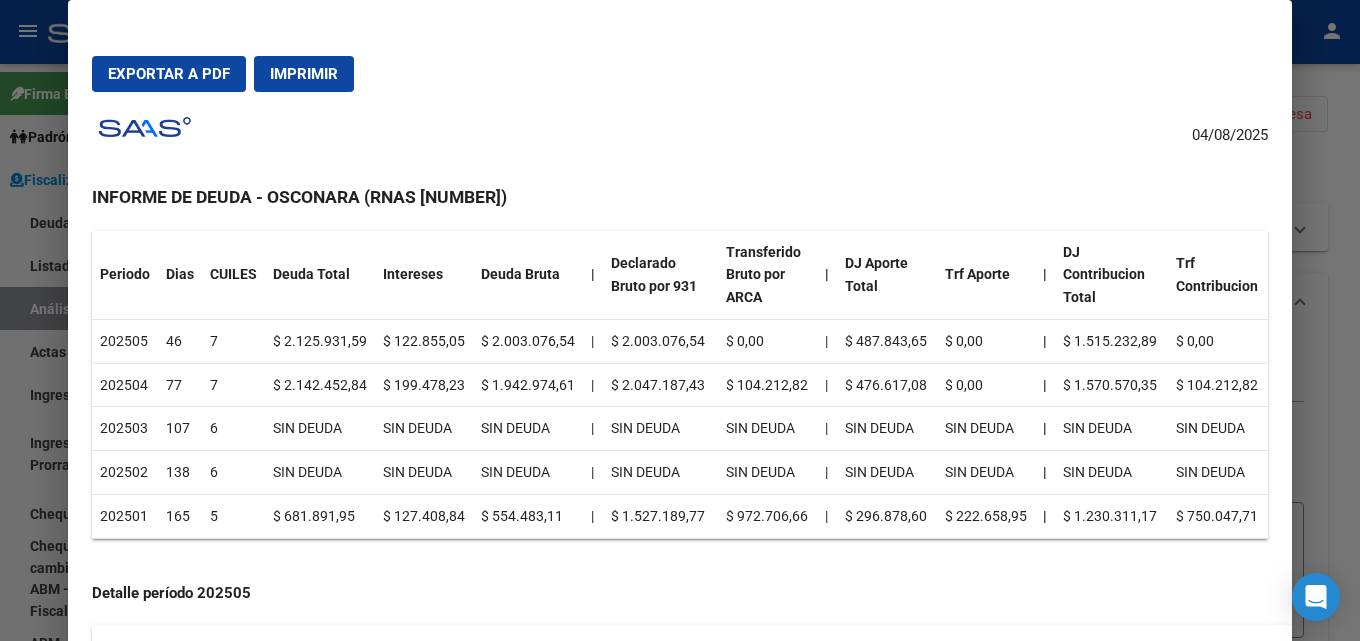 scroll, scrollTop: 300, scrollLeft: 0, axis: vertical 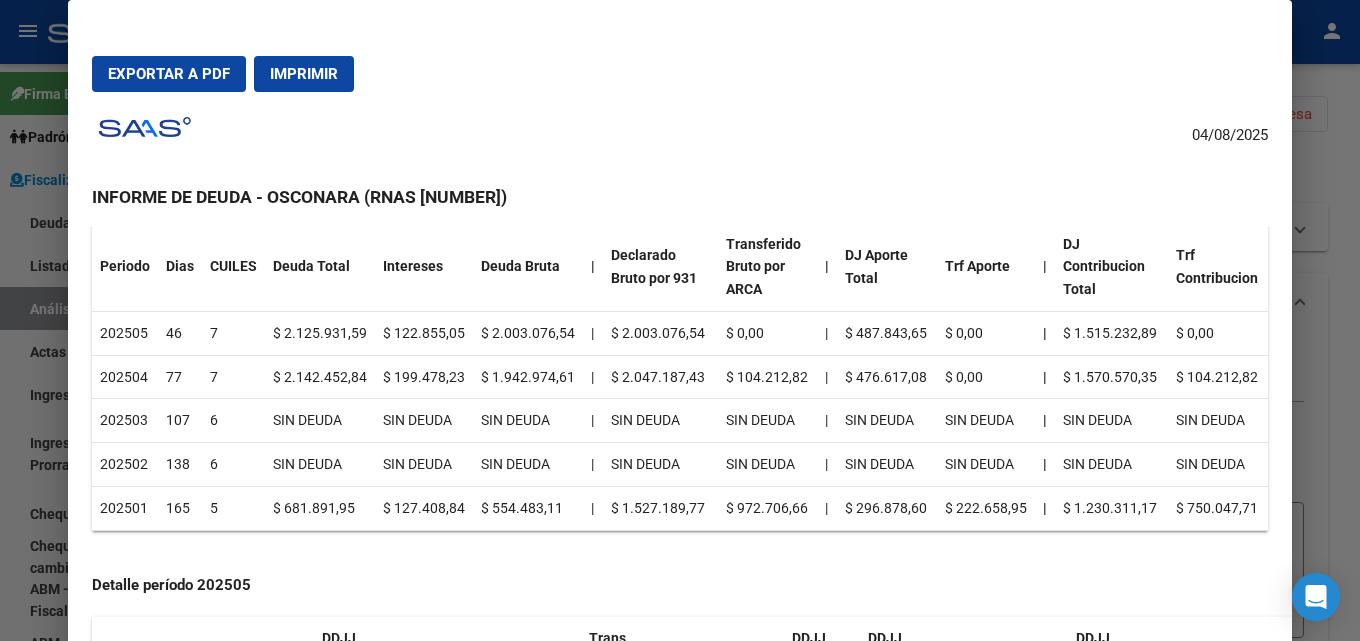 click at bounding box center (680, 320) 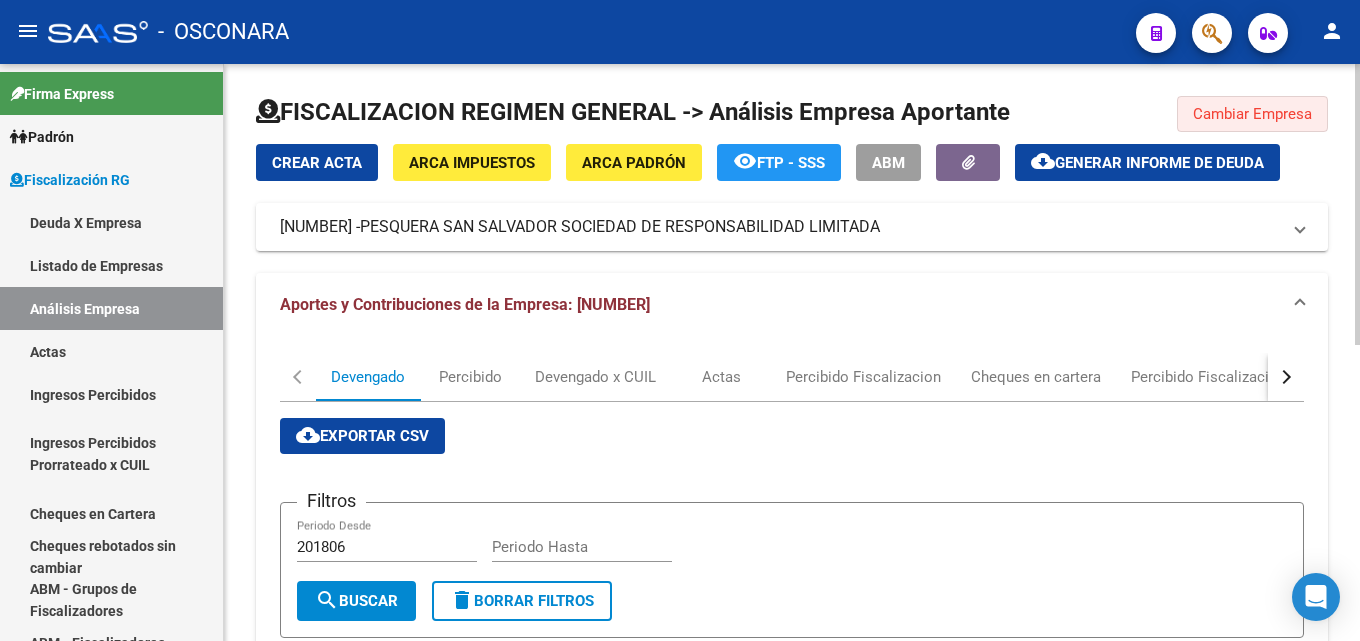 click on "Cambiar Empresa" 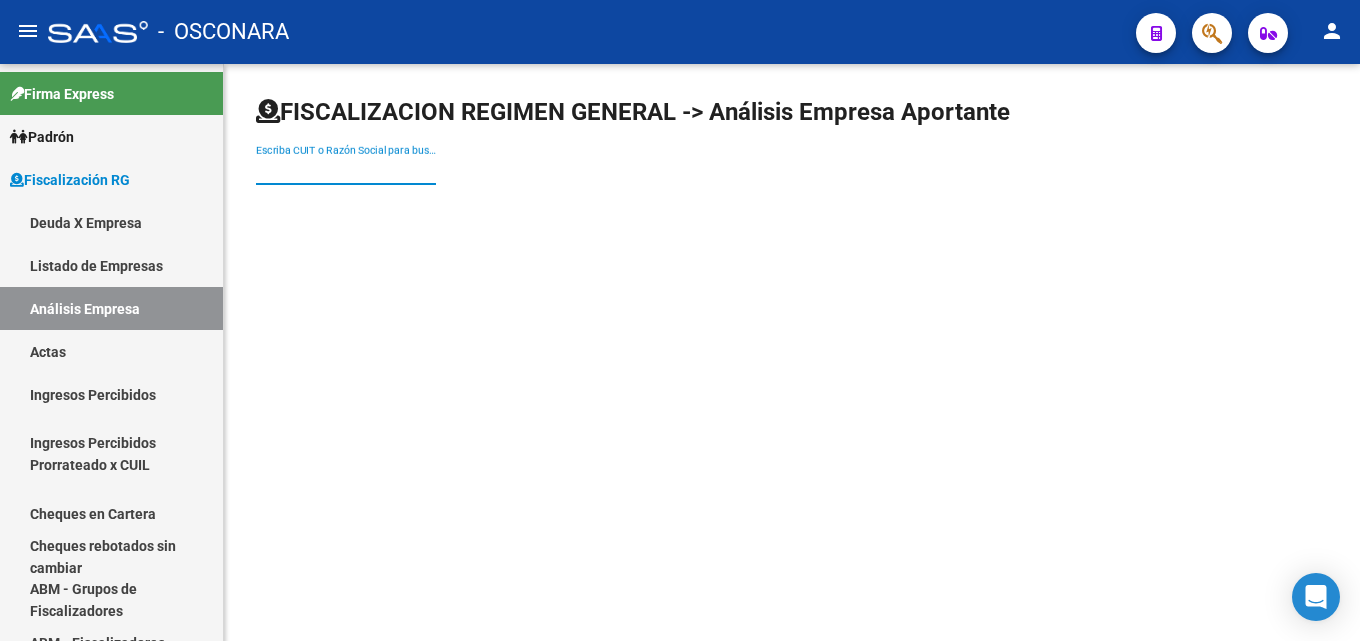 click on "Escriba CUIT o Razón Social para buscar" at bounding box center [346, 170] 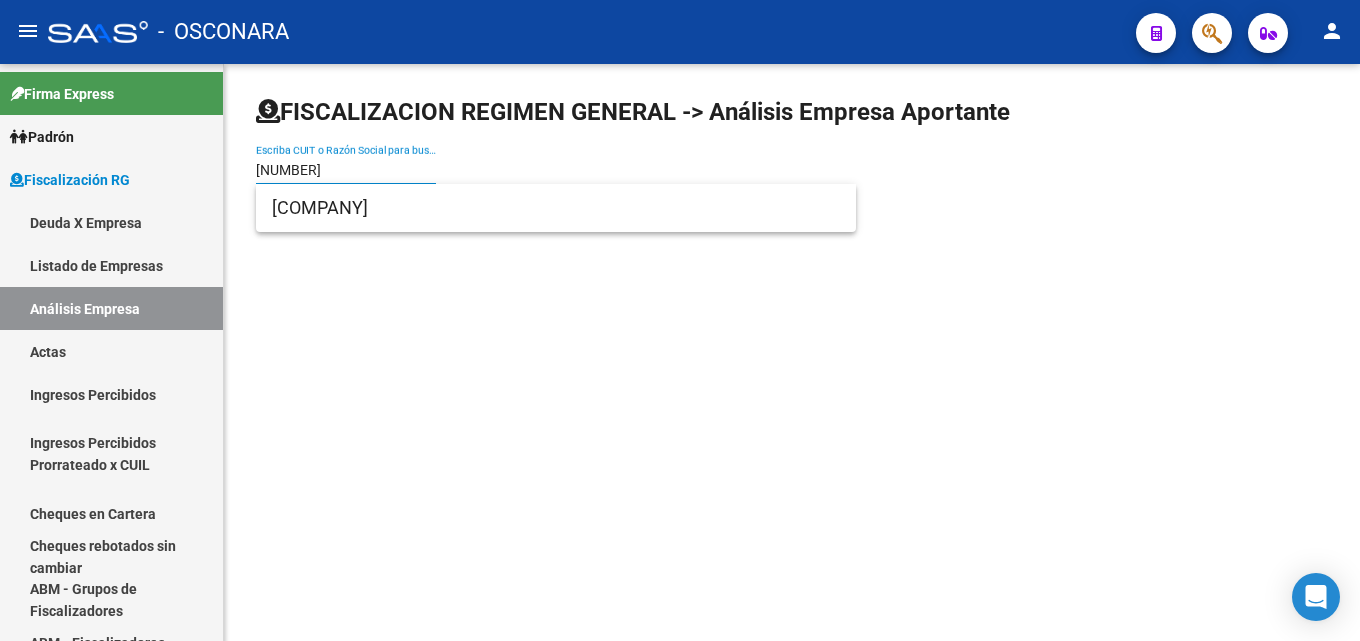 type on "[NUMBER]" 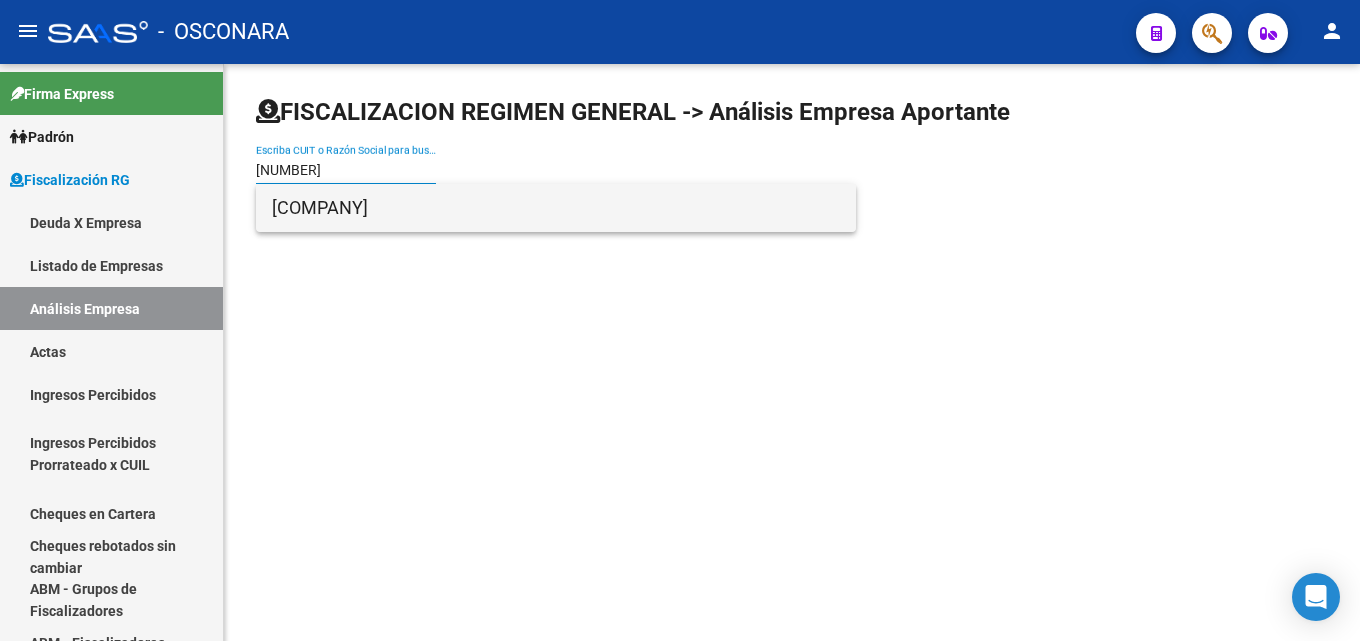 click on "[COMPANY]" at bounding box center (556, 208) 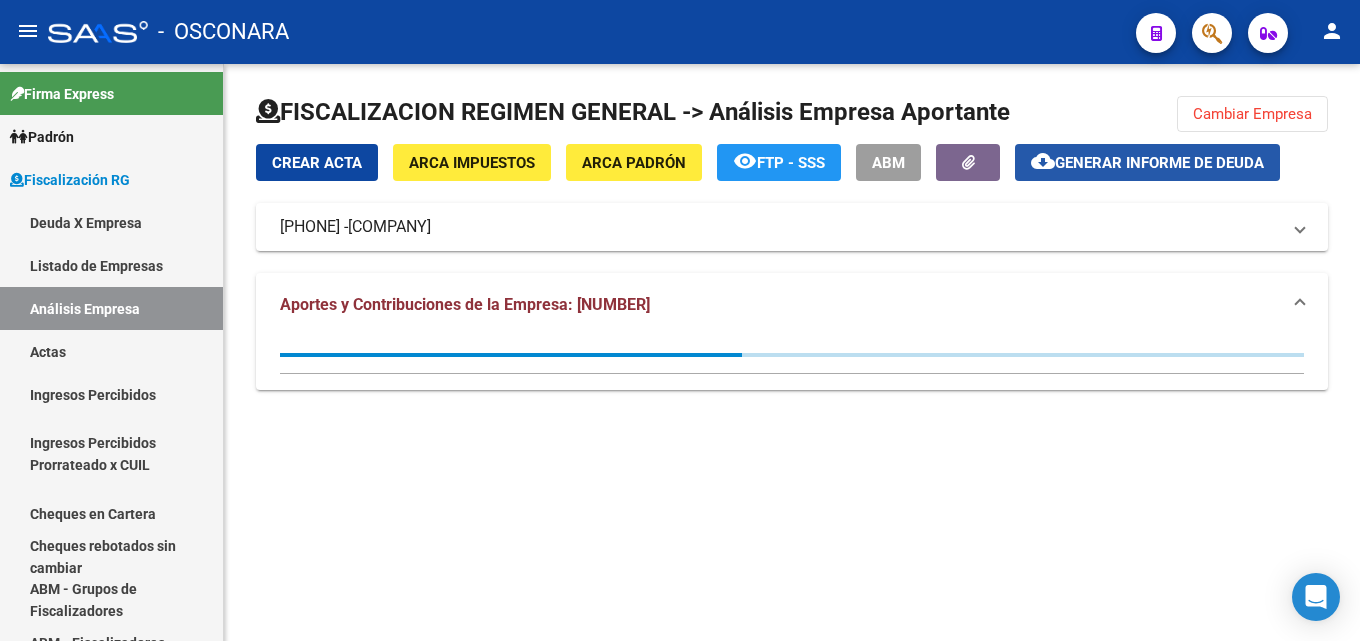 click on "cloud_download  Generar informe de deuda" 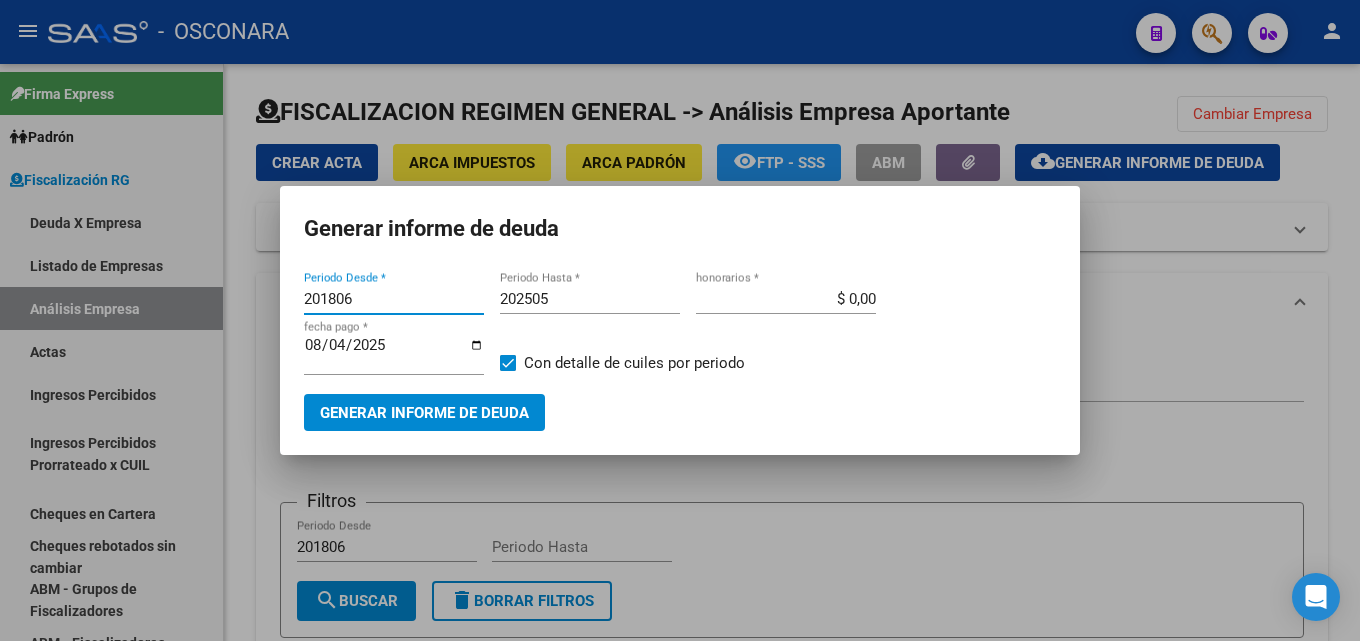 drag, startPoint x: 372, startPoint y: 299, endPoint x: 24, endPoint y: 265, distance: 349.65698 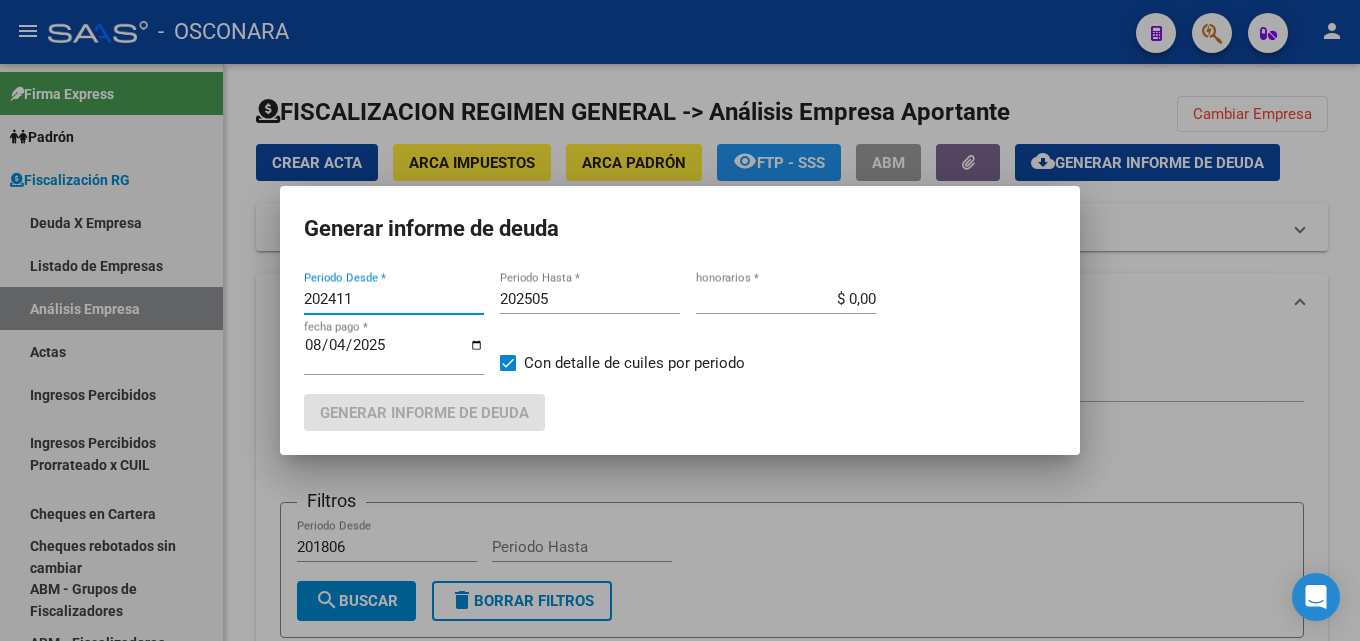 type on "202411" 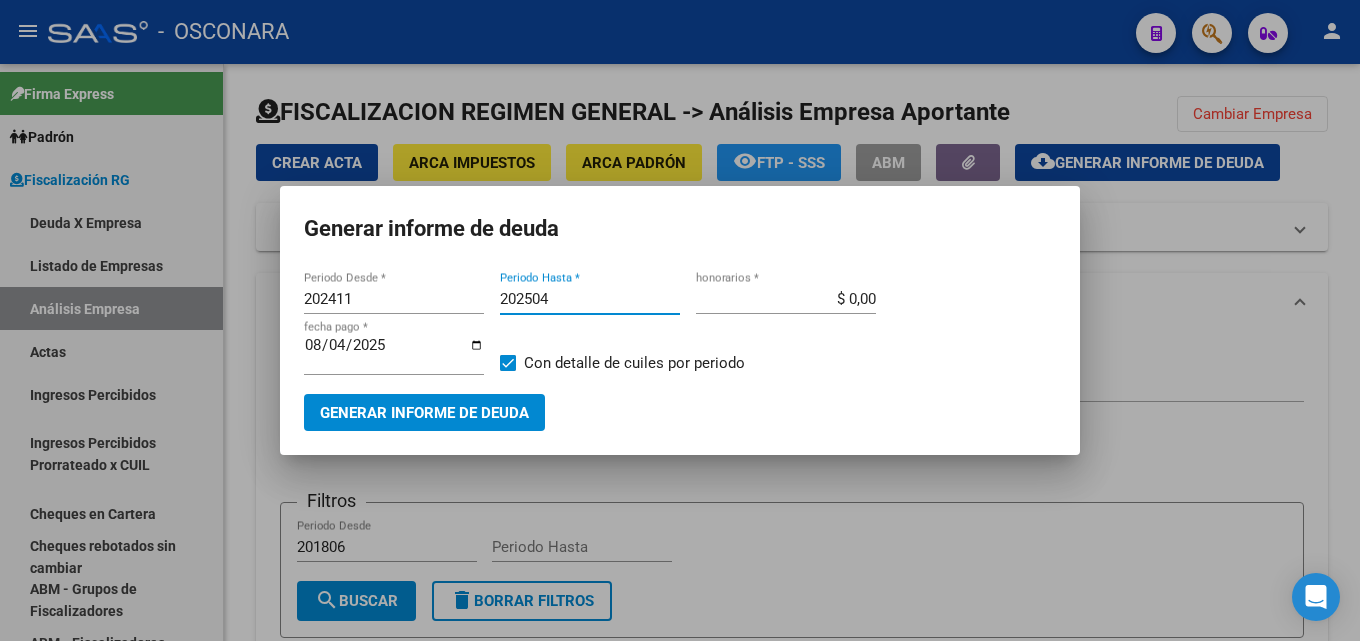 type on "202504" 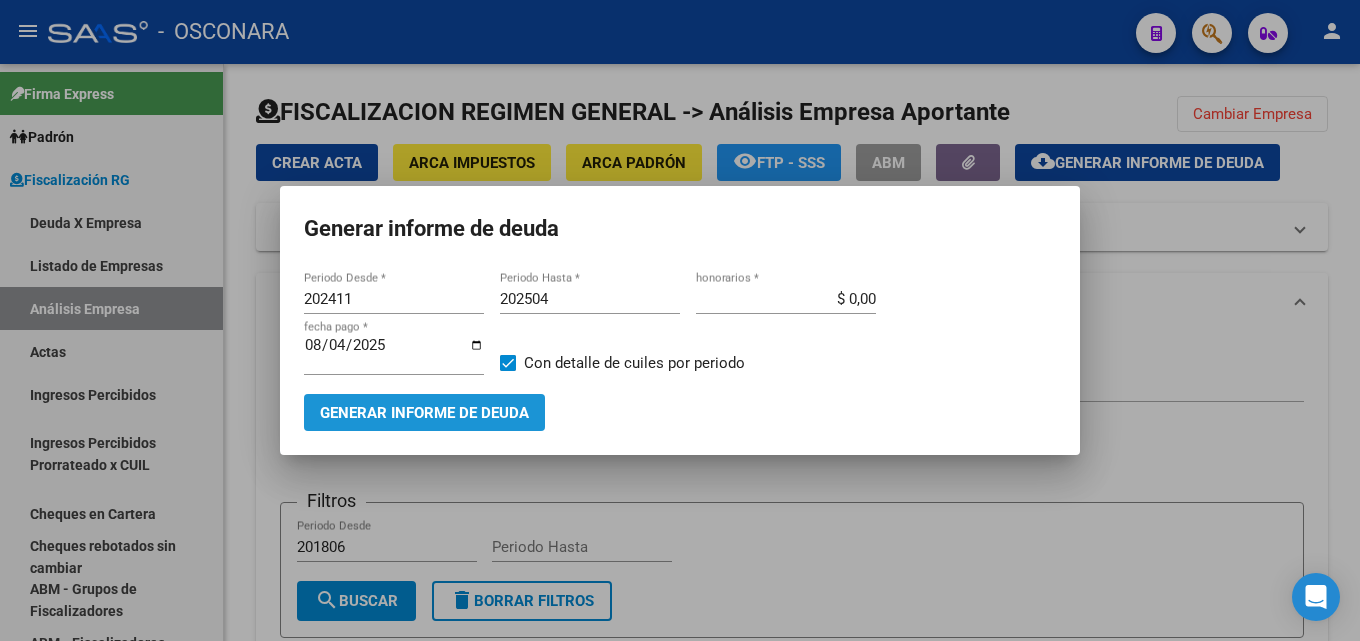 click on "Generar informe de deuda" at bounding box center [424, 413] 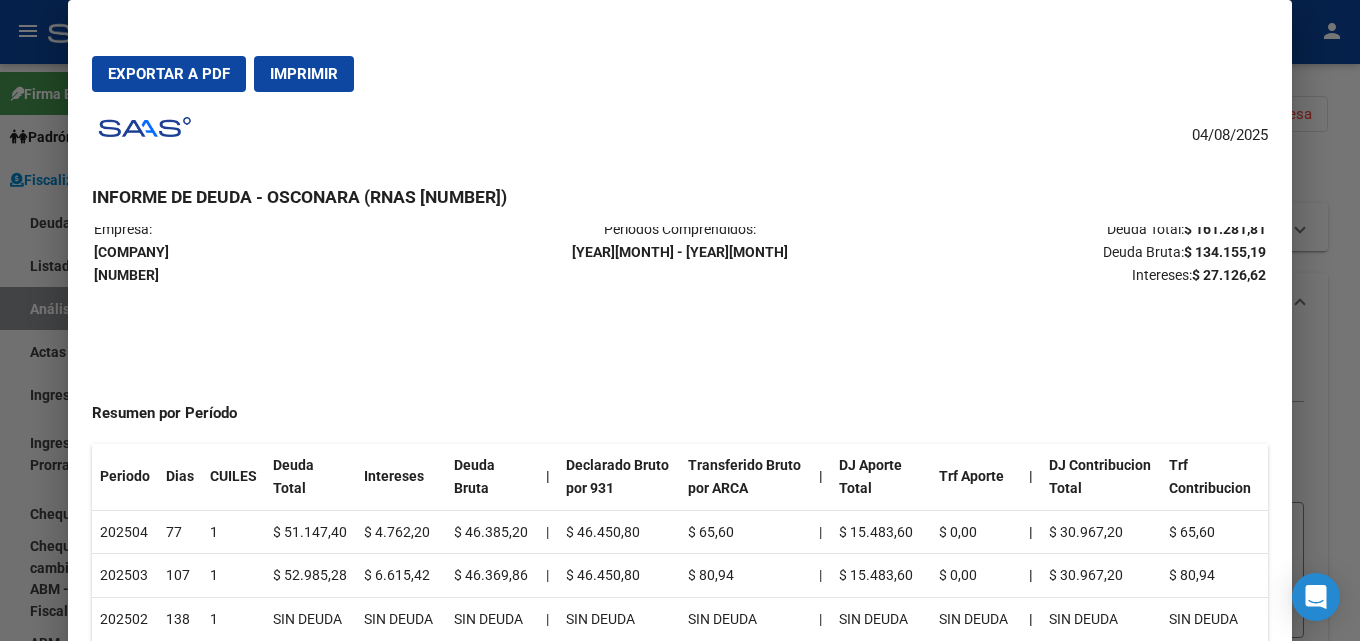 scroll, scrollTop: 0, scrollLeft: 0, axis: both 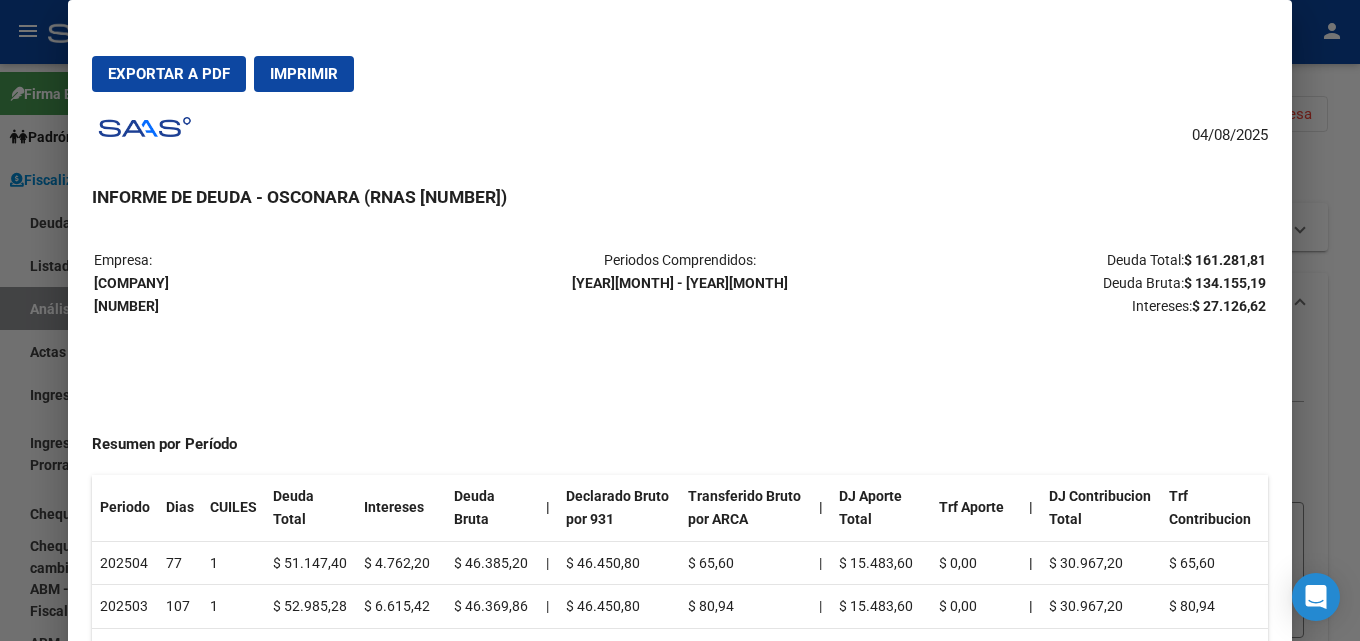 drag, startPoint x: 1170, startPoint y: 277, endPoint x: 1258, endPoint y: 279, distance: 88.02273 